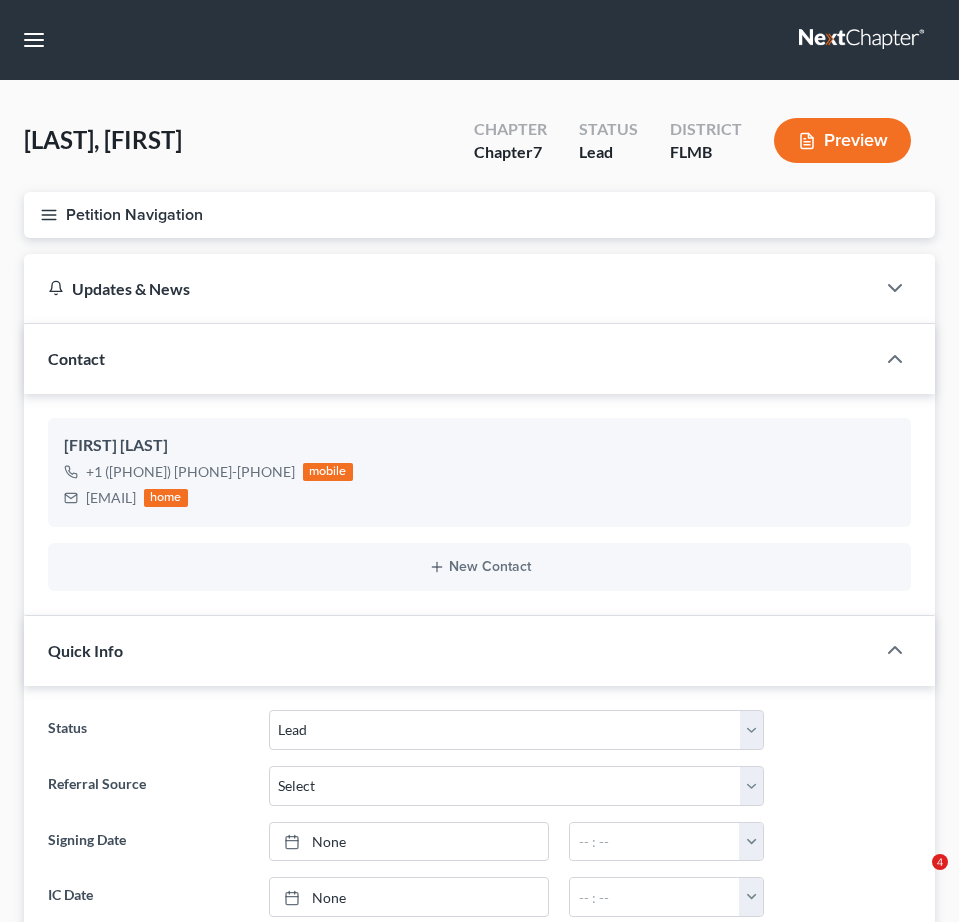 select on "4" 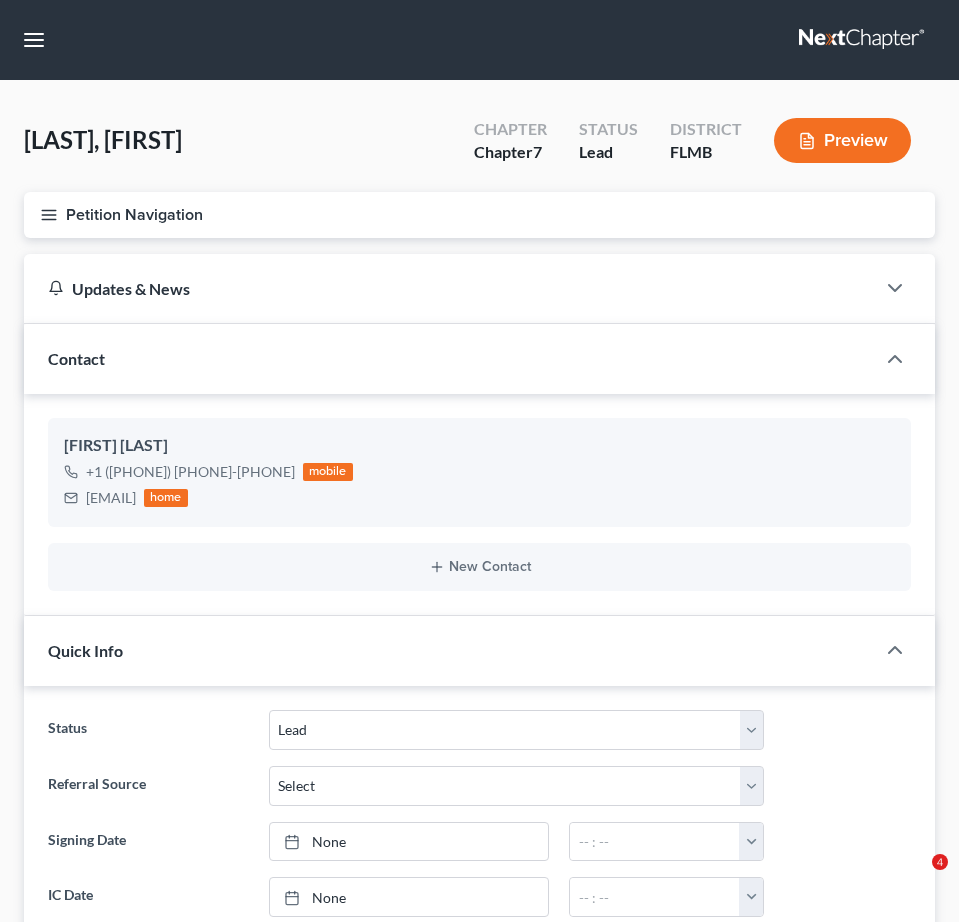 scroll, scrollTop: 0, scrollLeft: 0, axis: both 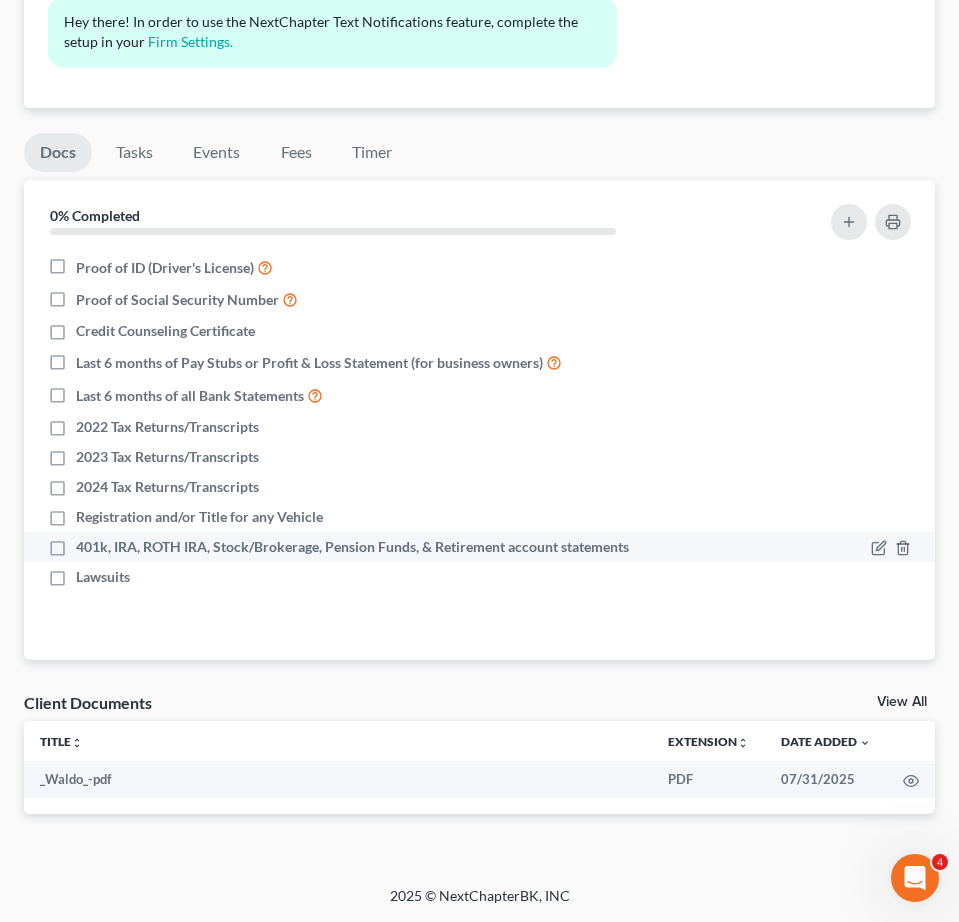 click on "401k, IRA, ROTH IRA, Stock/Brokerage, Pension Funds, & Retirement account statements" at bounding box center [352, 547] 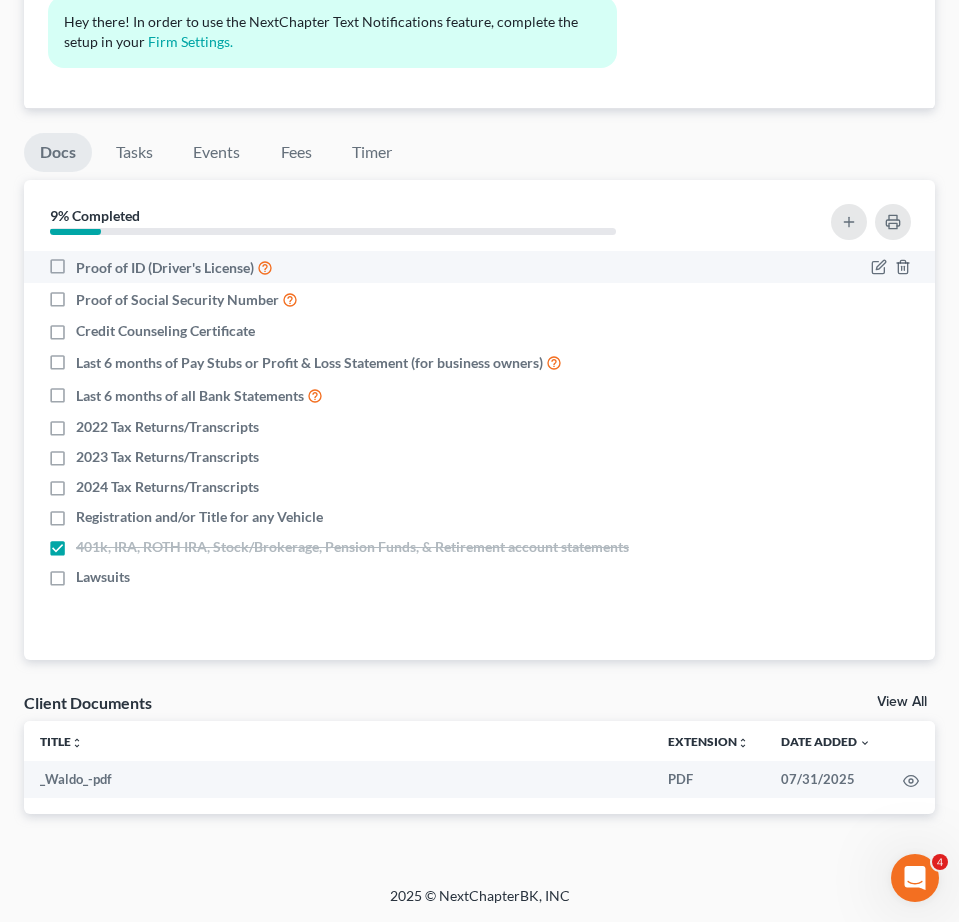 click on "Proof of ID (Driver's License)" at bounding box center [174, 267] 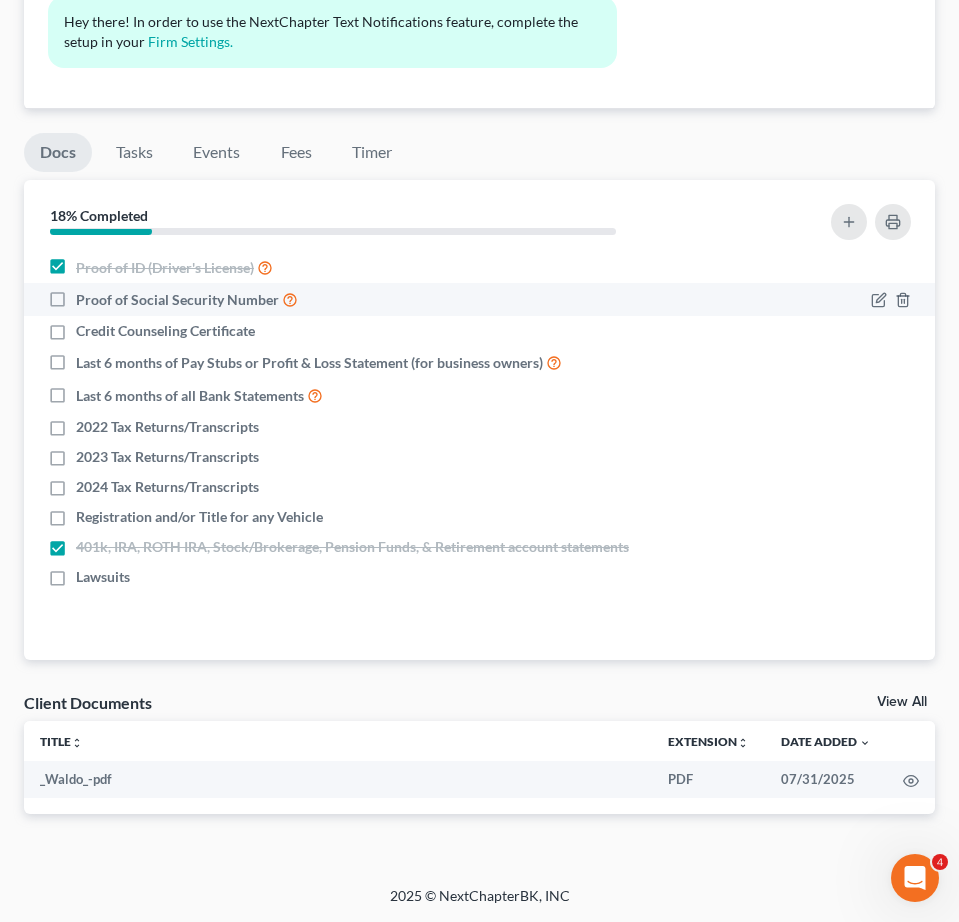 click on "Proof of Social Security Number" at bounding box center (187, 299) 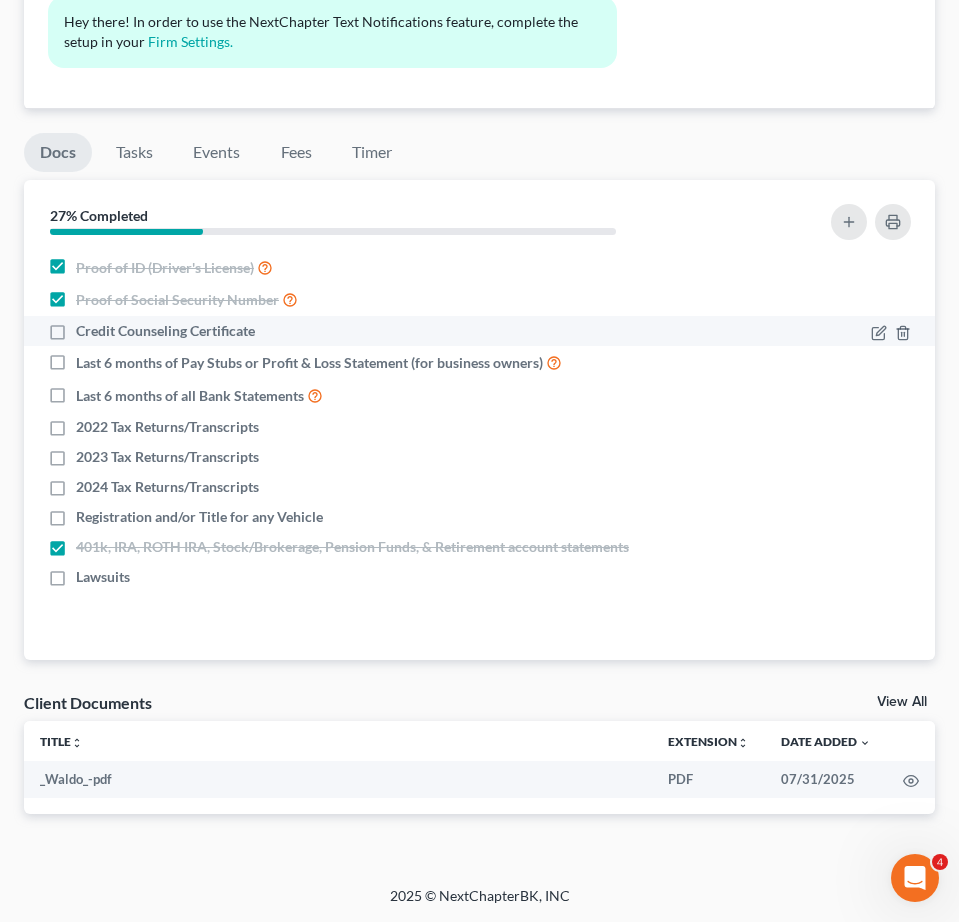 click on "Credit Counseling Certificate" at bounding box center [165, 331] 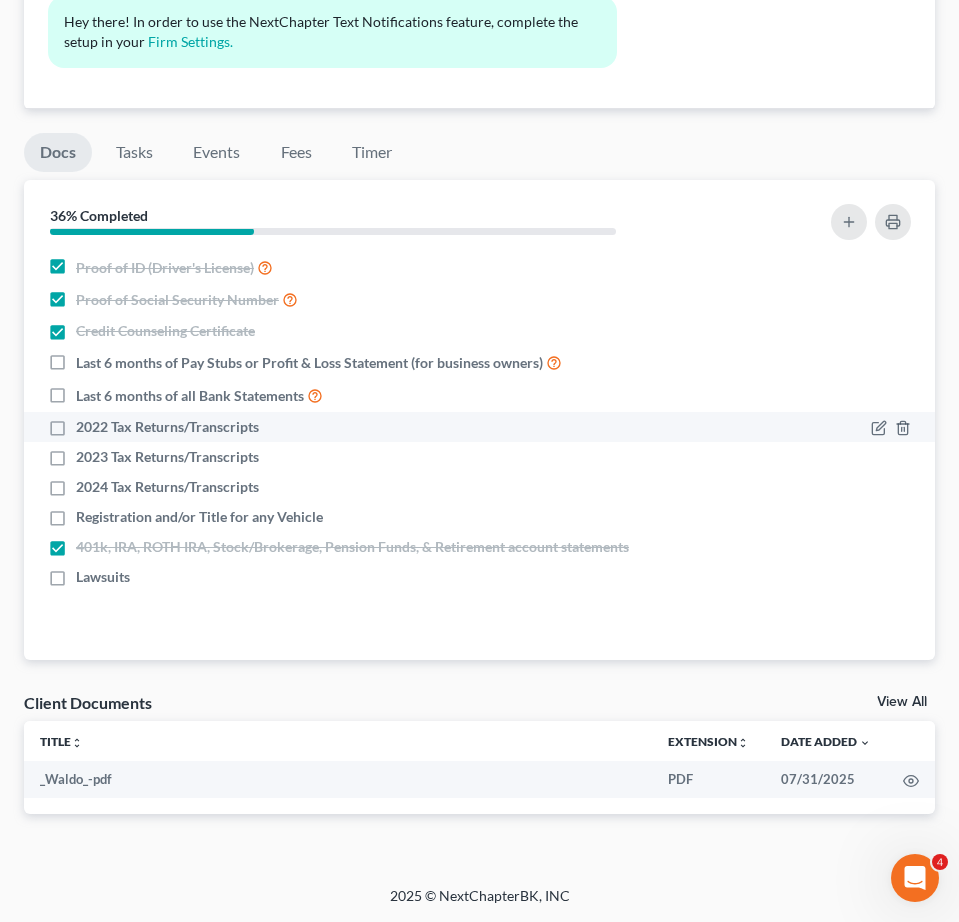 click on "2022 Tax Returns/Transcripts" at bounding box center (167, 427) 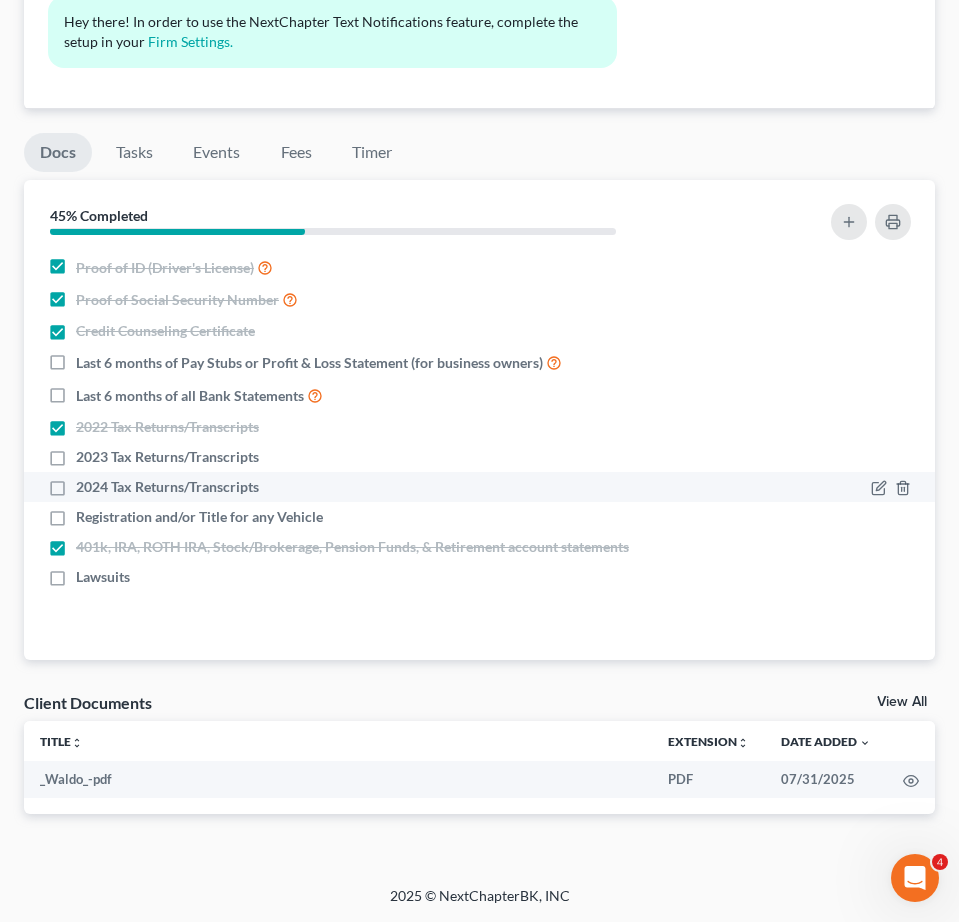 drag, startPoint x: 60, startPoint y: 455, endPoint x: 59, endPoint y: 474, distance: 19.026299 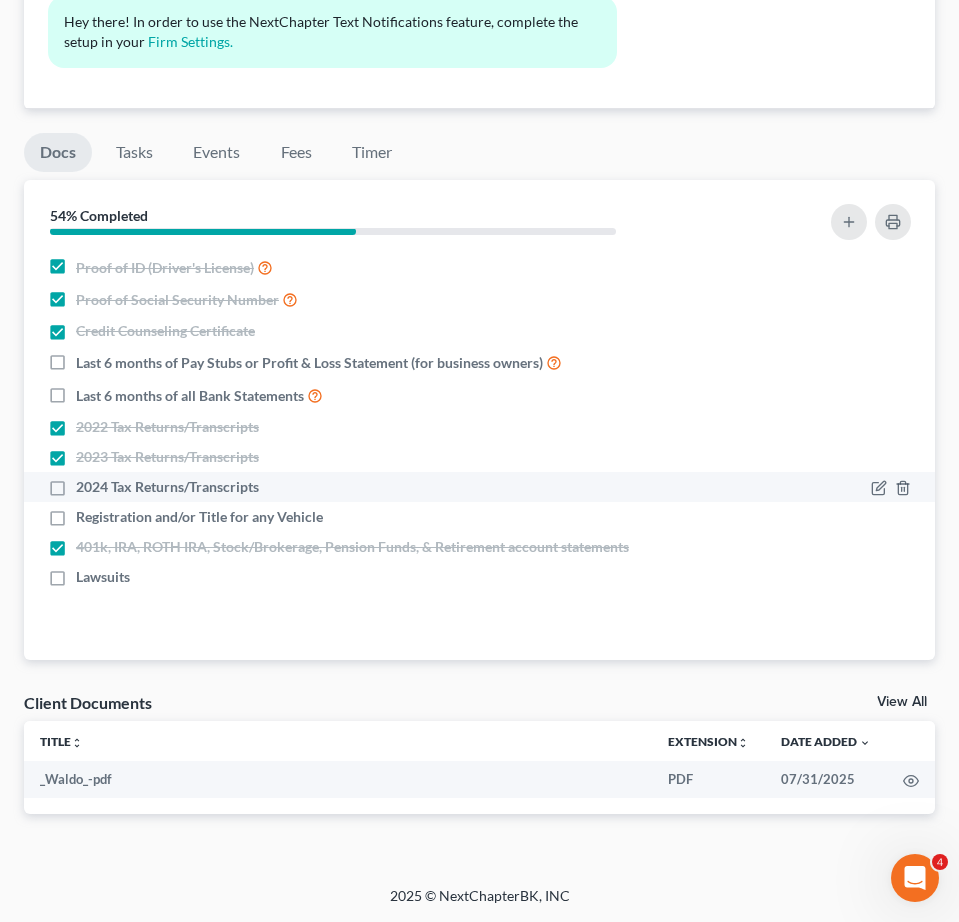 click on "2024 Tax Returns/Transcripts" at bounding box center [167, 487] 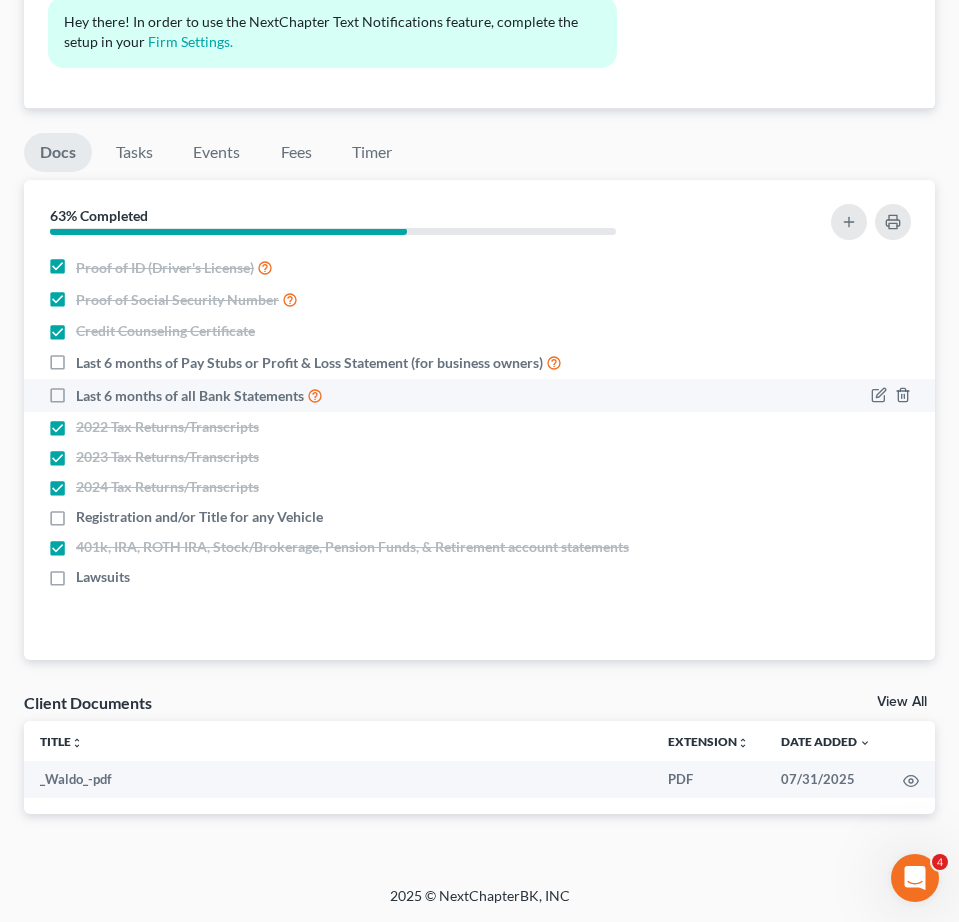 click on "Last 6 months of all Bank Statements" at bounding box center [199, 395] 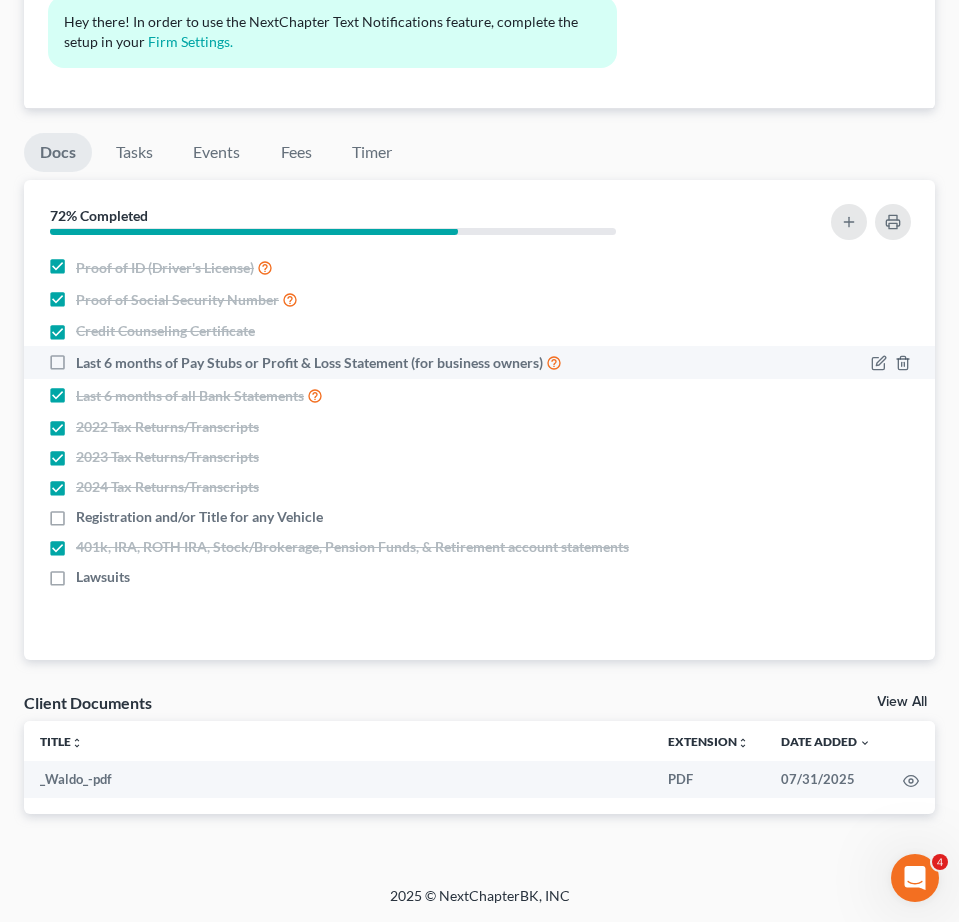 click on "Last 6 months of Pay Stubs or Profit & Loss Statement (for business owners)" at bounding box center (319, 362) 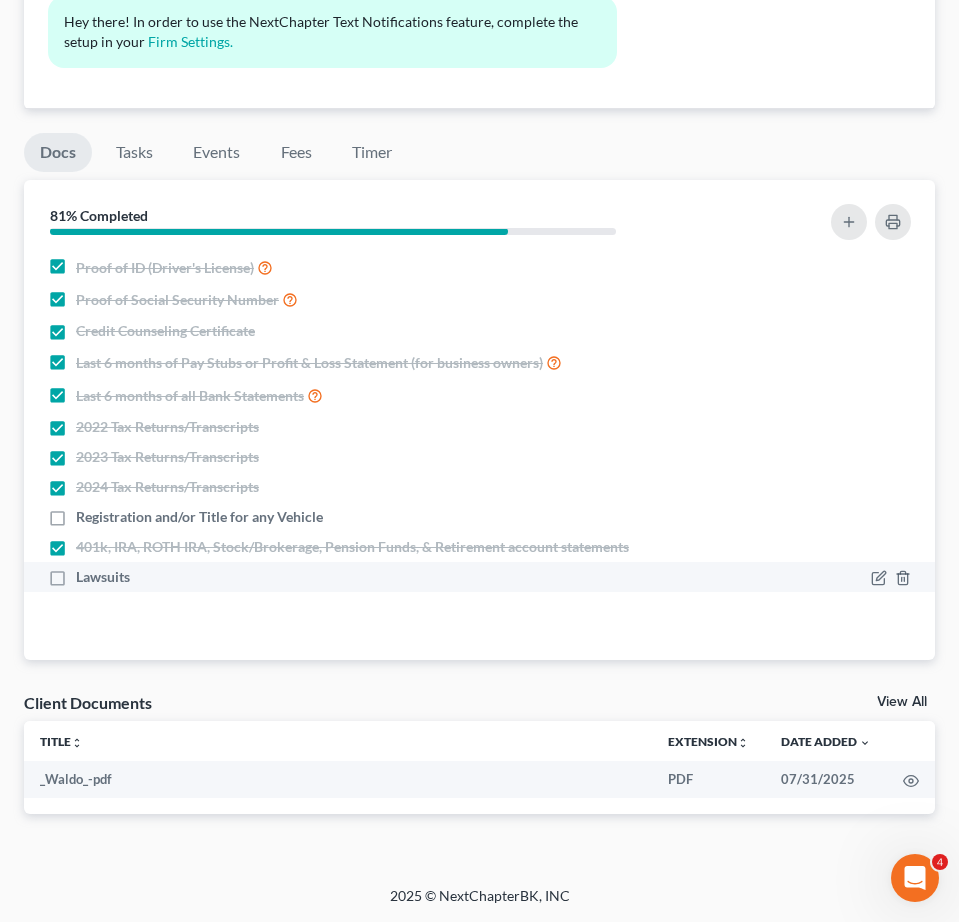 click on "Lawsuits" at bounding box center (369, 577) 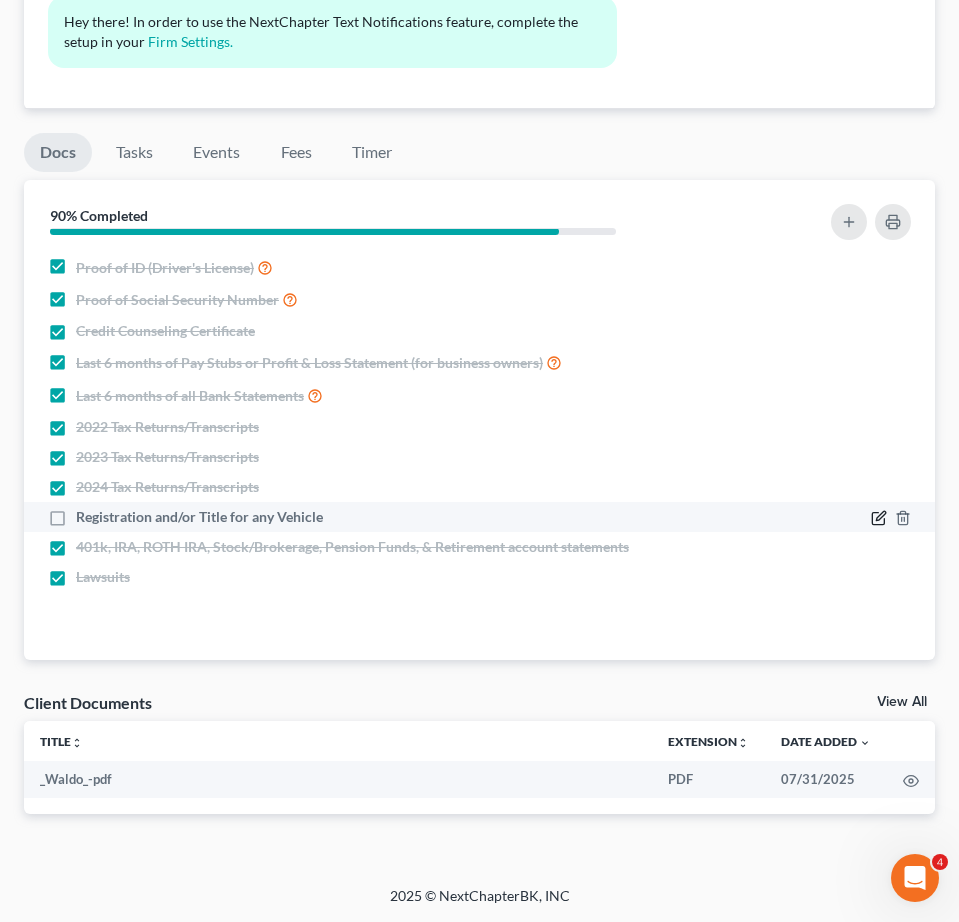 click 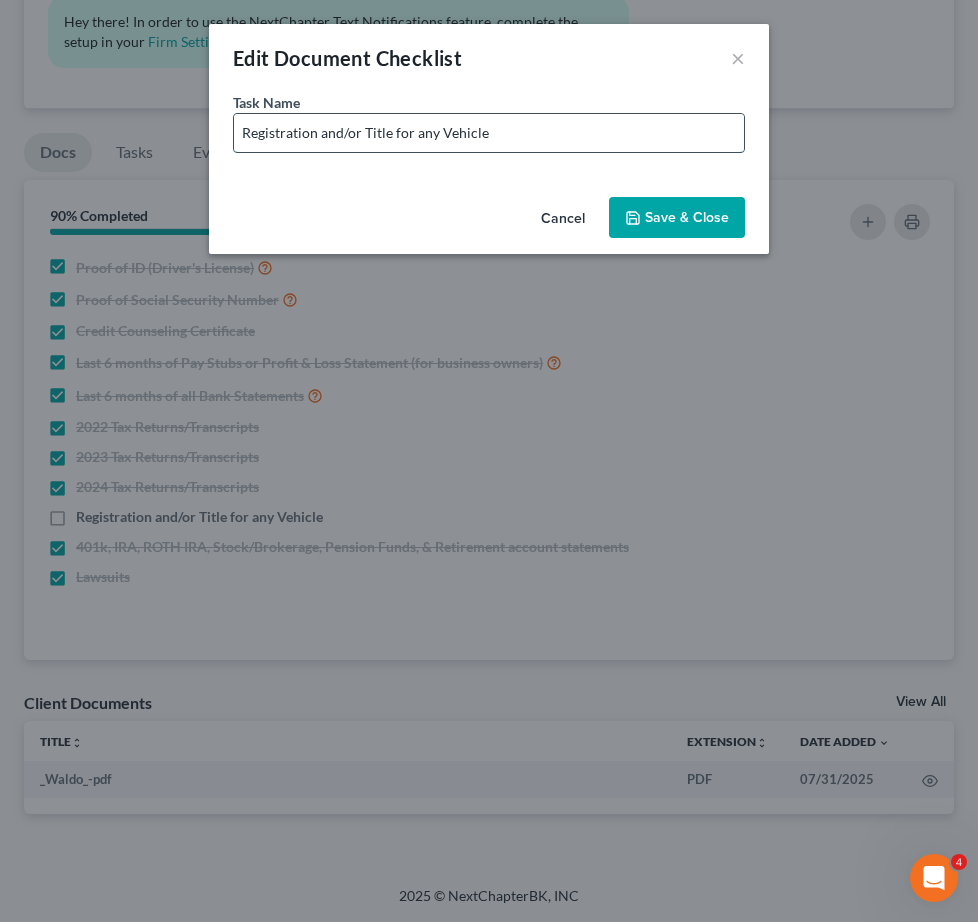 click on "Registration and/or Title for any Vehicle" at bounding box center [489, 133] 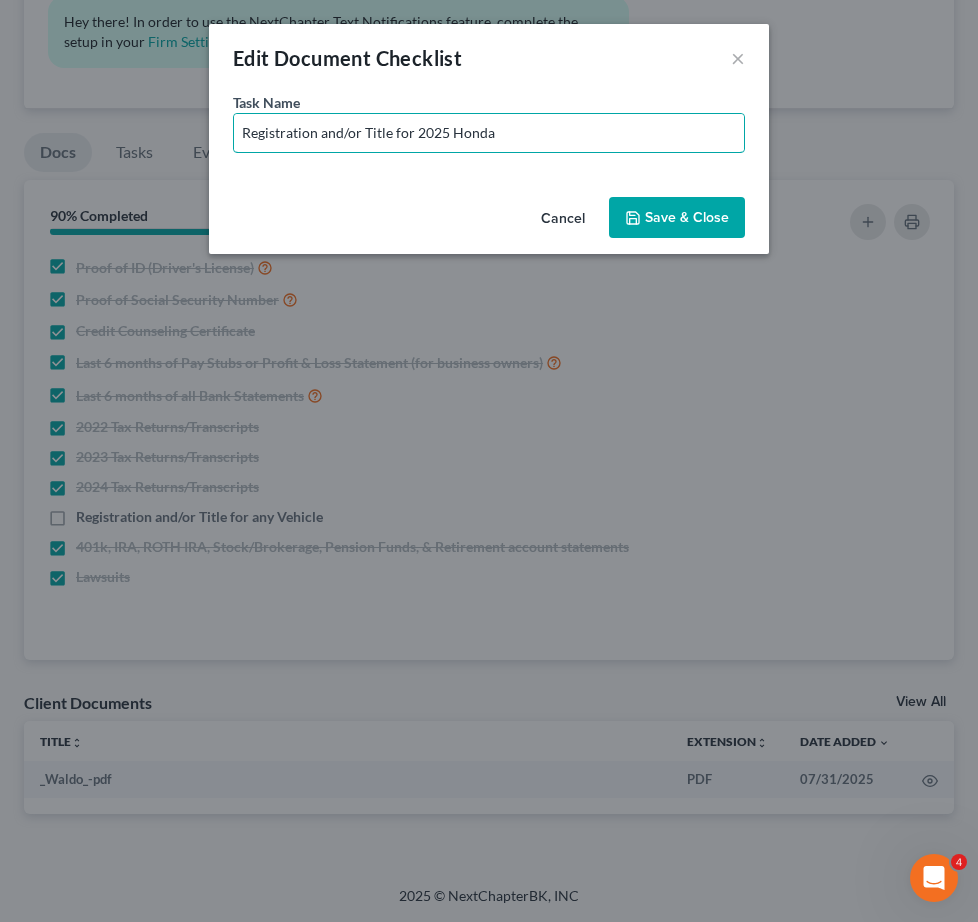 type on "Registration and/or Title for 2025 Honda" 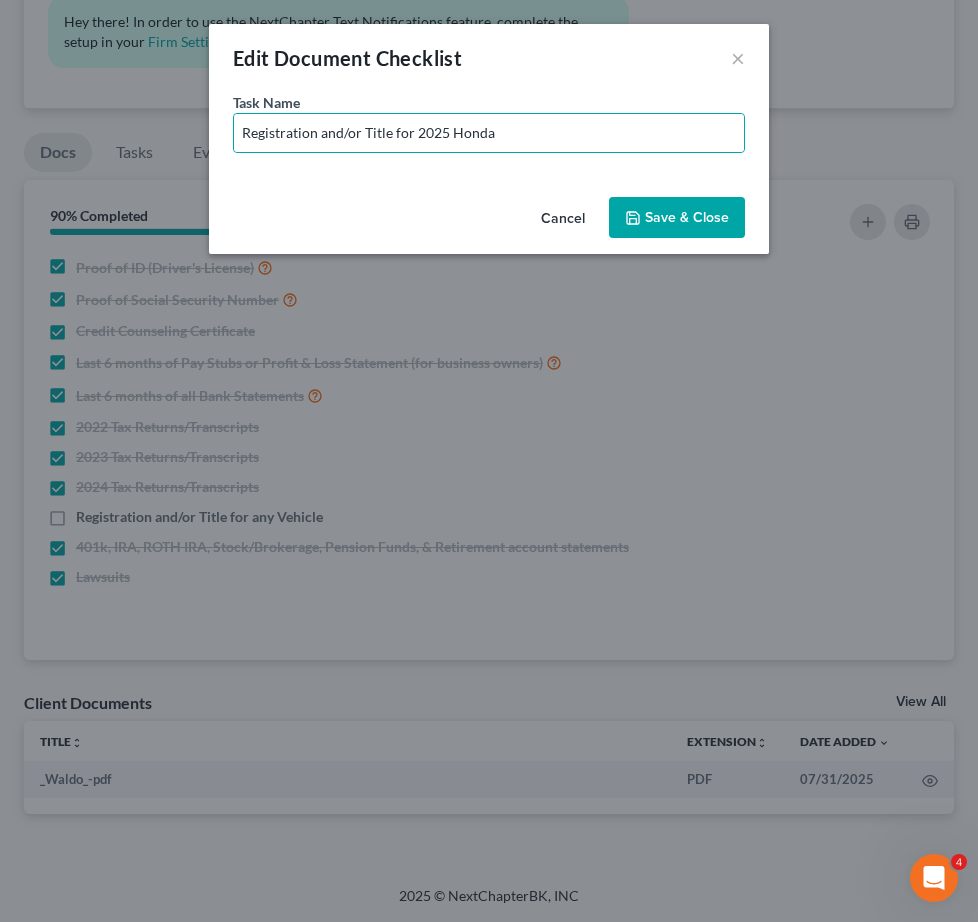 click on "Save & Close" at bounding box center [677, 218] 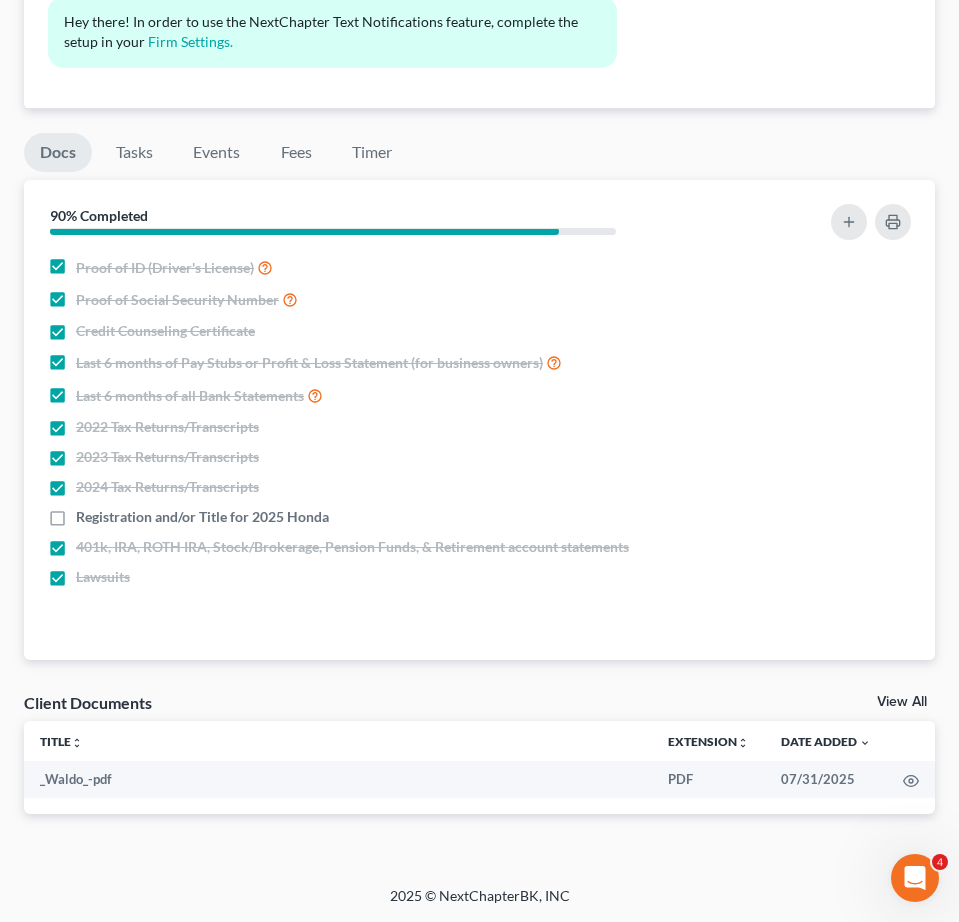 click on "Docs
Tasks
Events
Fees
Timer" at bounding box center (479, 156) 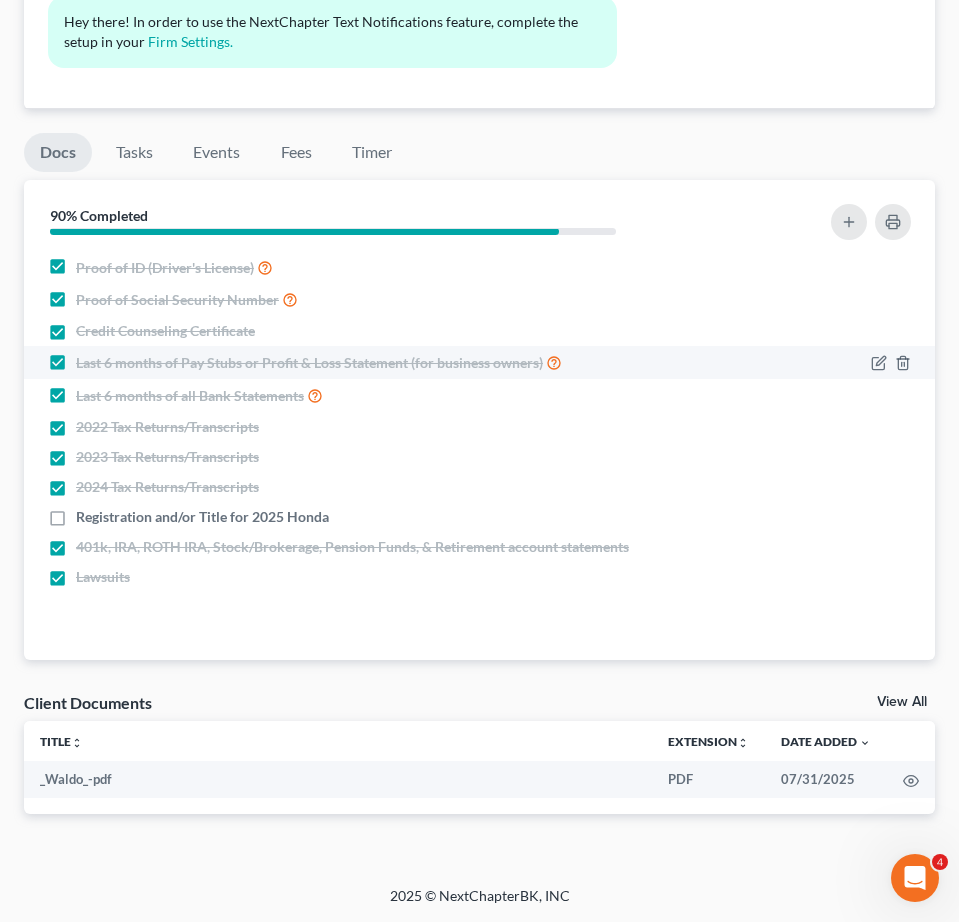 click on "Last 6 months of Pay Stubs or Profit & Loss Statement (for business owners)" at bounding box center [319, 362] 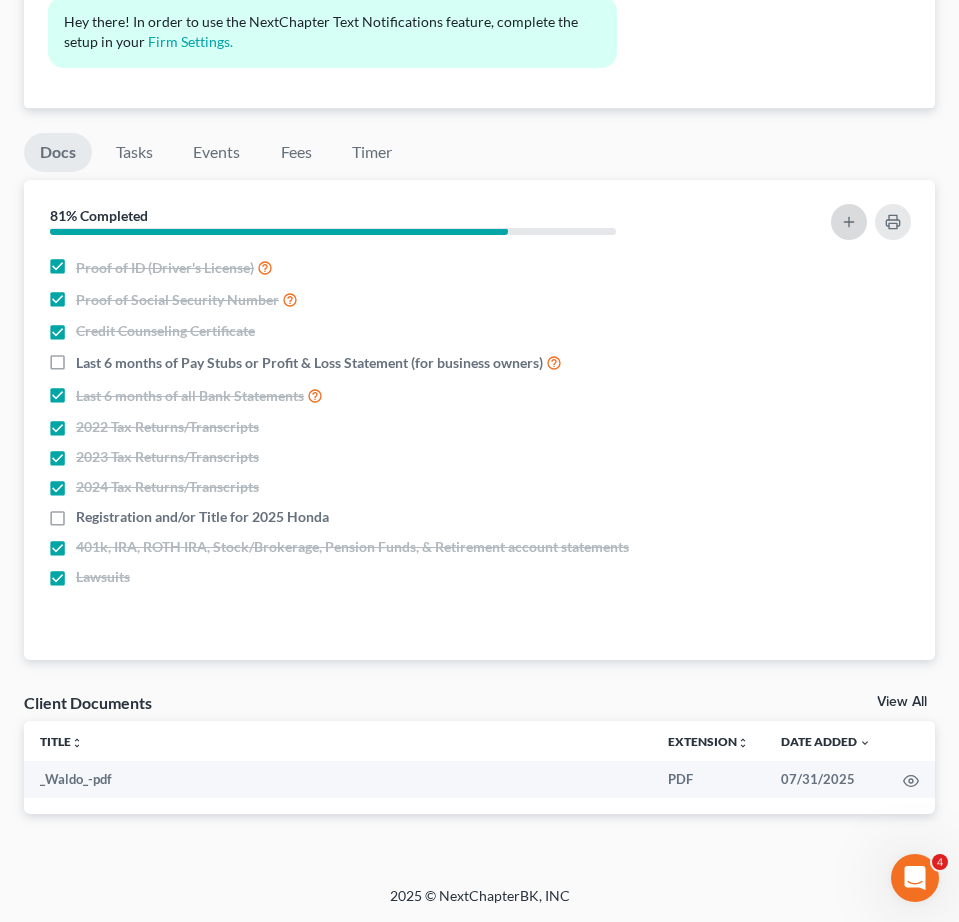 click 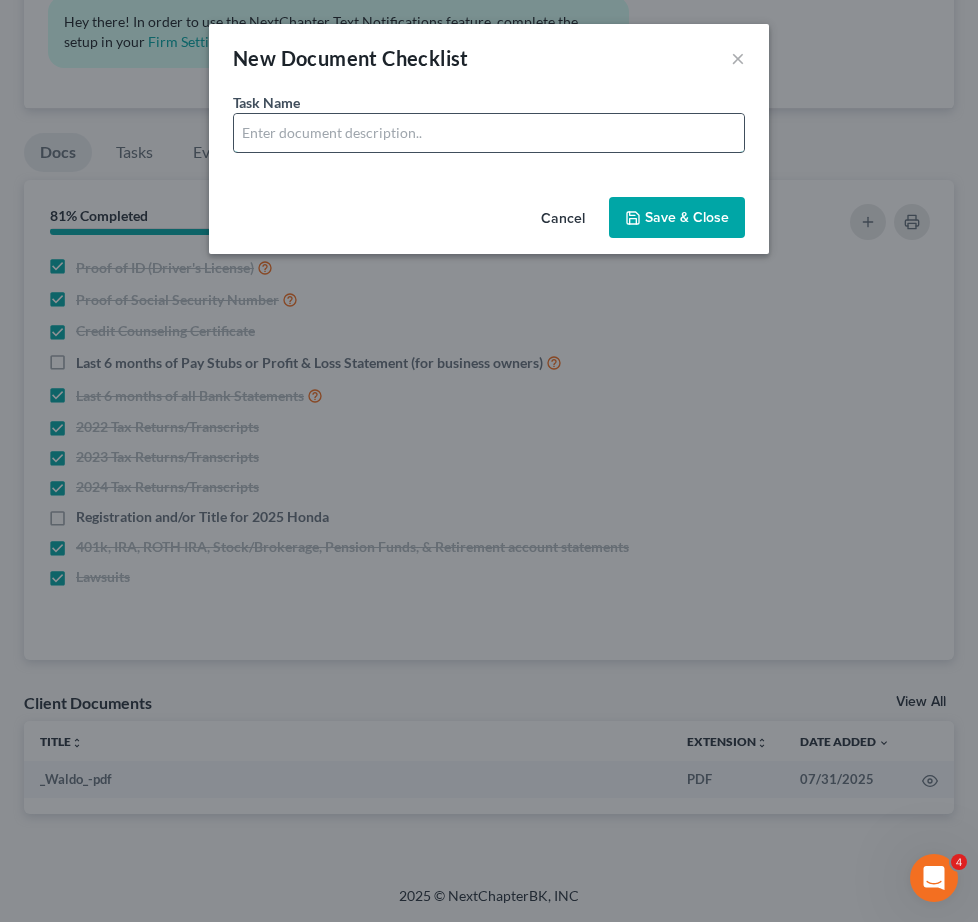 drag, startPoint x: 323, startPoint y: 145, endPoint x: 336, endPoint y: 150, distance: 13.928389 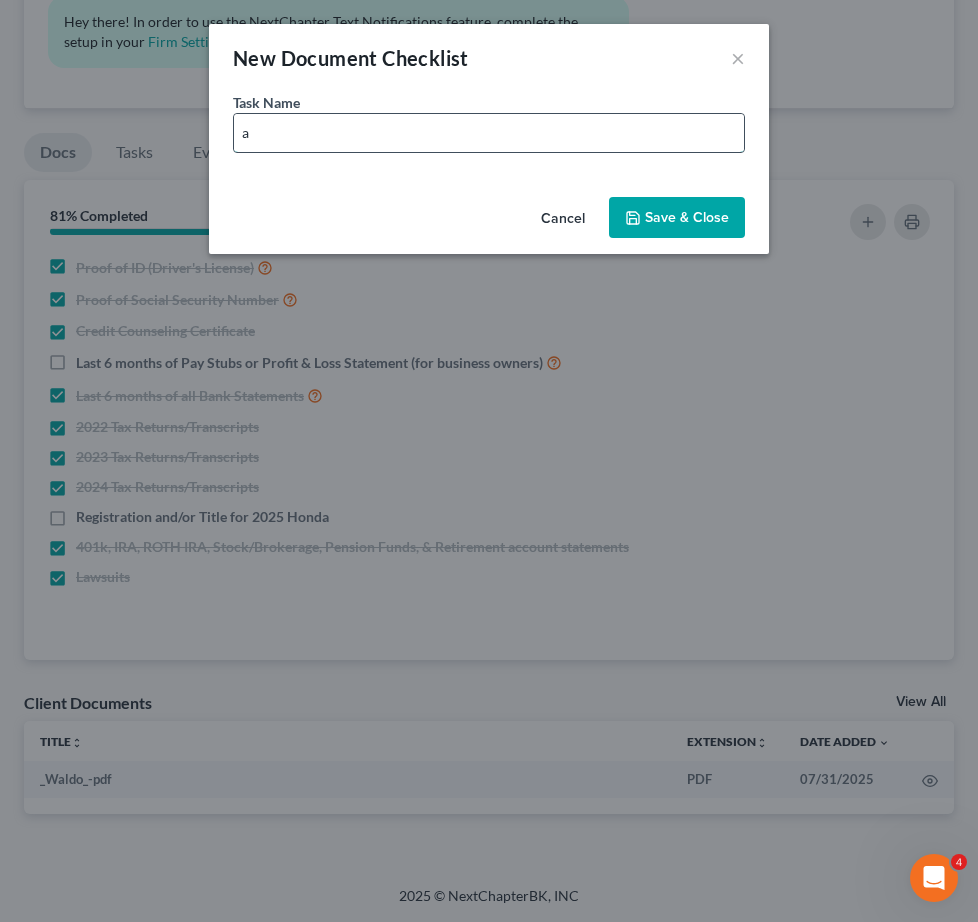 type on "Account Statements for PayPal - 6 Months" 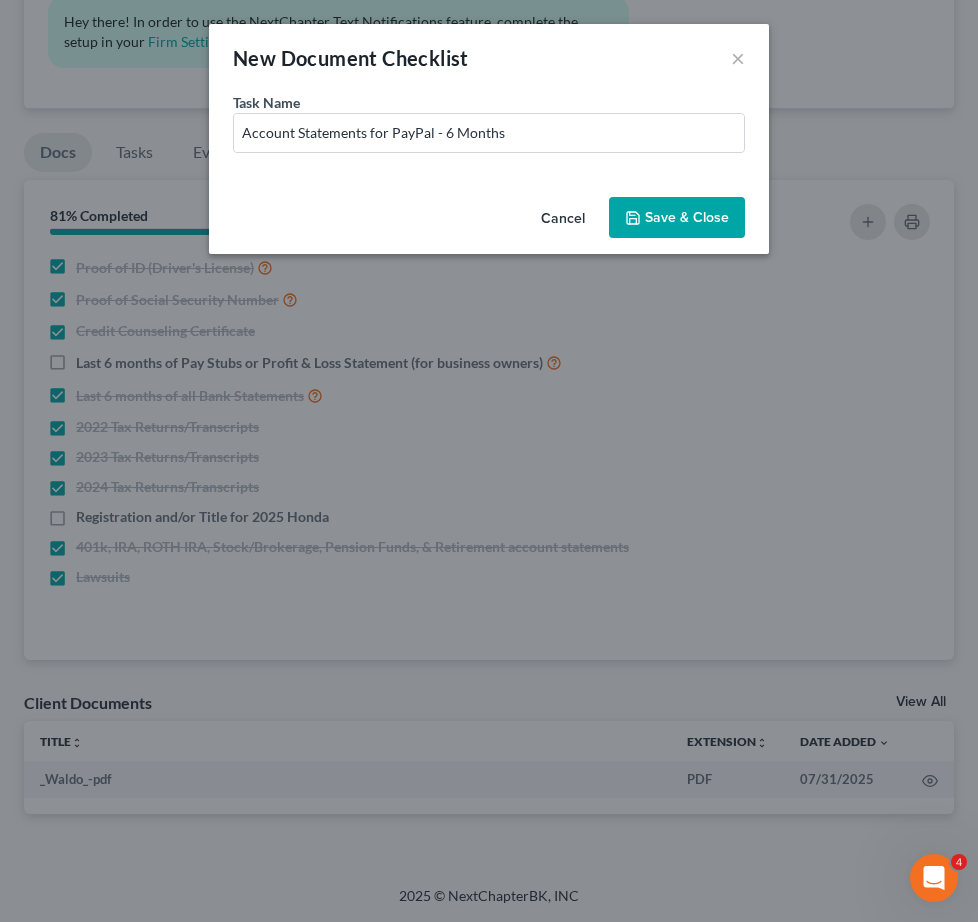 drag, startPoint x: 709, startPoint y: 216, endPoint x: 713, endPoint y: 263, distance: 47.169907 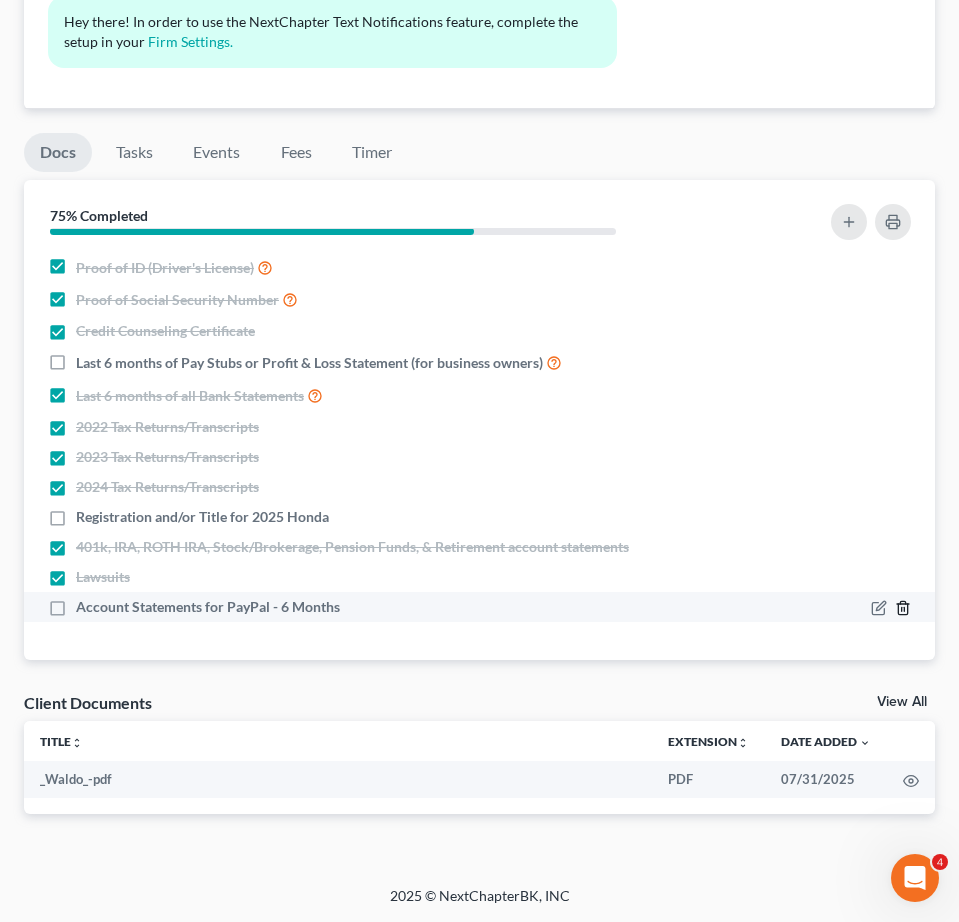 click 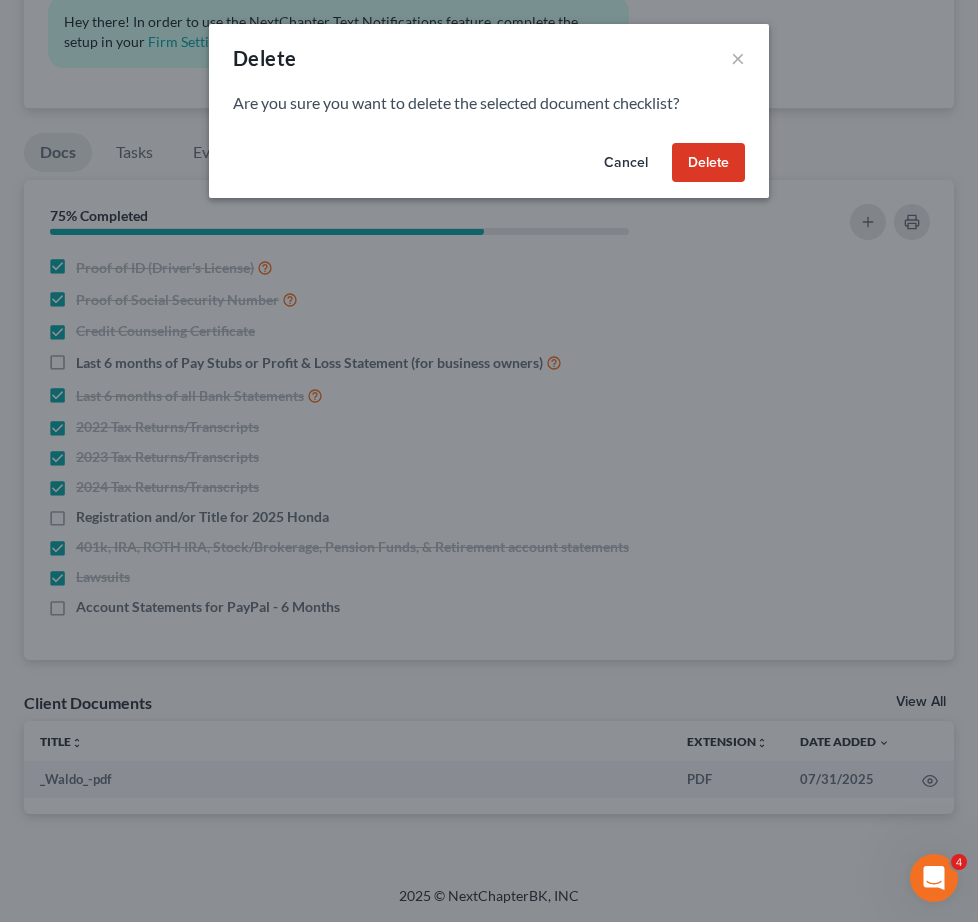 click on "Delete" at bounding box center (708, 163) 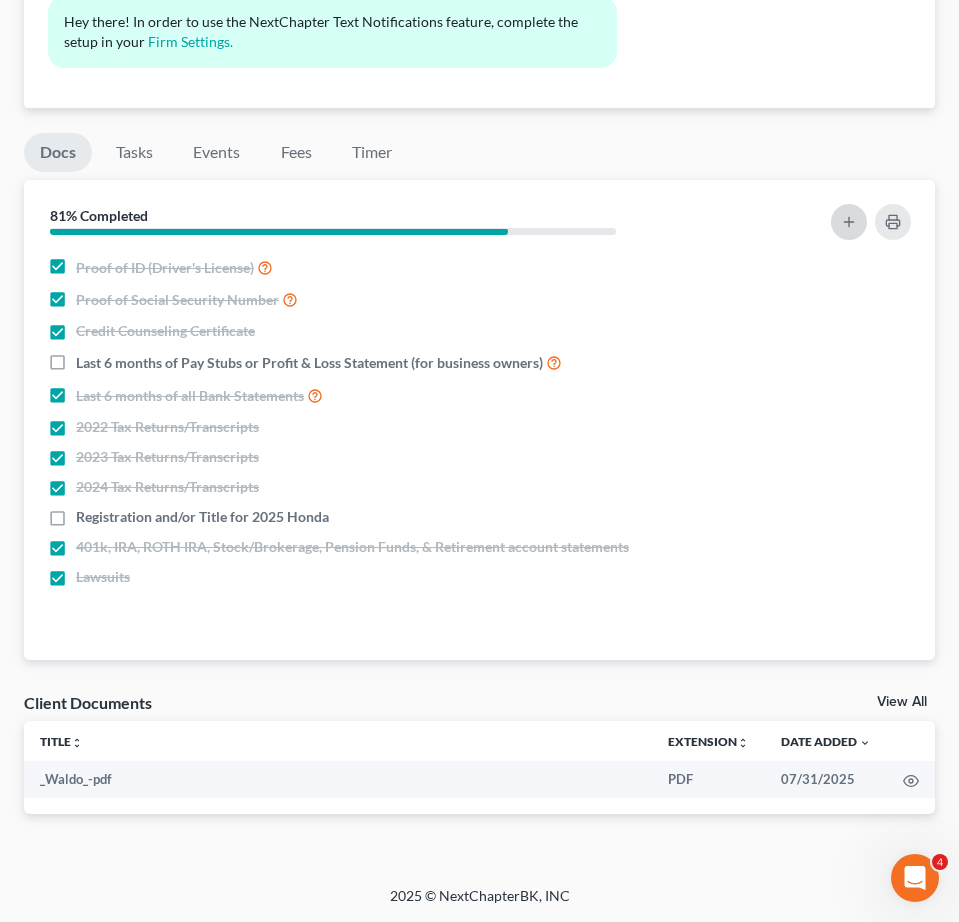 click at bounding box center (849, 222) 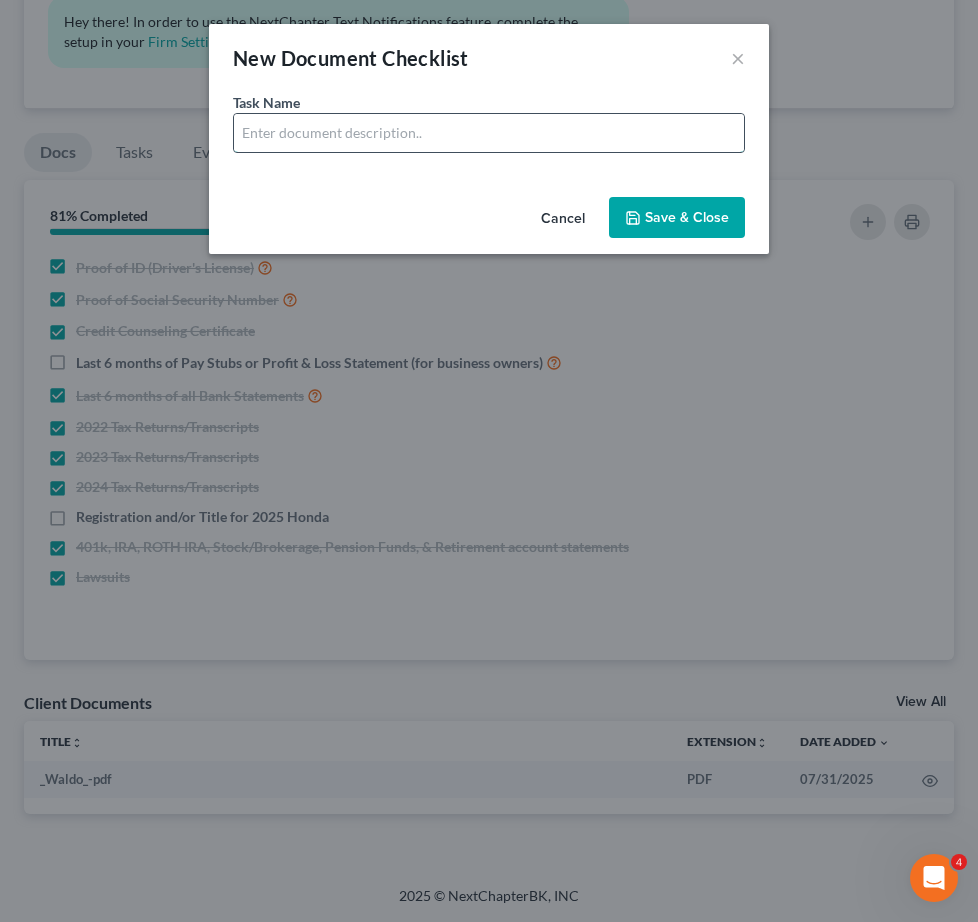 click at bounding box center (489, 133) 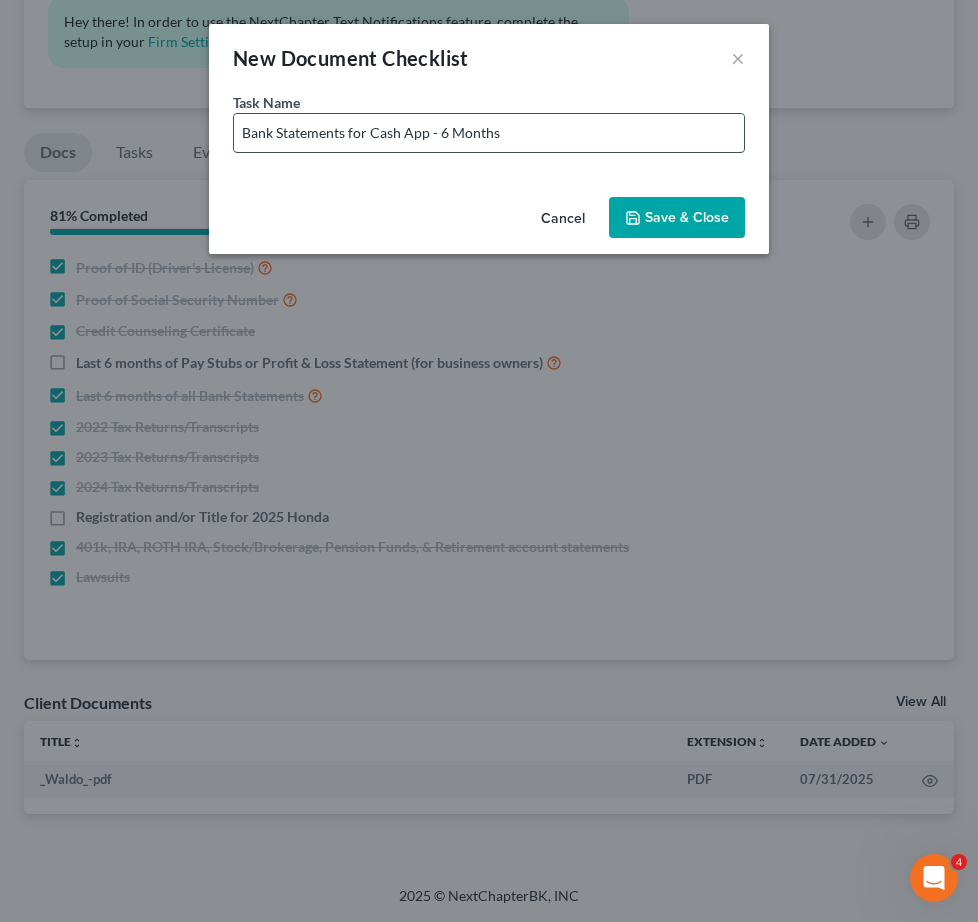 drag, startPoint x: 515, startPoint y: 136, endPoint x: 370, endPoint y: 139, distance: 145.03104 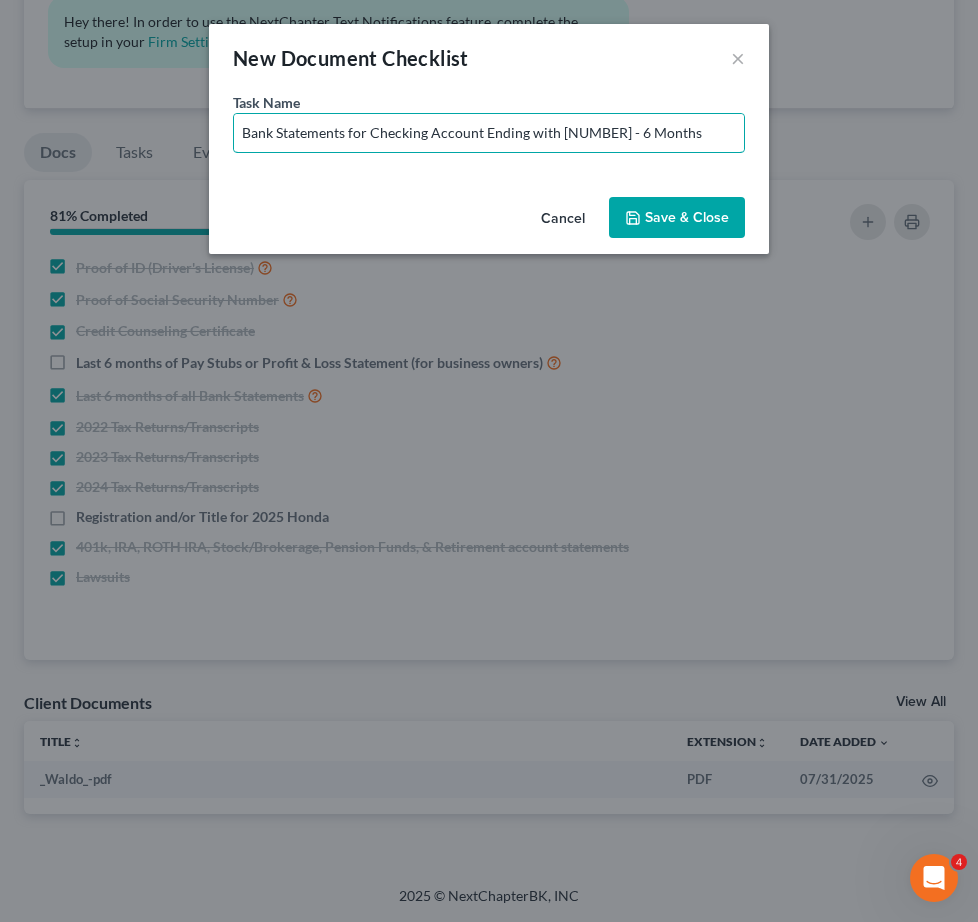 type on "Bank Statements for Checking Account Ending with 7757 - 6 Months" 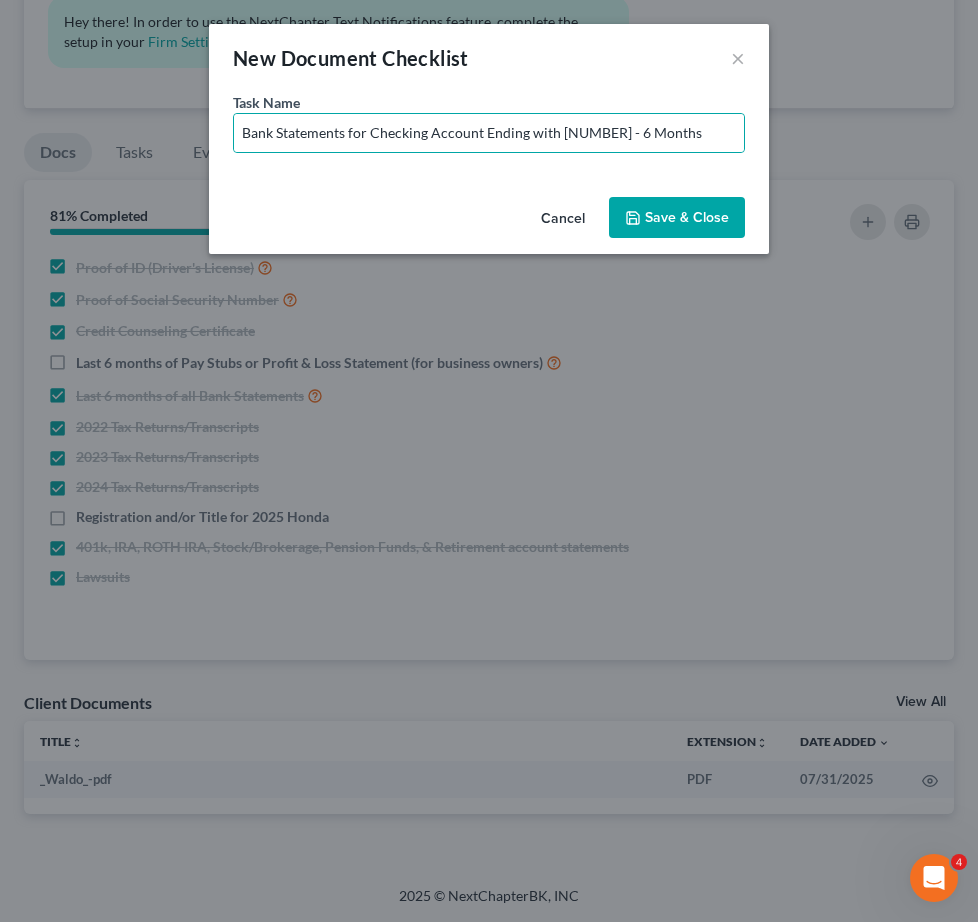 click on "Save & Close" at bounding box center (677, 218) 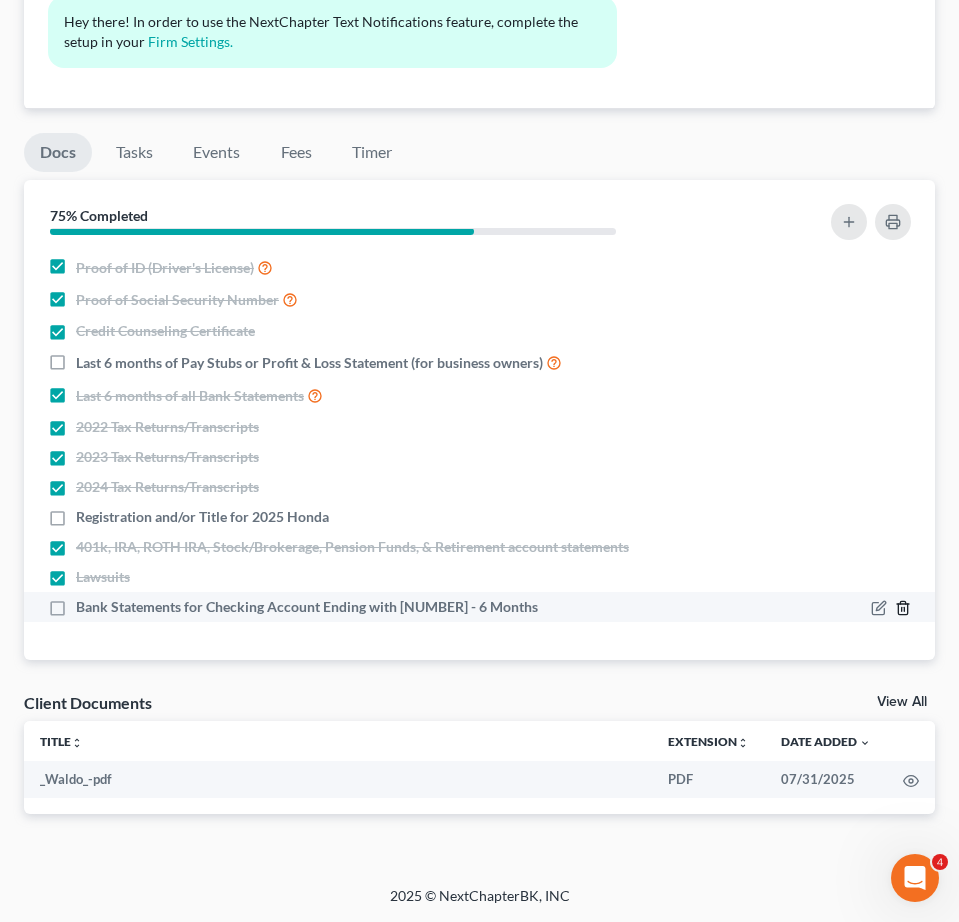 click 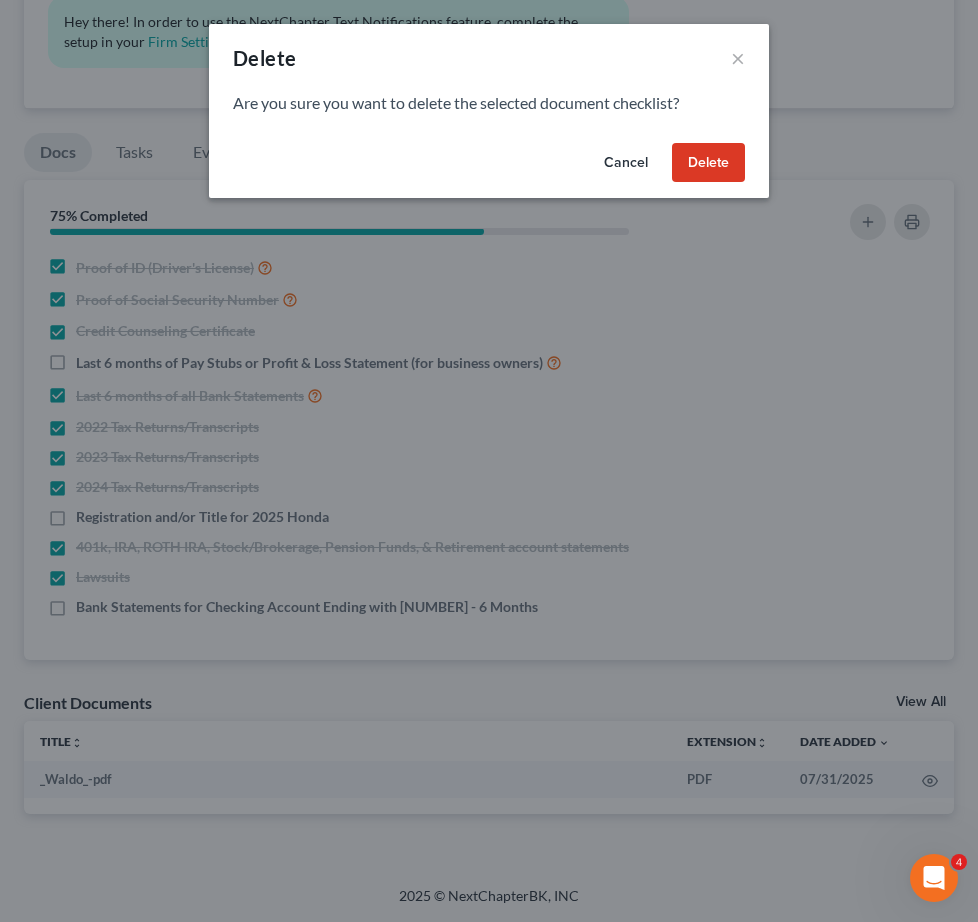 click on "Delete" at bounding box center (708, 163) 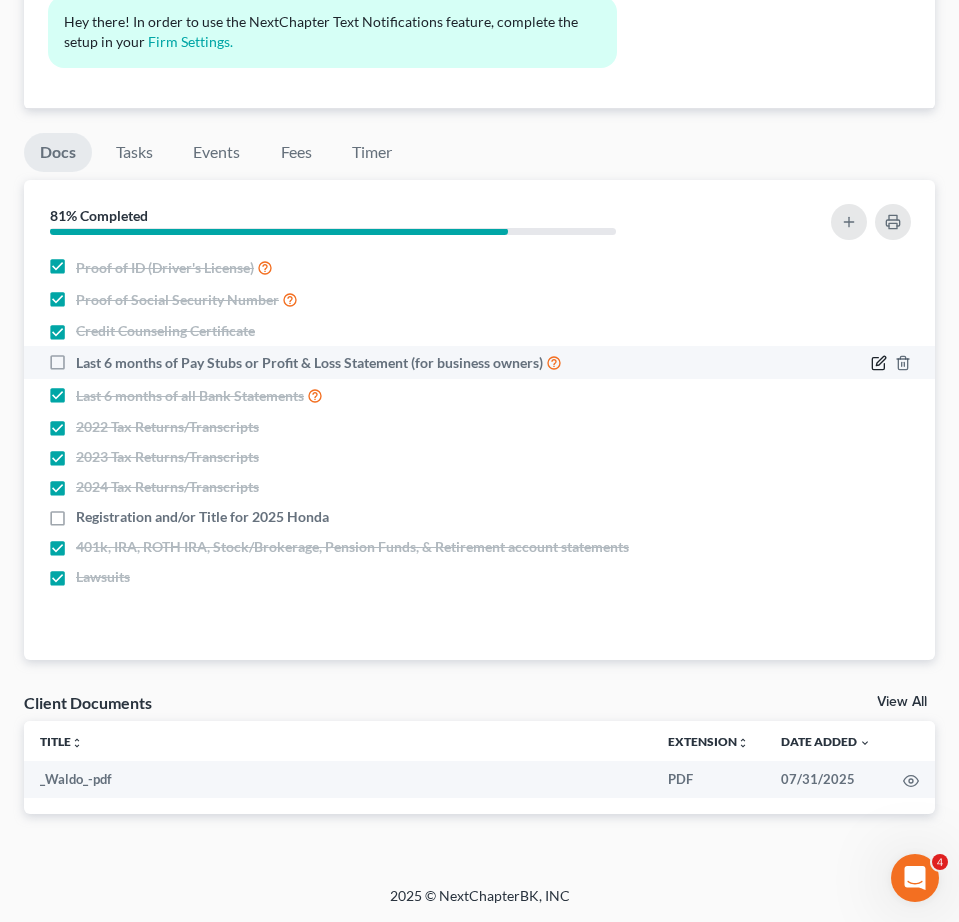 click 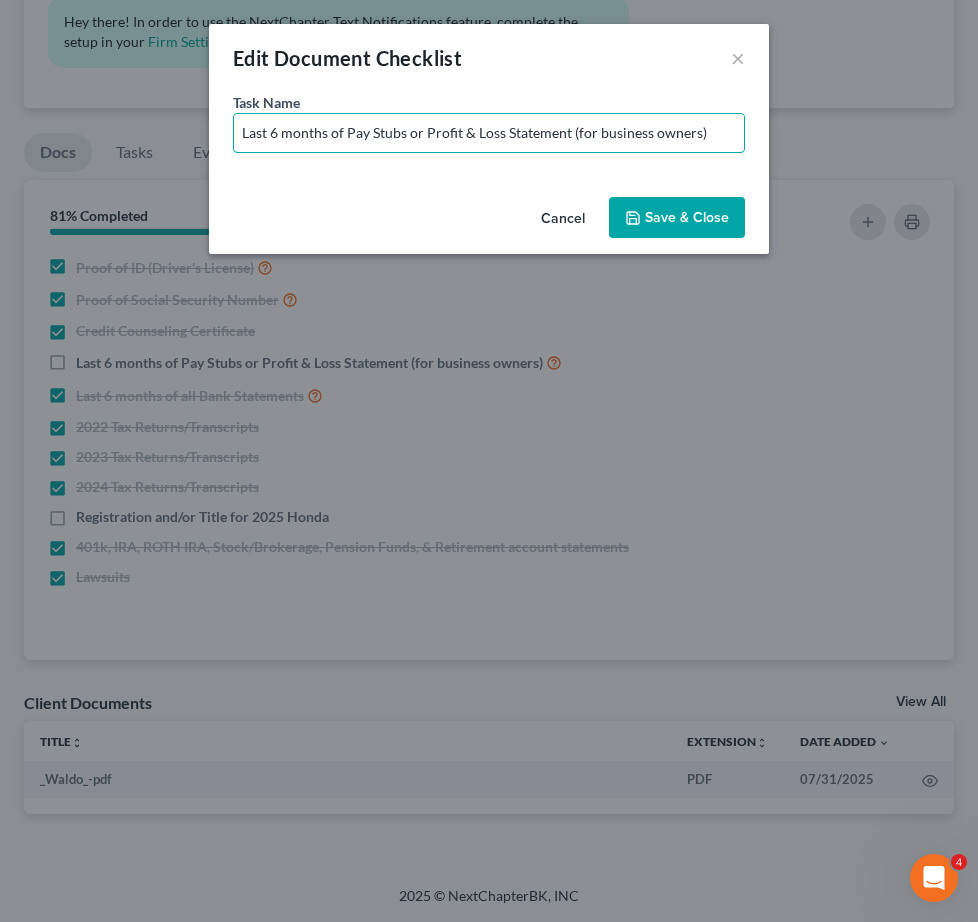drag, startPoint x: 404, startPoint y: 131, endPoint x: 975, endPoint y: 138, distance: 571.0429 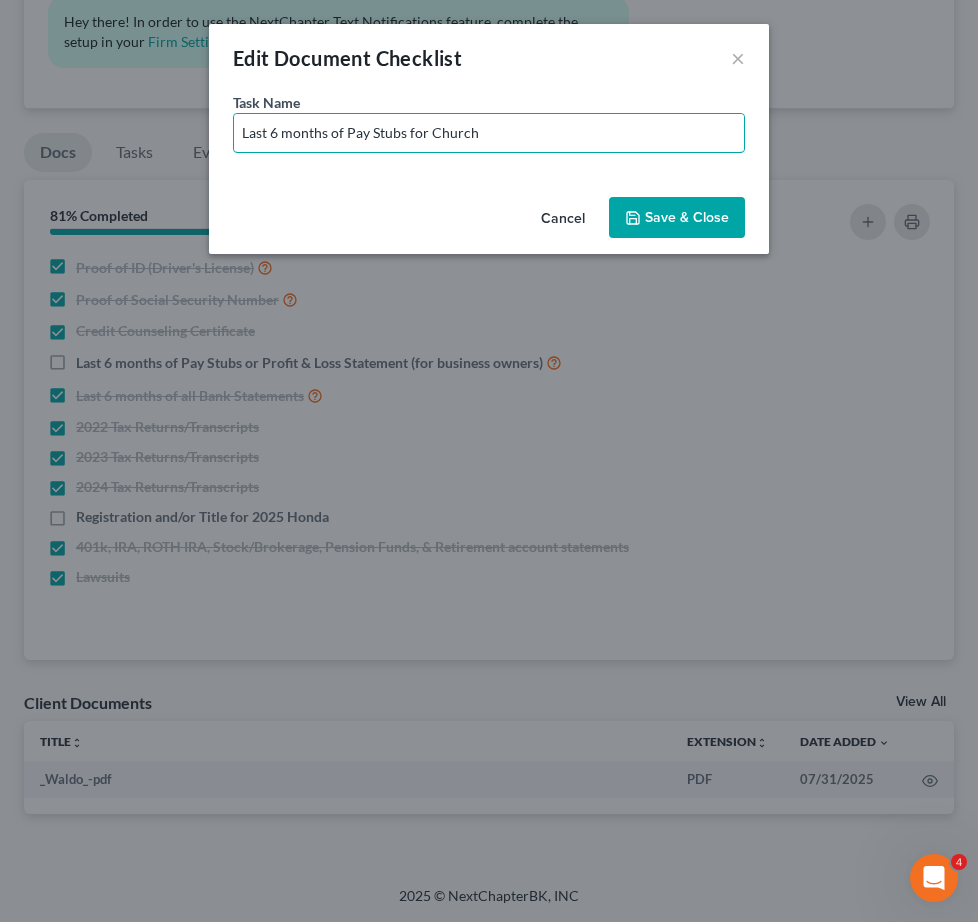 type on "Last 6 months of Pay Stubs for Church" 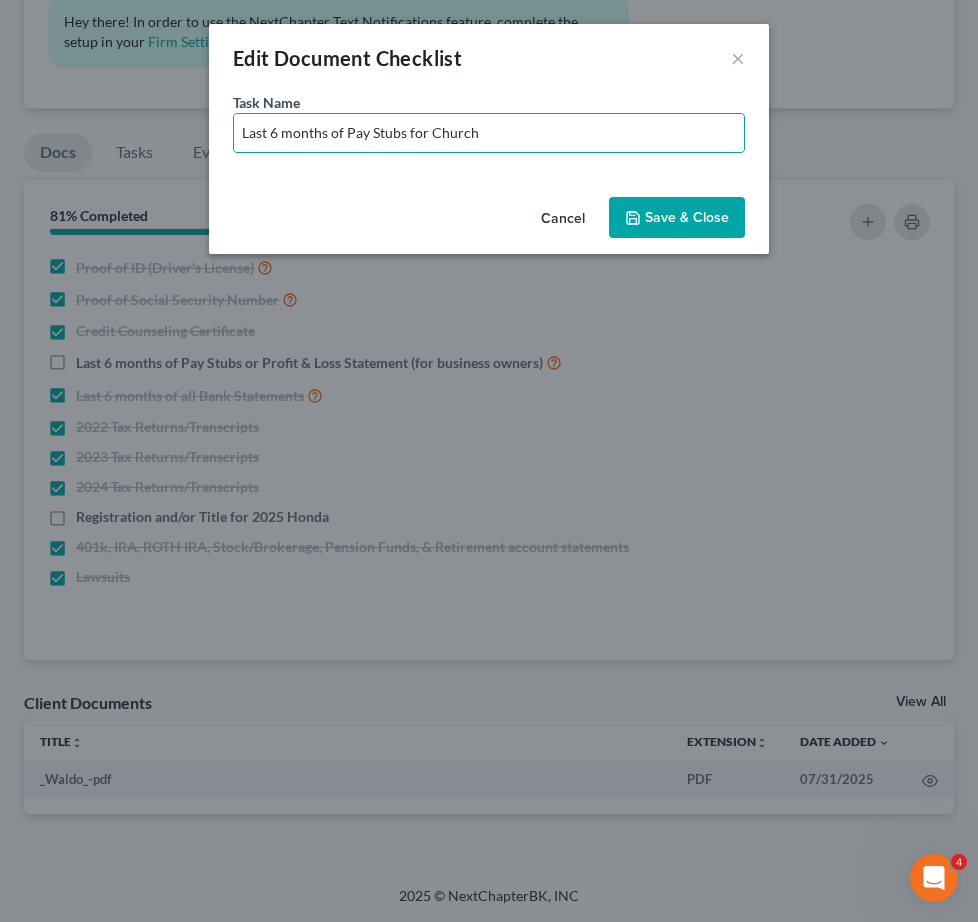 drag, startPoint x: 665, startPoint y: 224, endPoint x: 694, endPoint y: 263, distance: 48.60041 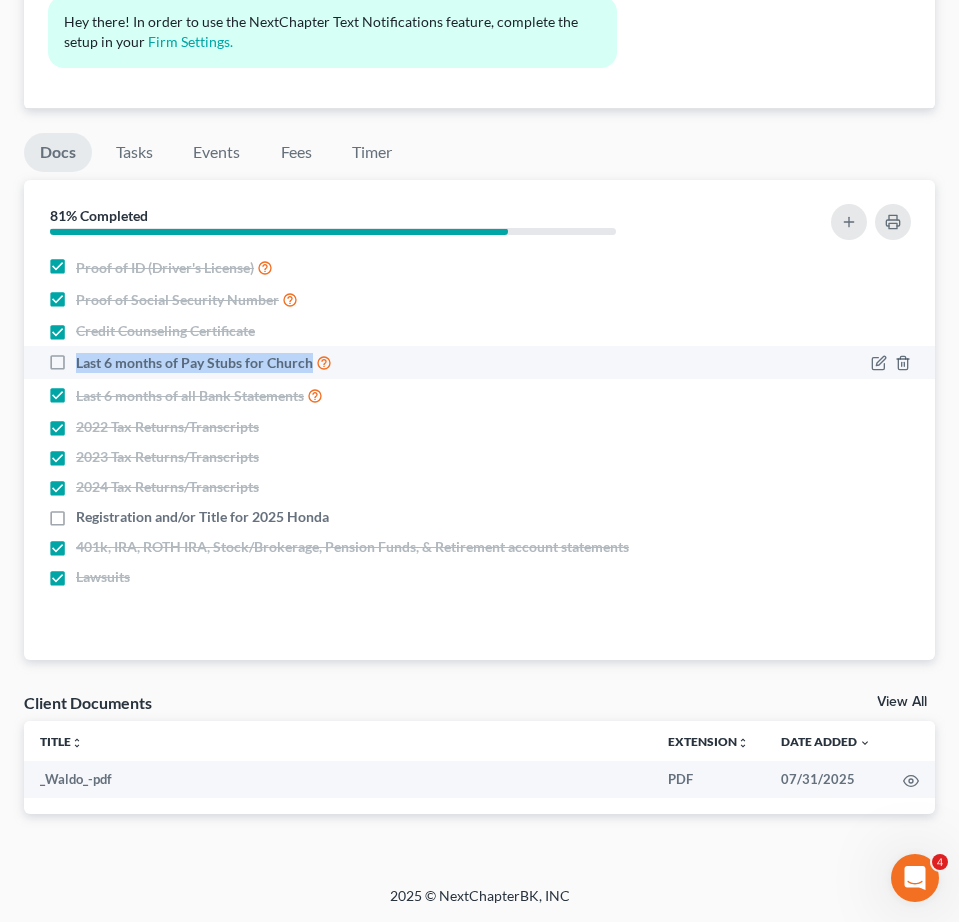 drag, startPoint x: 76, startPoint y: 362, endPoint x: 308, endPoint y: 360, distance: 232.00862 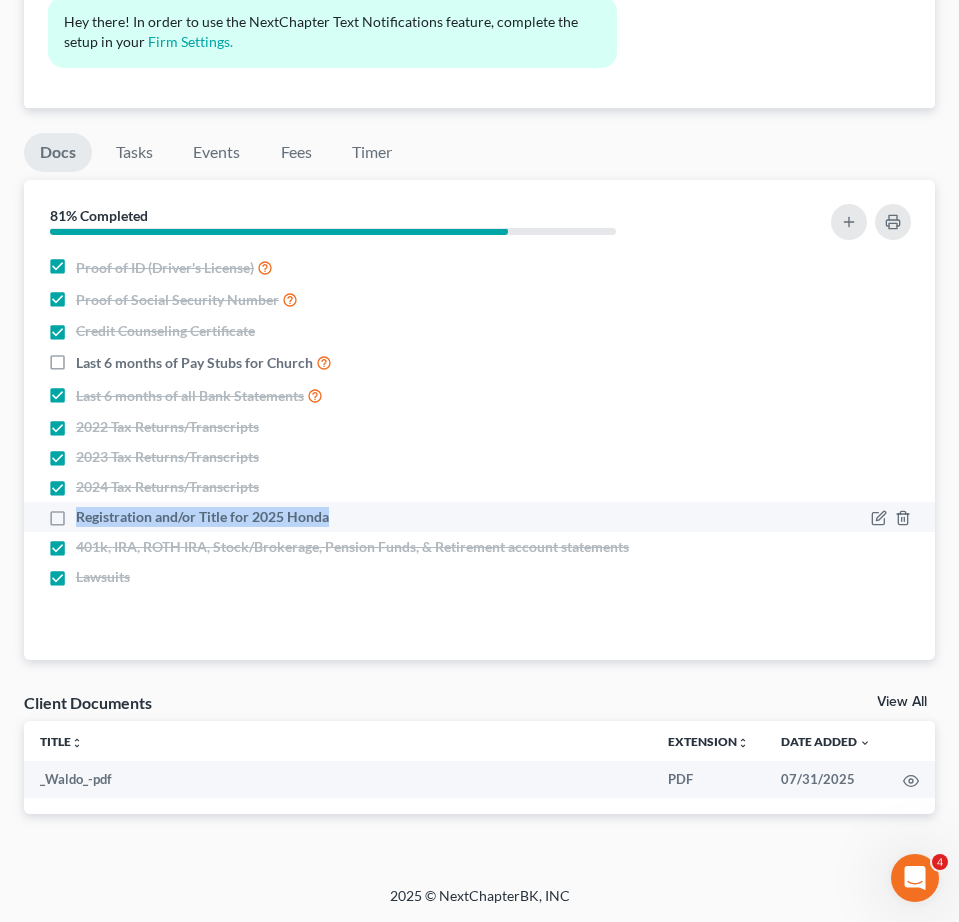 drag, startPoint x: 294, startPoint y: 523, endPoint x: 76, endPoint y: 522, distance: 218.00229 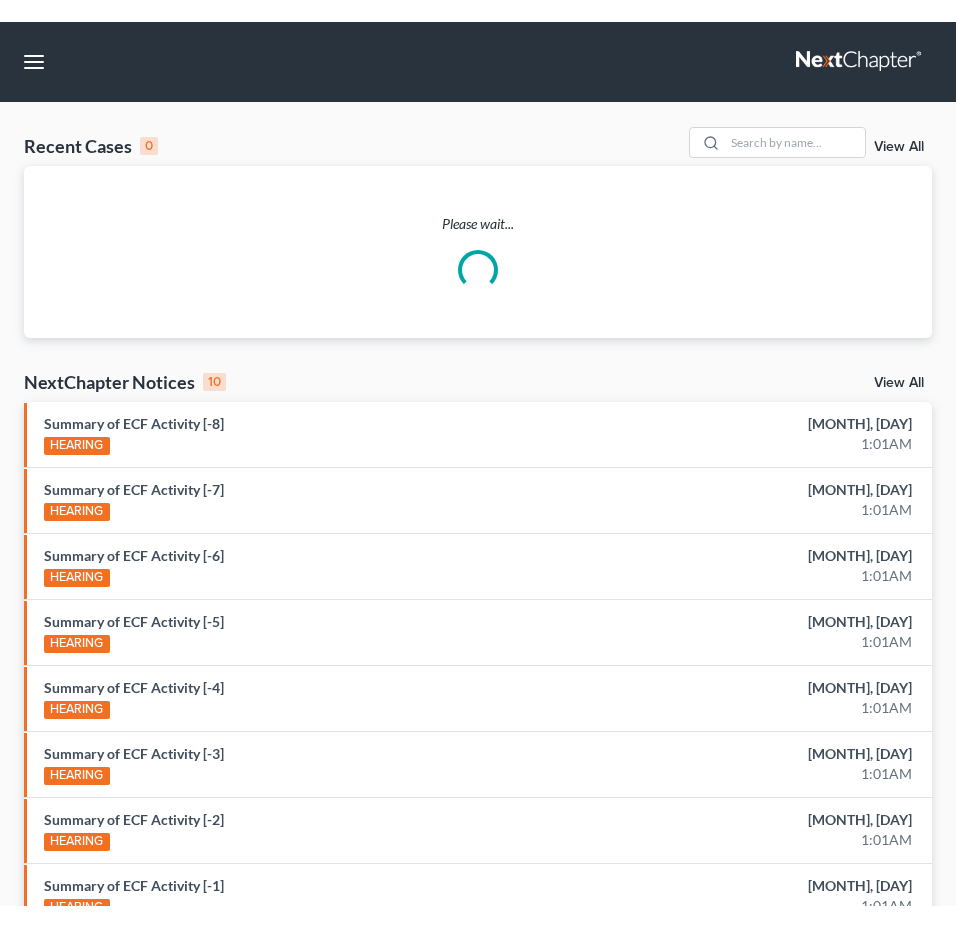 scroll, scrollTop: 0, scrollLeft: 0, axis: both 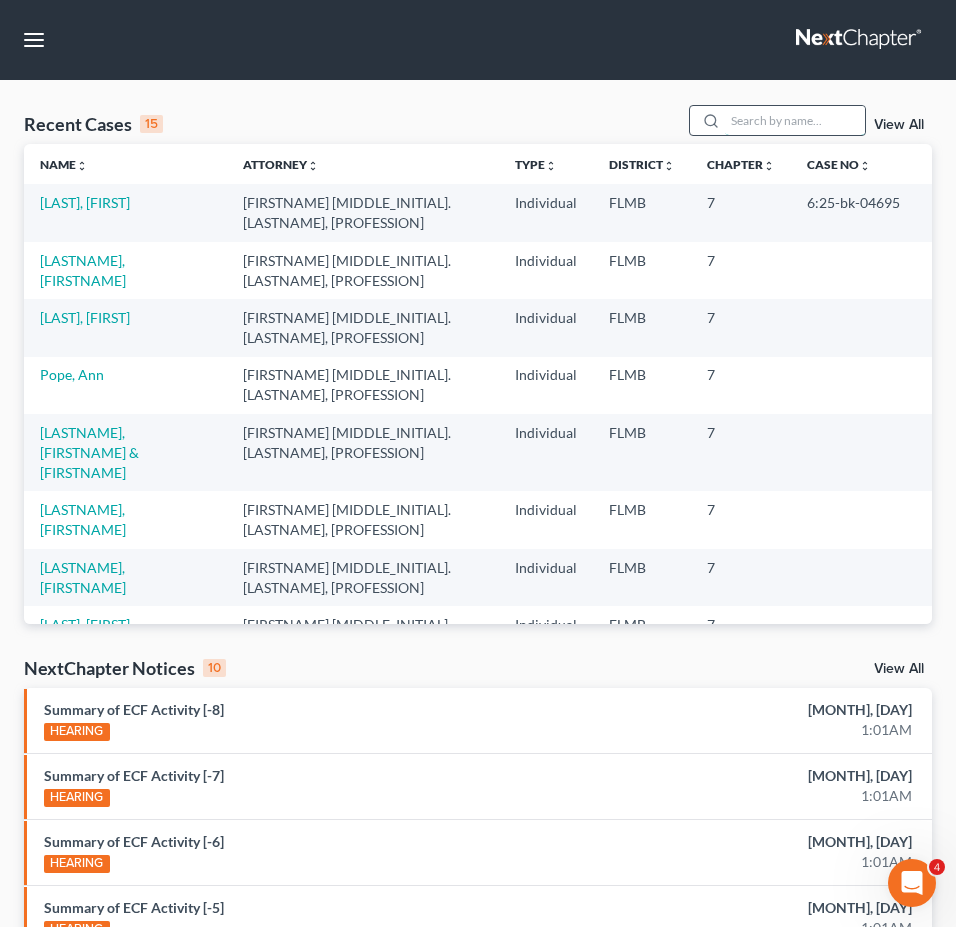 click at bounding box center (795, 120) 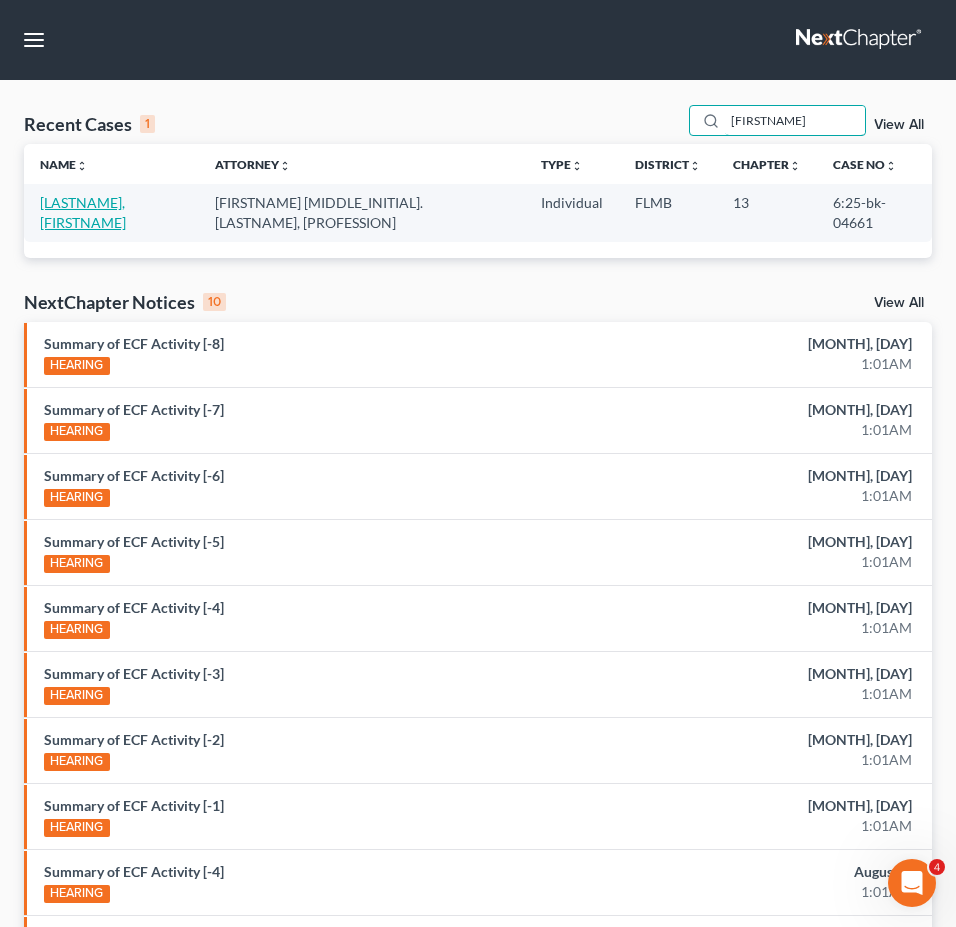 type on "[FIRSTNAME]" 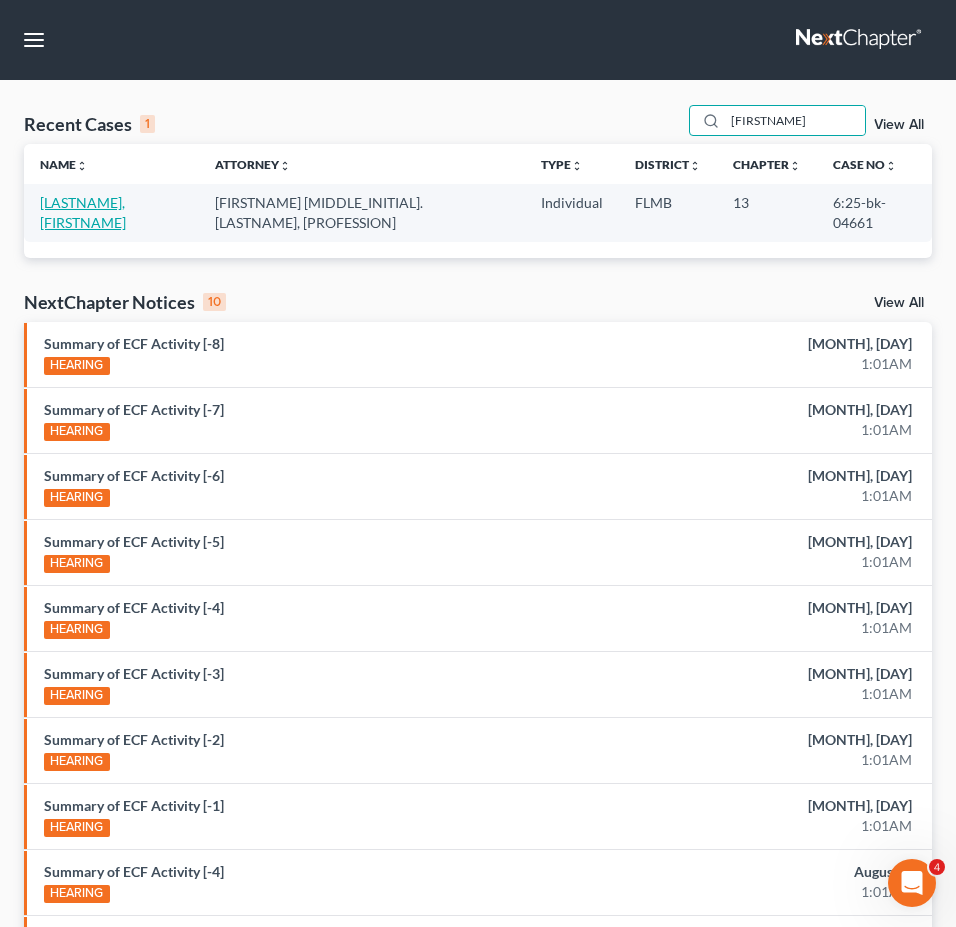 click on "[LASTNAME], [FIRSTNAME]" at bounding box center (83, 212) 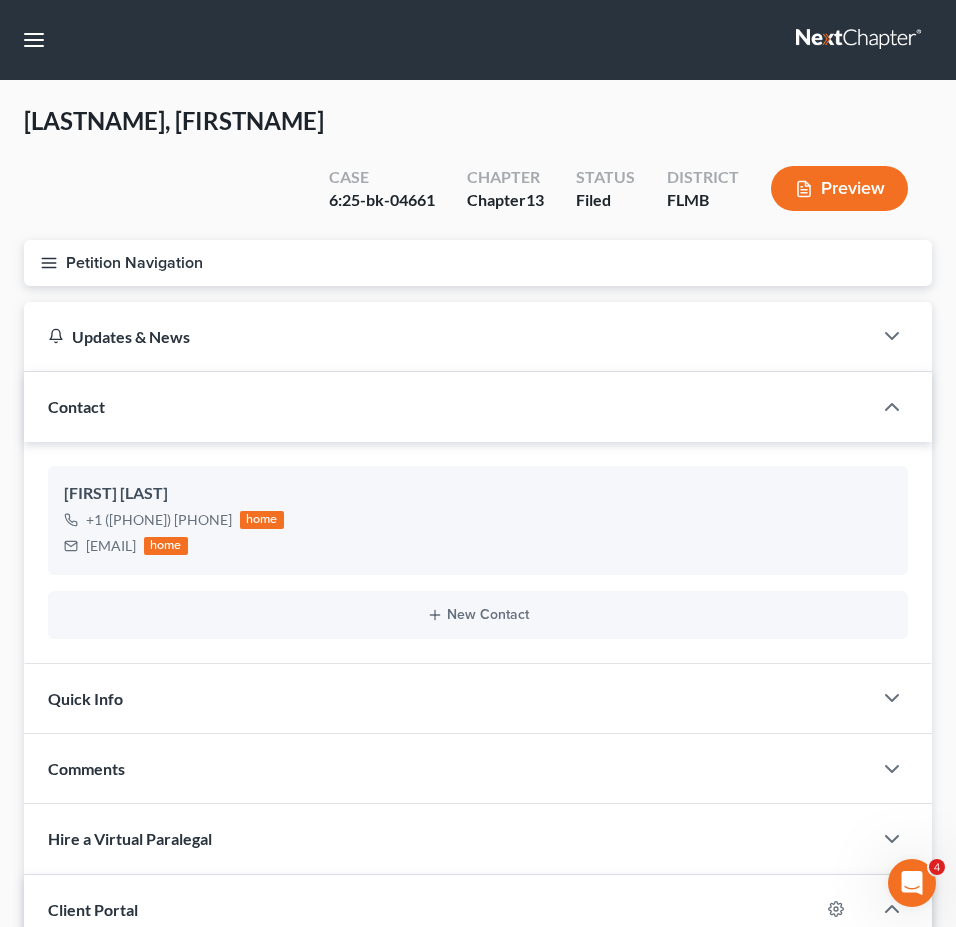 click 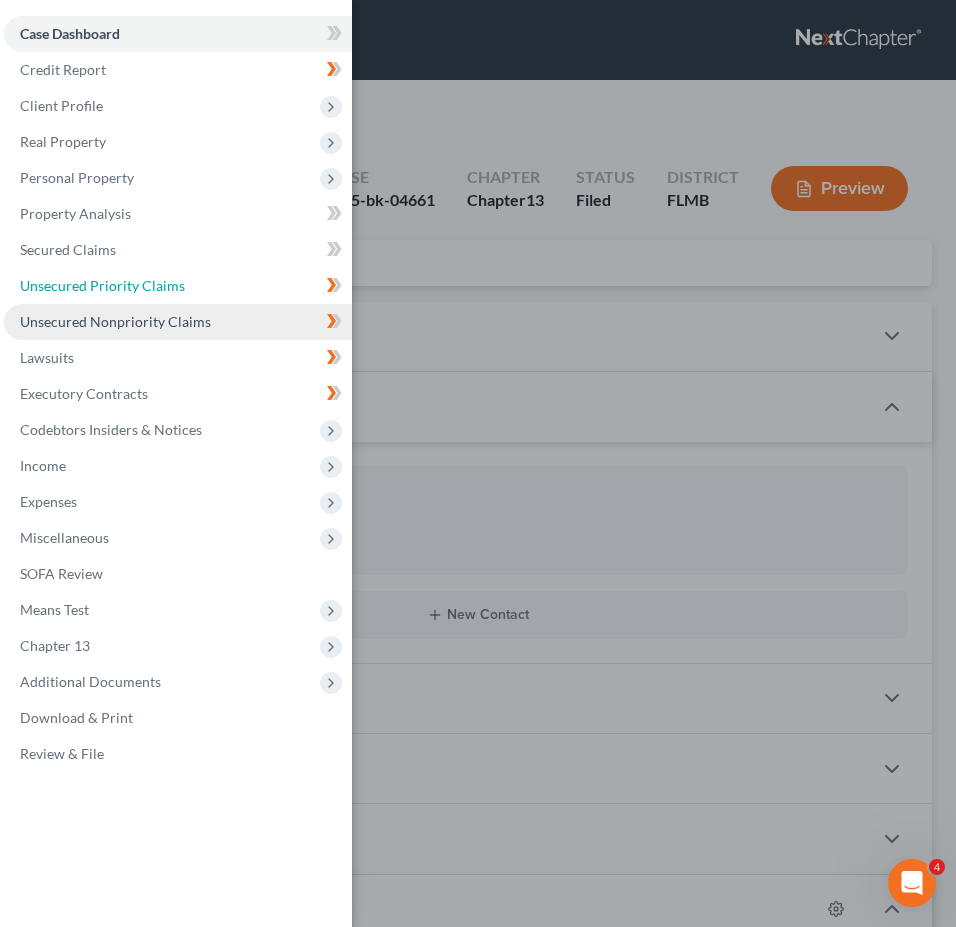drag, startPoint x: 208, startPoint y: 286, endPoint x: 262, endPoint y: 318, distance: 62.76942 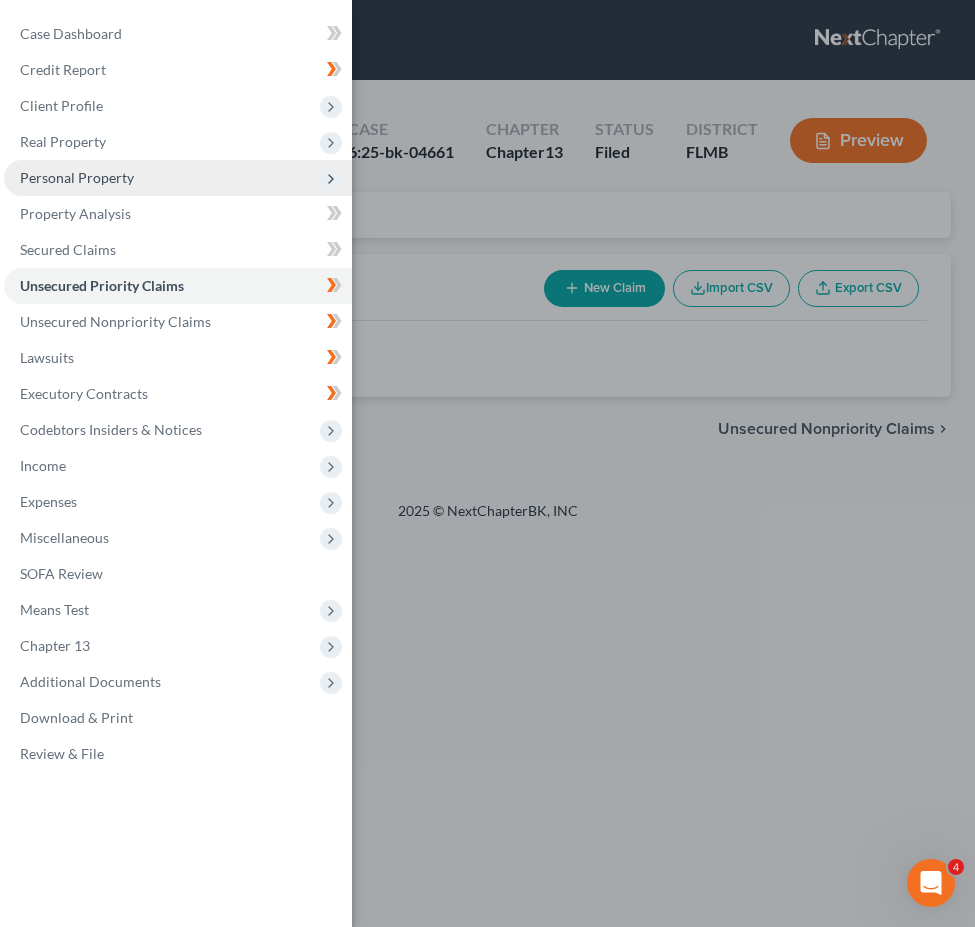 click on "Personal Property" at bounding box center [178, 178] 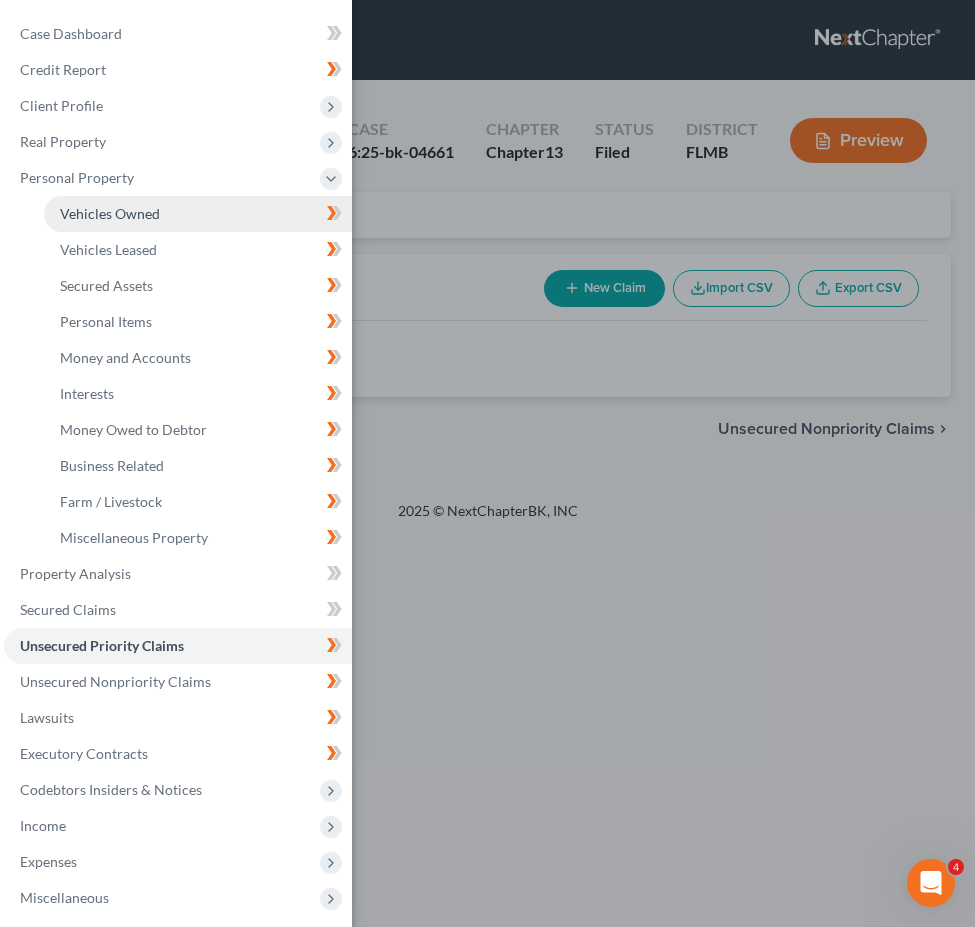 click on "Vehicles Owned" at bounding box center (198, 214) 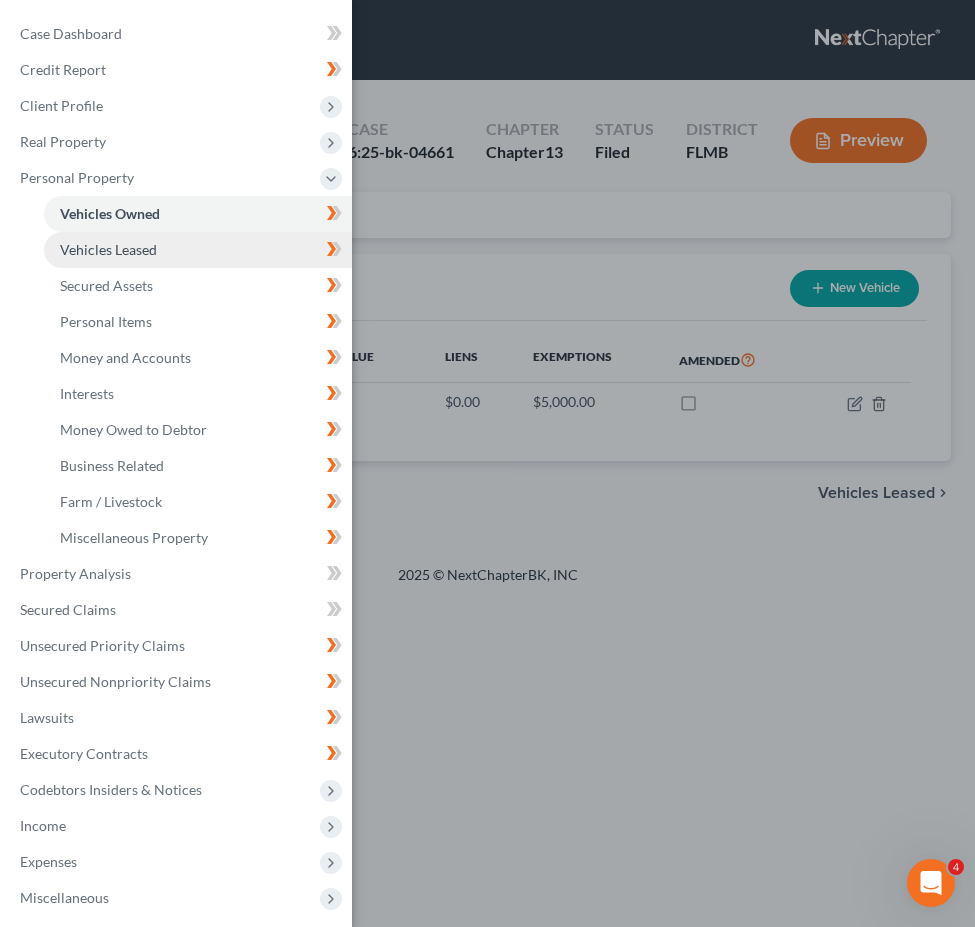 click on "Vehicles Leased" at bounding box center [198, 250] 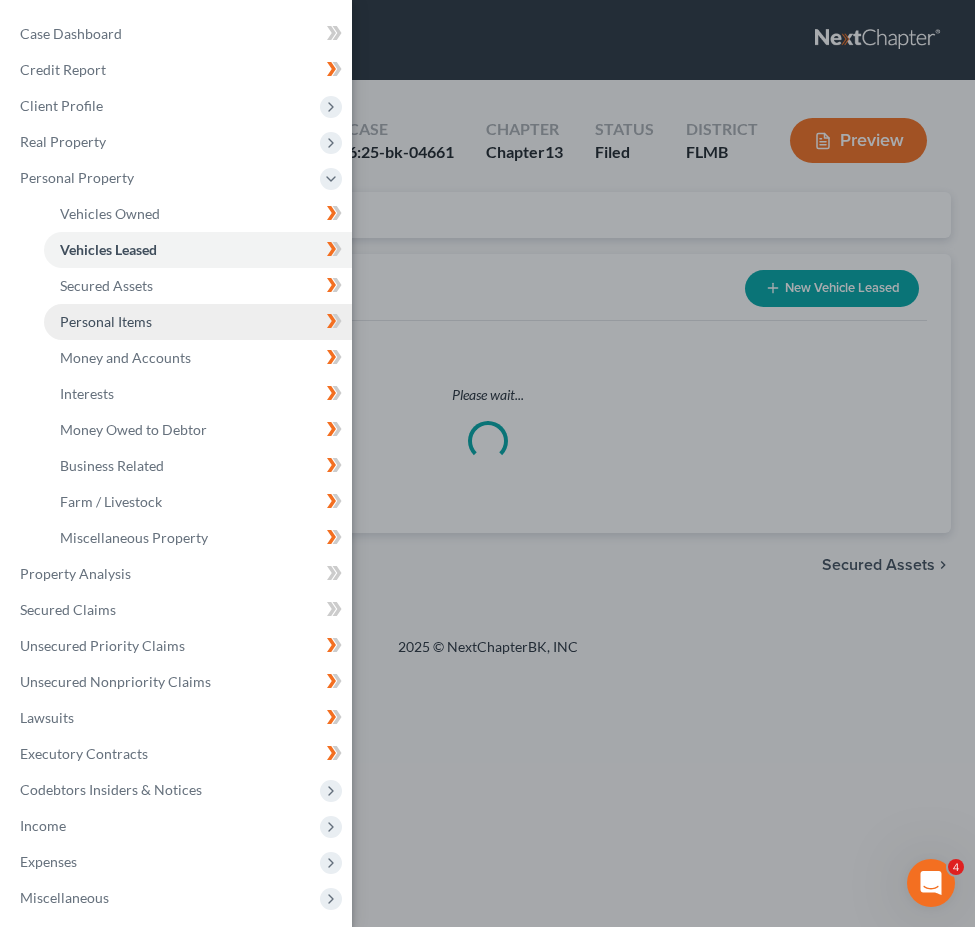 click on "Personal Items" at bounding box center (198, 322) 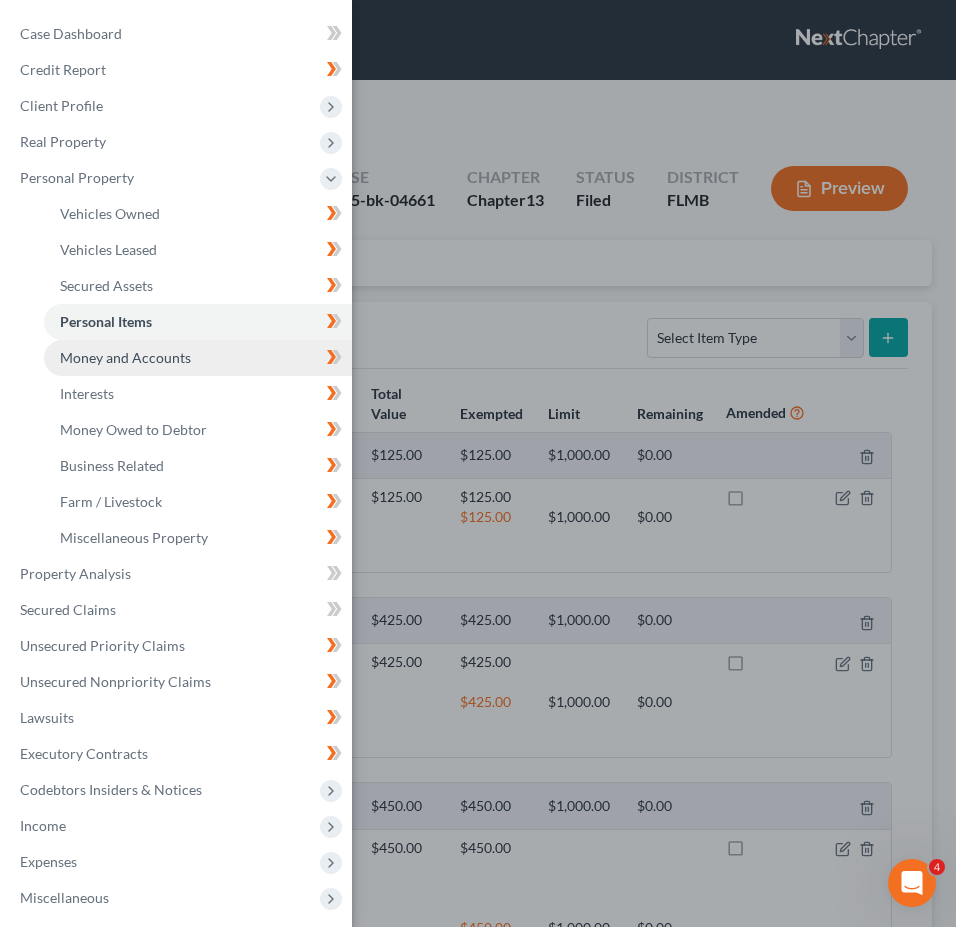 click on "Money and Accounts" at bounding box center (198, 358) 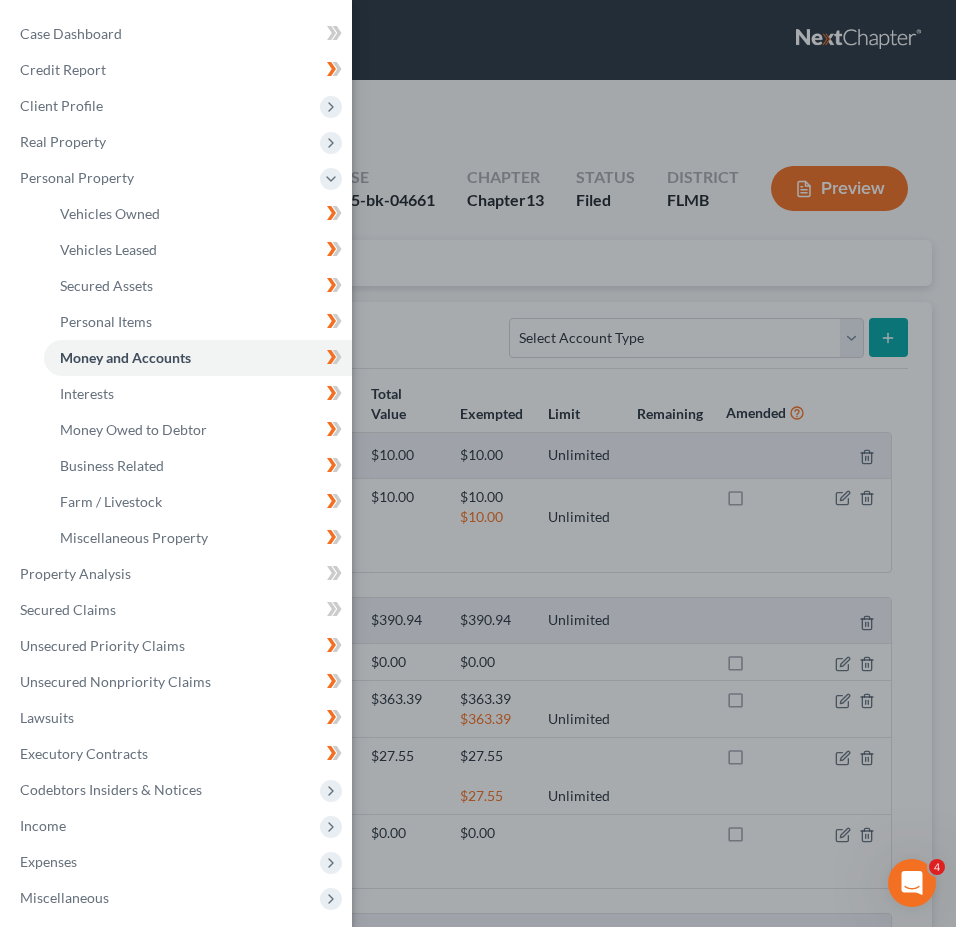 drag, startPoint x: 418, startPoint y: 273, endPoint x: 428, endPoint y: 280, distance: 12.206555 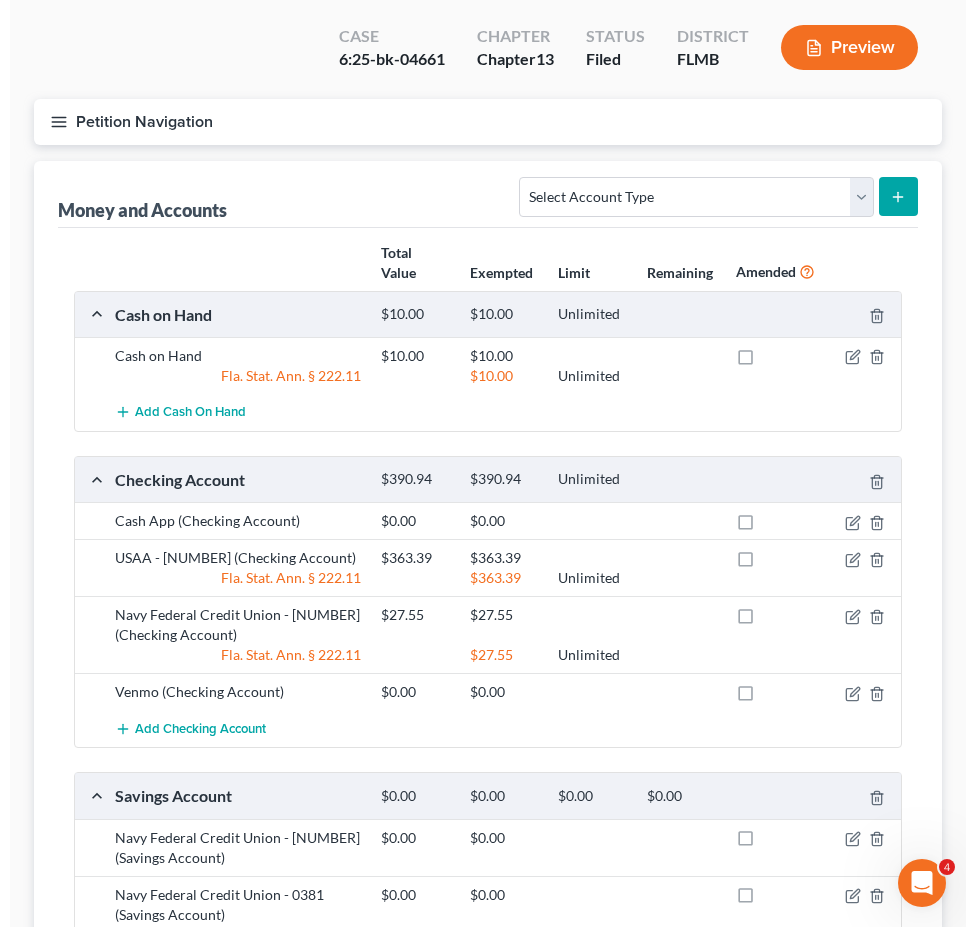 scroll, scrollTop: 0, scrollLeft: 0, axis: both 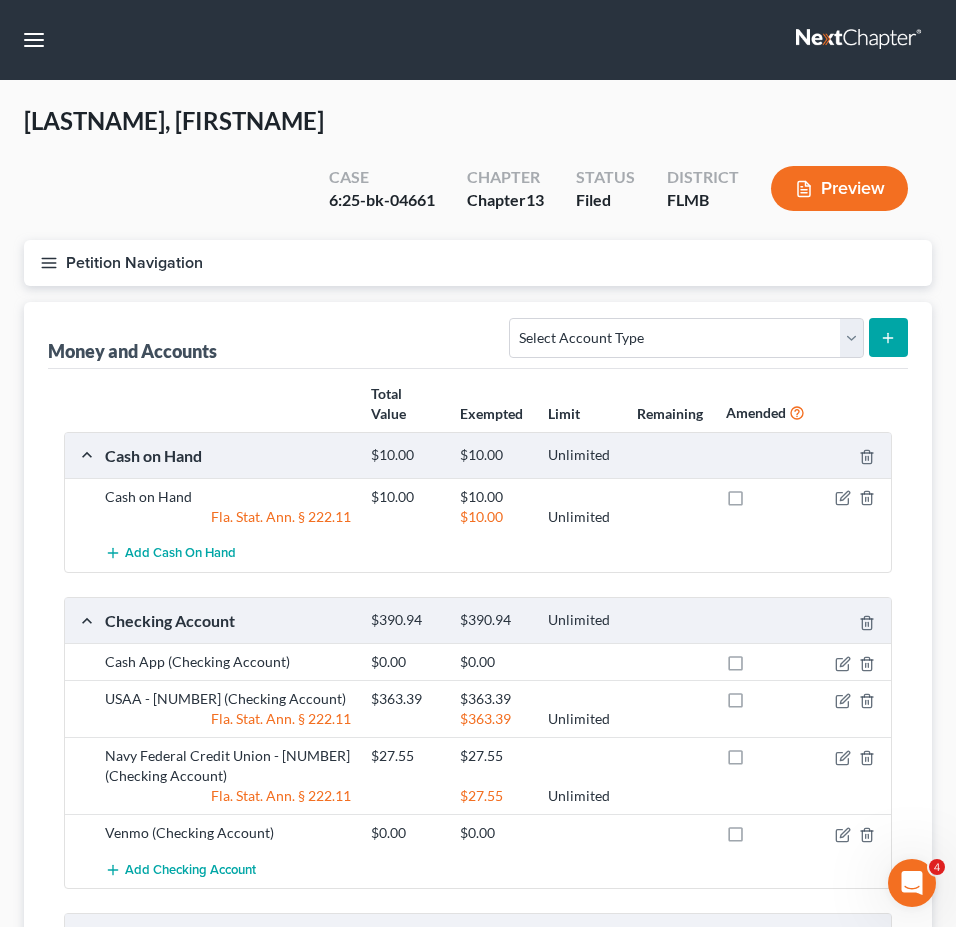 click 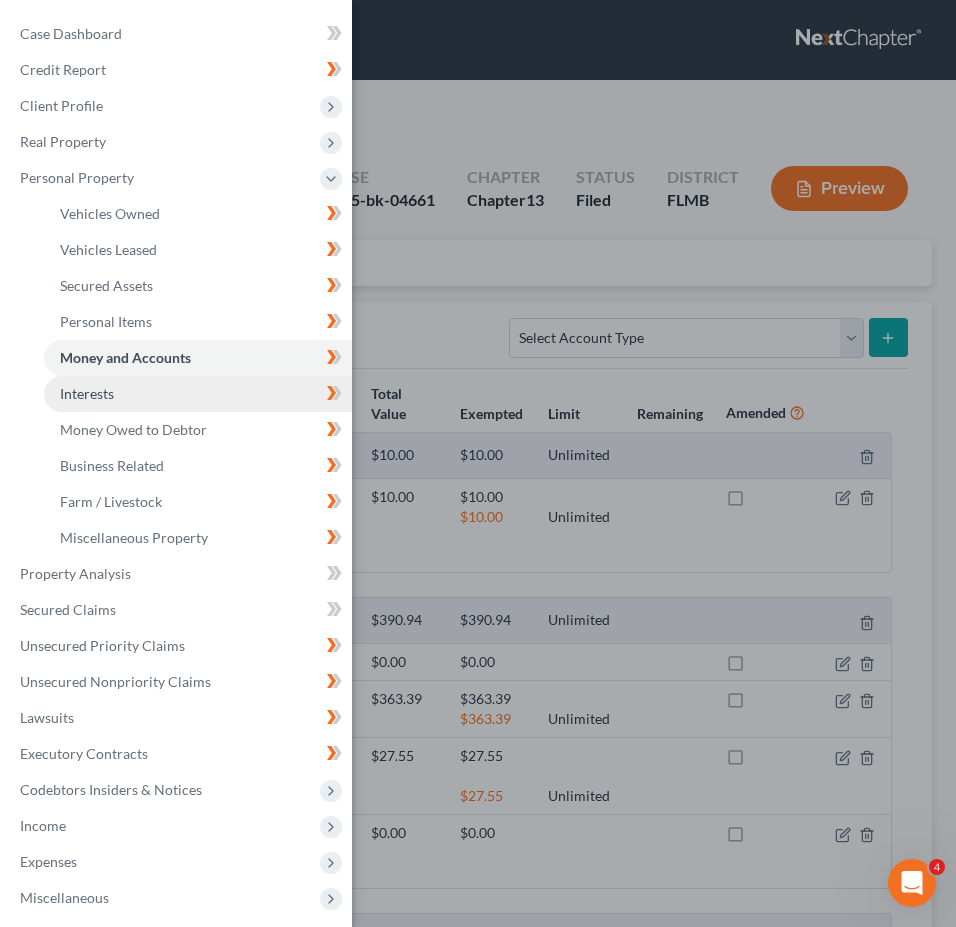 click on "Interests" at bounding box center [198, 394] 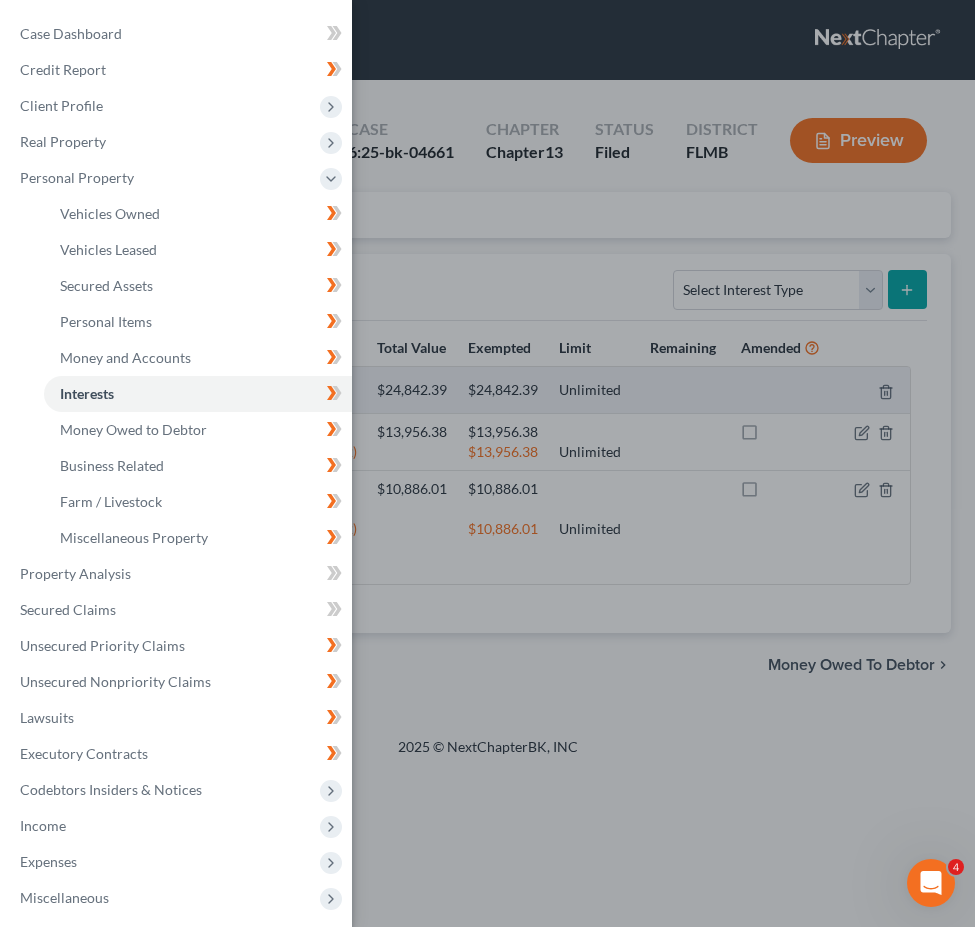 click on "Case Dashboard
Payments
Invoices
Payments
Payments
Credit Report
Client Profile" at bounding box center [487, 463] 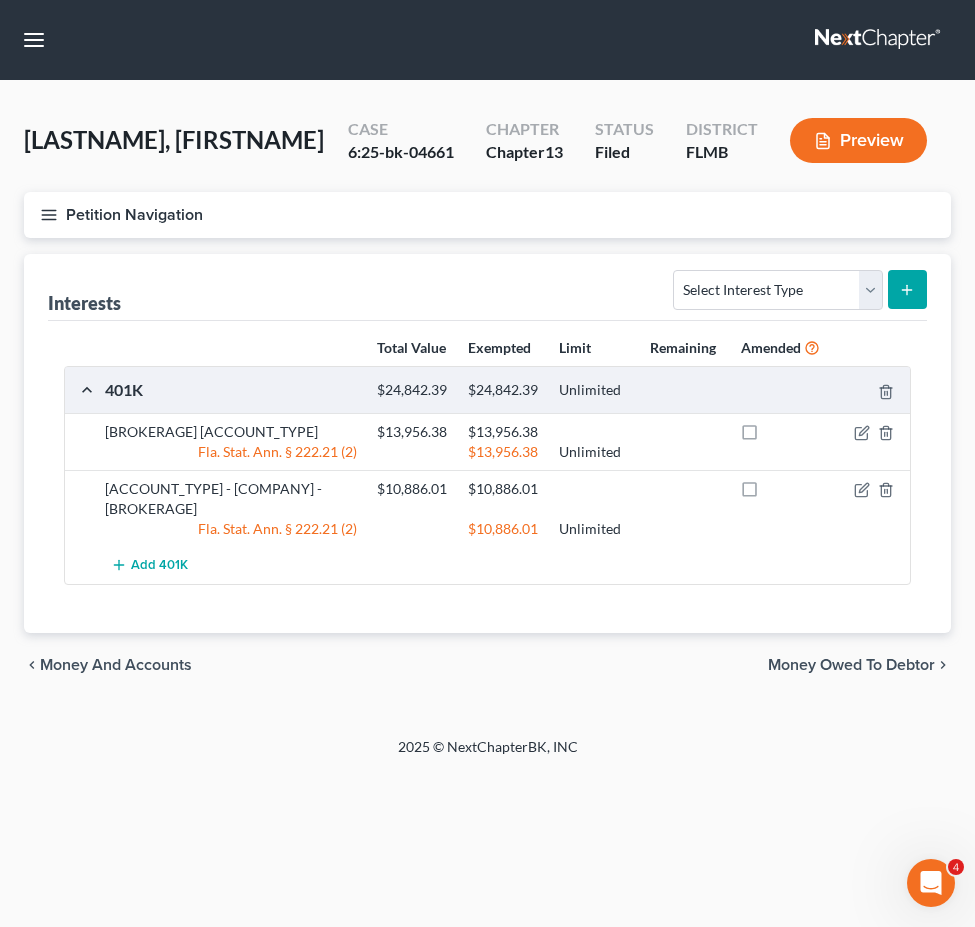 drag, startPoint x: 680, startPoint y: 639, endPoint x: 717, endPoint y: 630, distance: 38.078865 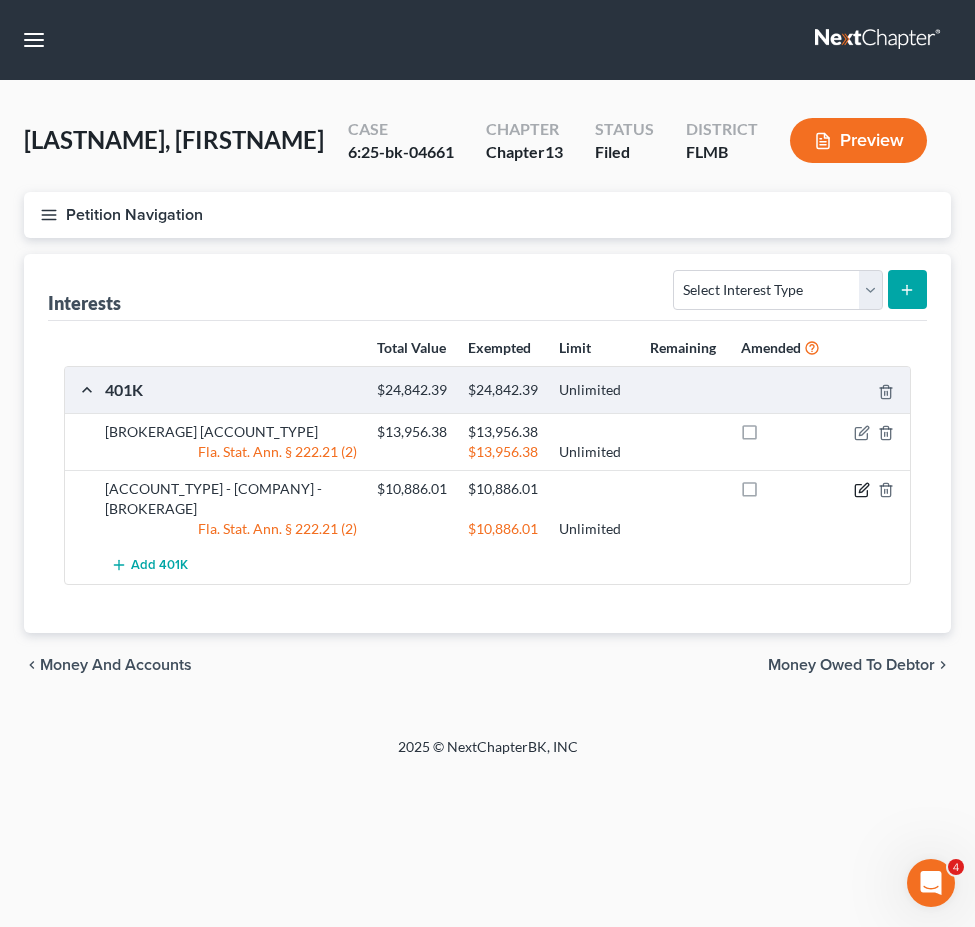 click 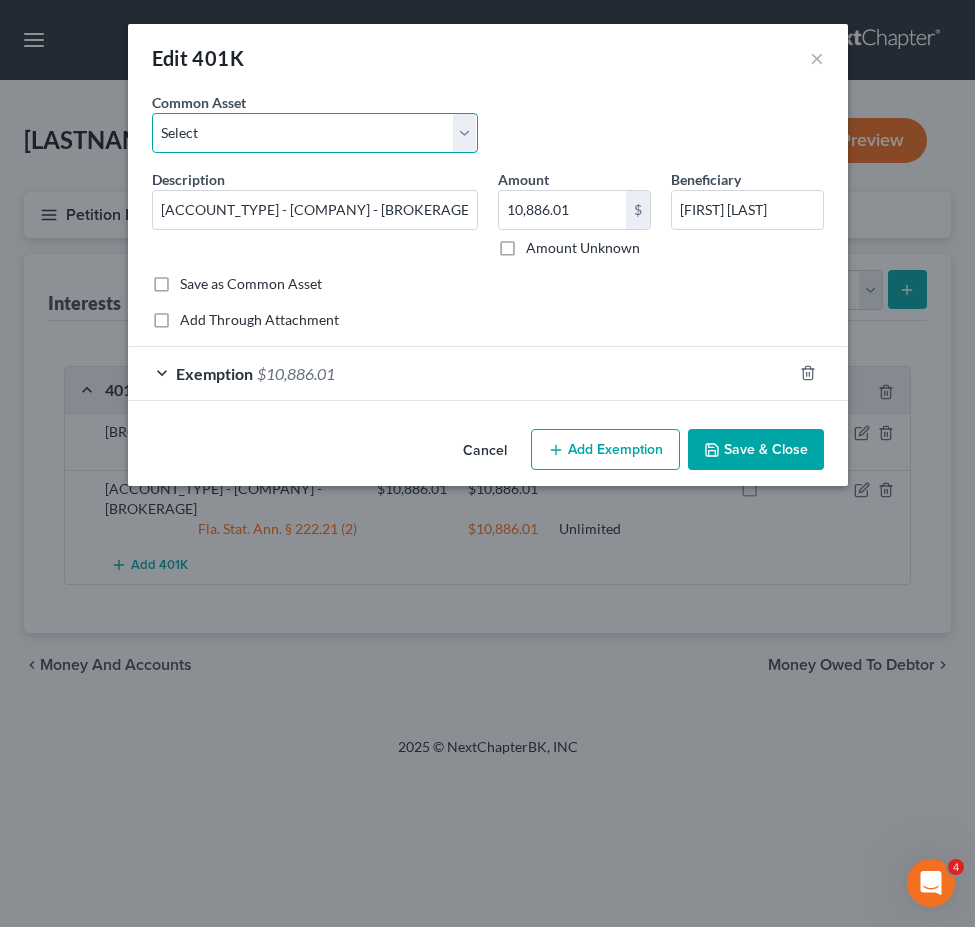 click on "Select 401K" at bounding box center (315, 133) 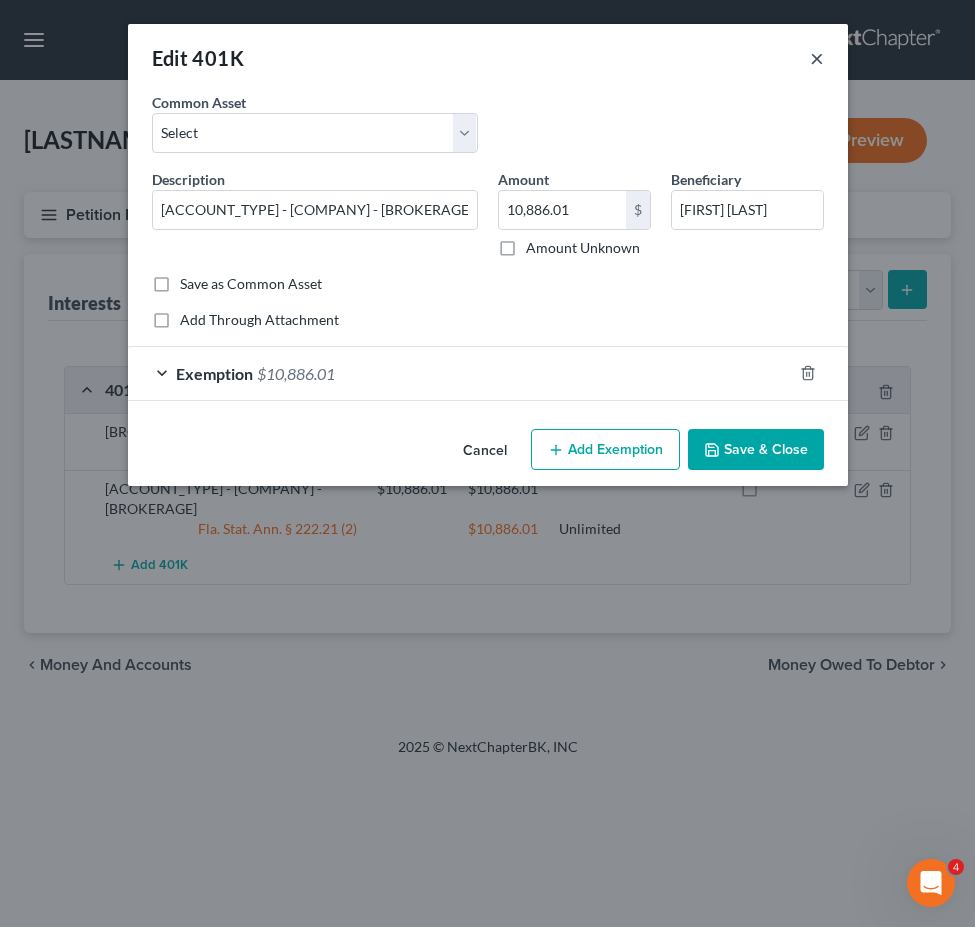 click on "×" at bounding box center [817, 58] 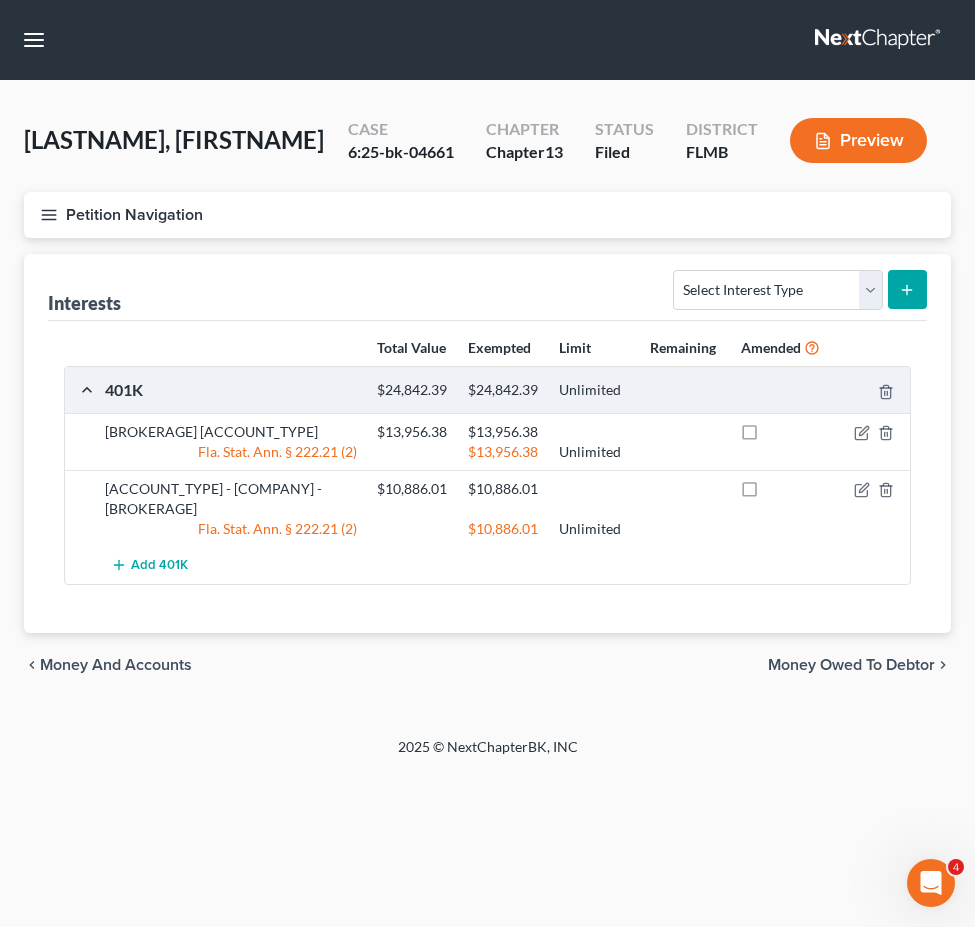 click 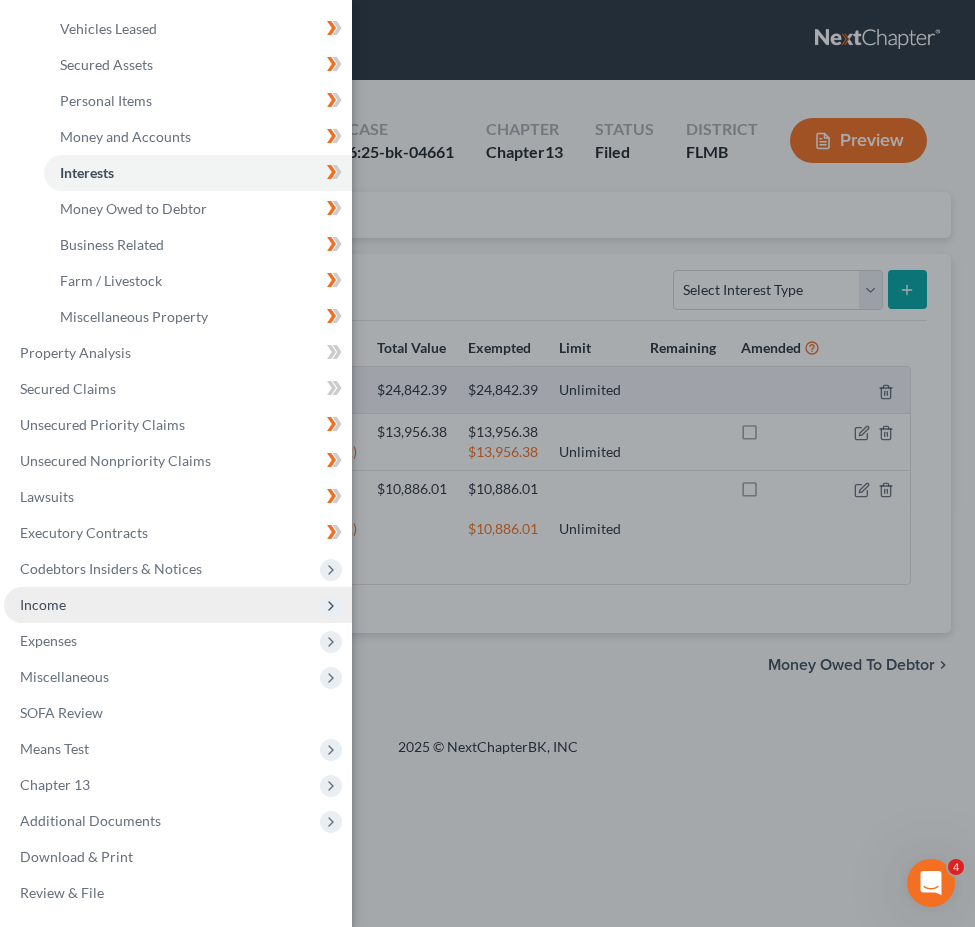 click on "Income" at bounding box center [178, 605] 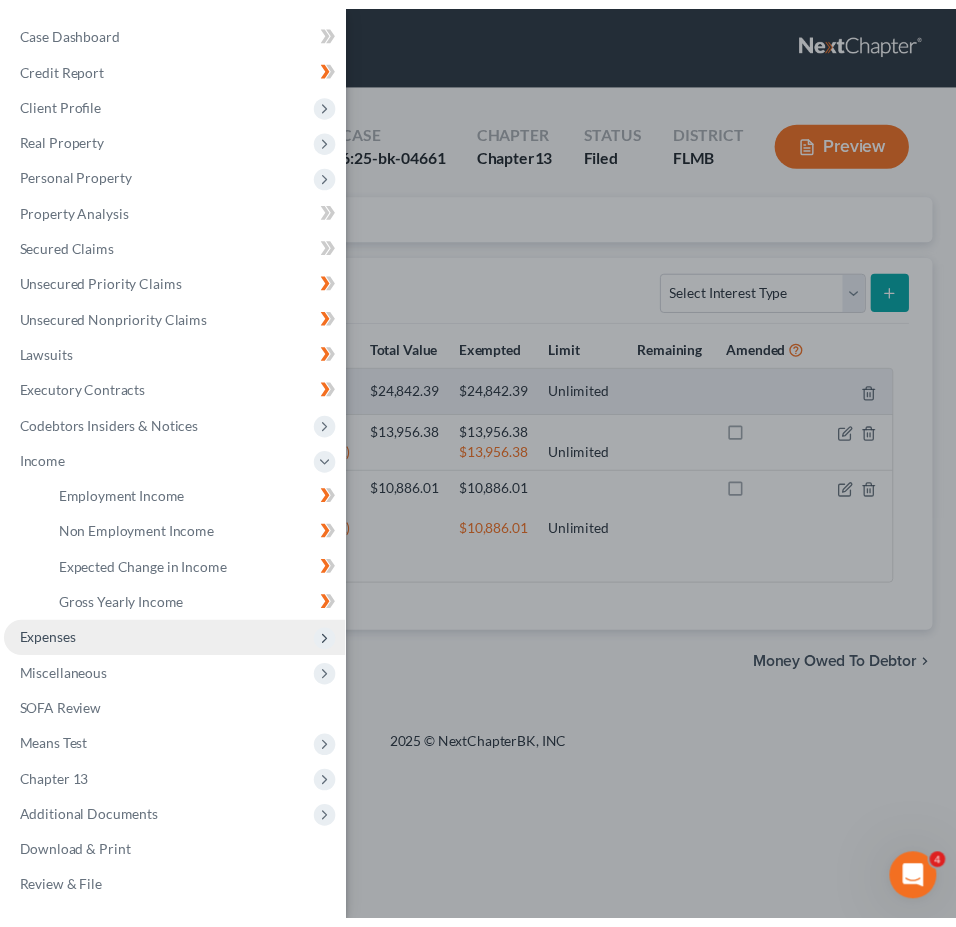 scroll, scrollTop: 5, scrollLeft: 0, axis: vertical 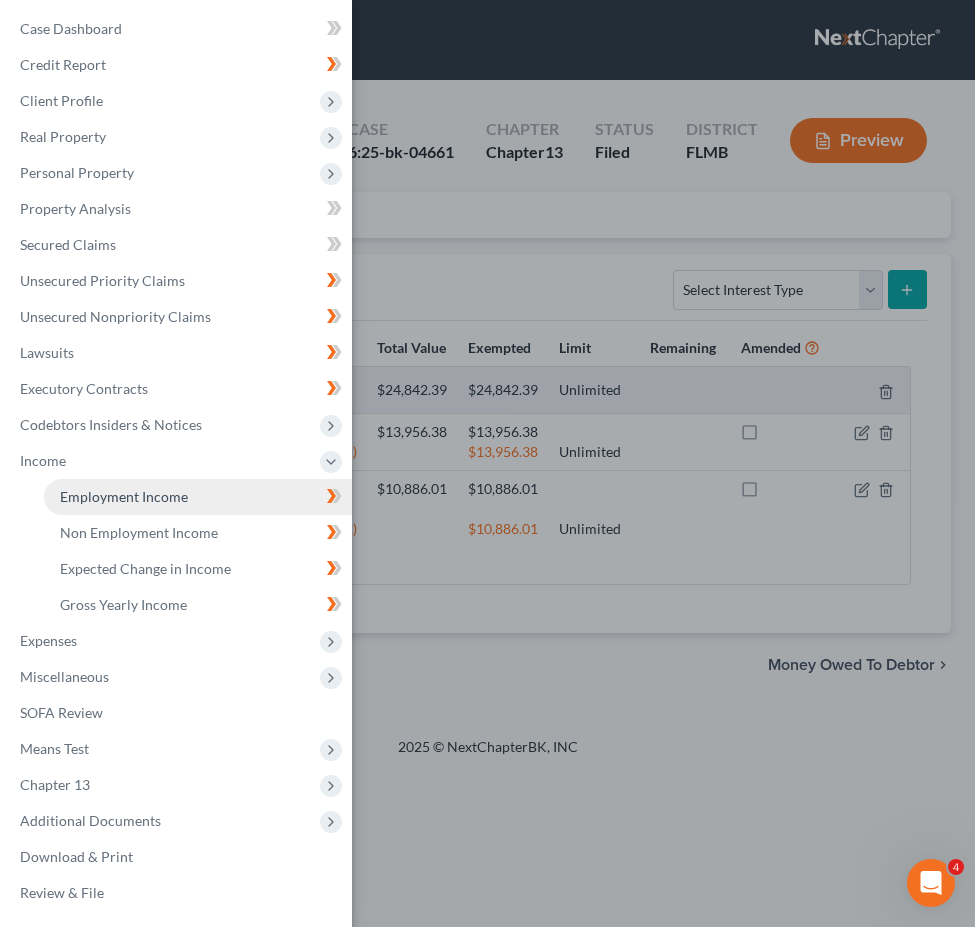 drag, startPoint x: 162, startPoint y: 504, endPoint x: 465, endPoint y: 571, distance: 310.31918 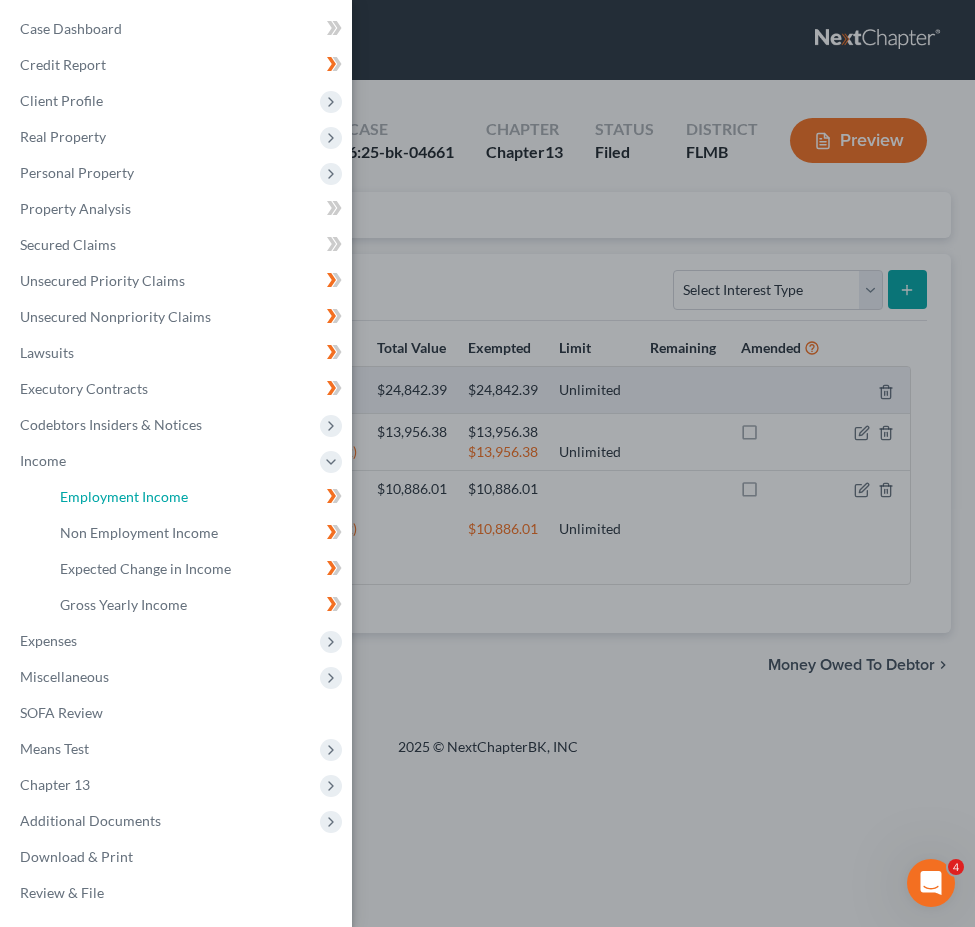 click on "Employment Income" at bounding box center (124, 496) 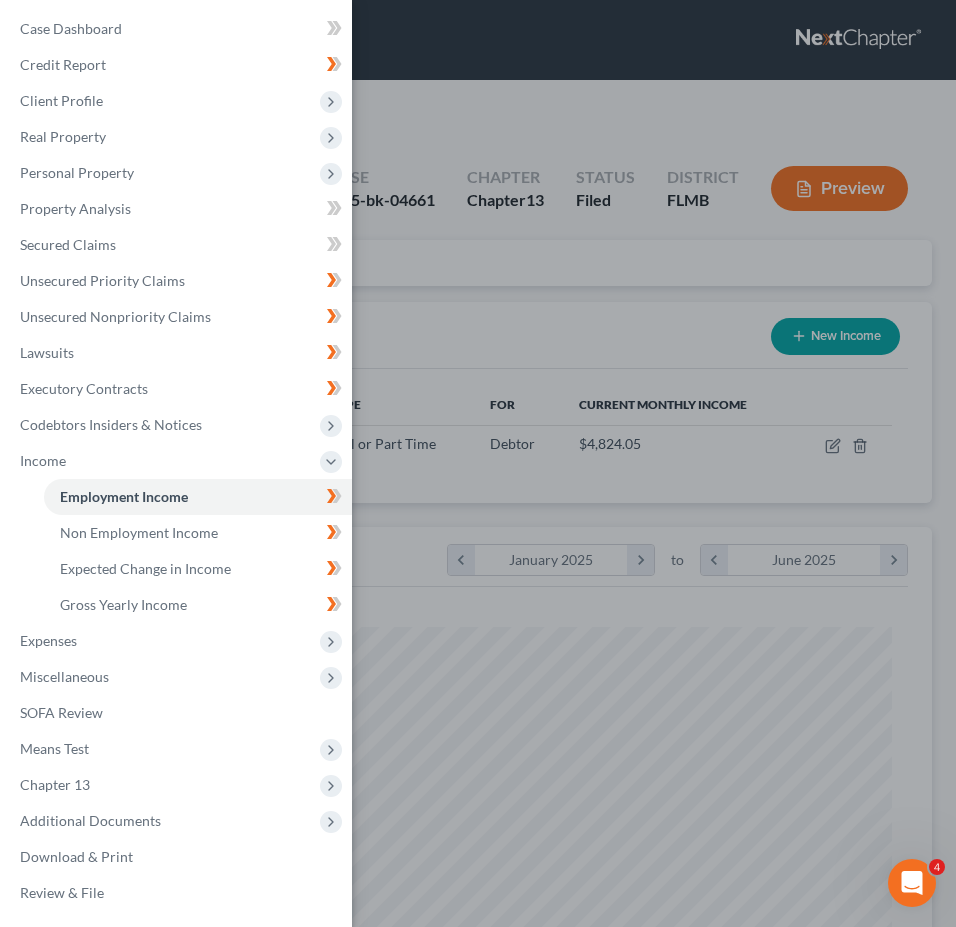 click on "Case Dashboard
Payments
Invoices
Payments
Payments
Credit Report
Client Profile" at bounding box center [478, 463] 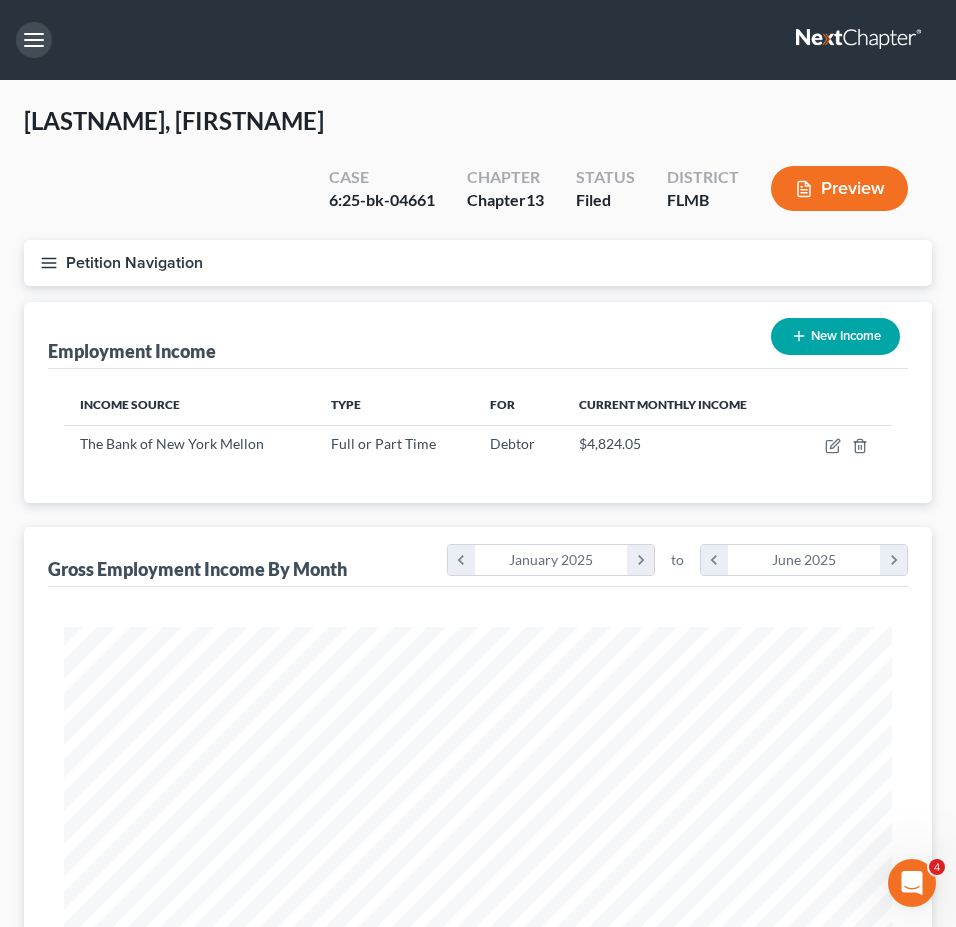 click at bounding box center (34, 40) 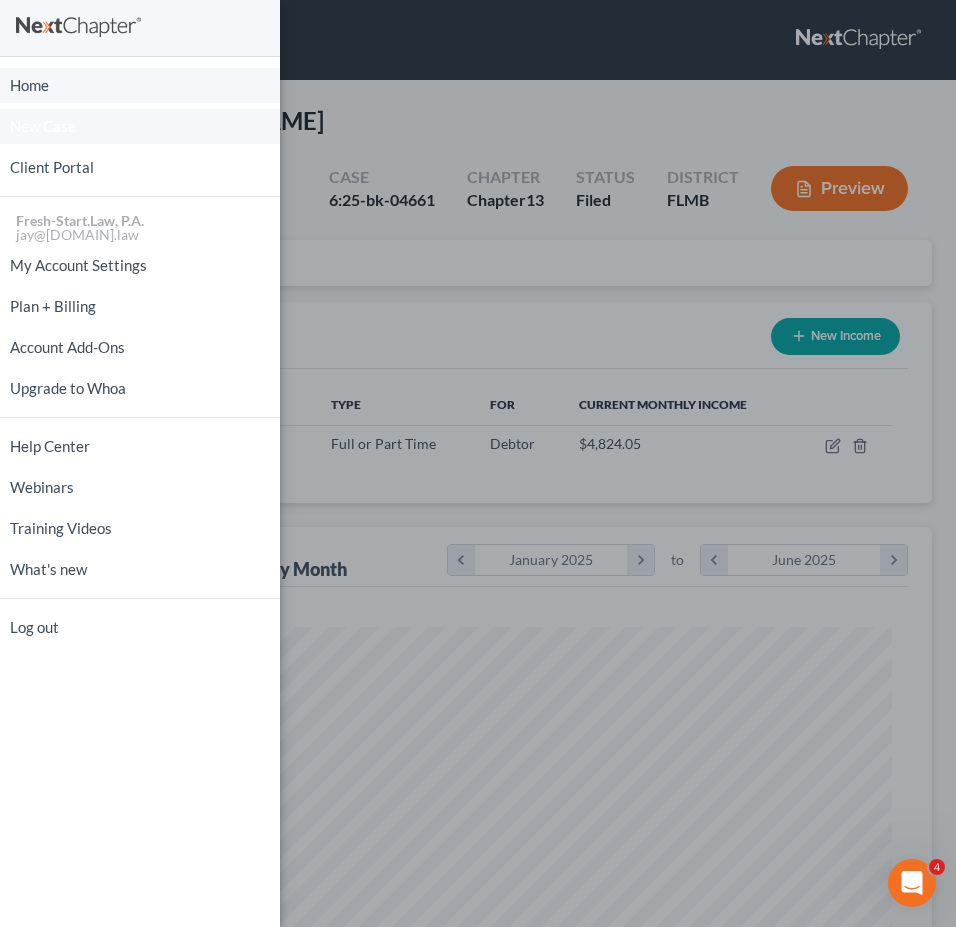 drag, startPoint x: 101, startPoint y: 89, endPoint x: 199, endPoint y: 111, distance: 100.43903 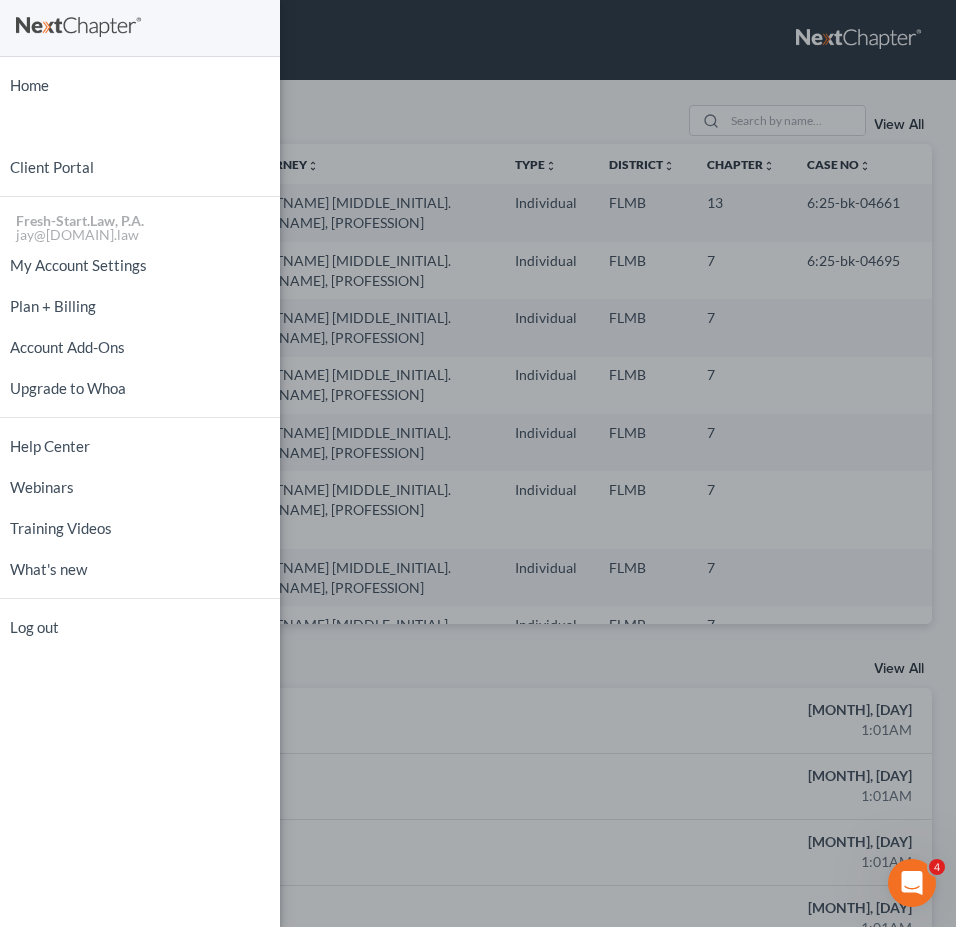 click on "Home New Case Client Portal Fresh-Start.Law, P.A. jay@[DOMAIN].law My Account Settings Plan + Billing Account Add-Ons Upgrade to Whoa Help Center Webinars Training Videos What's new Log out" at bounding box center [478, 463] 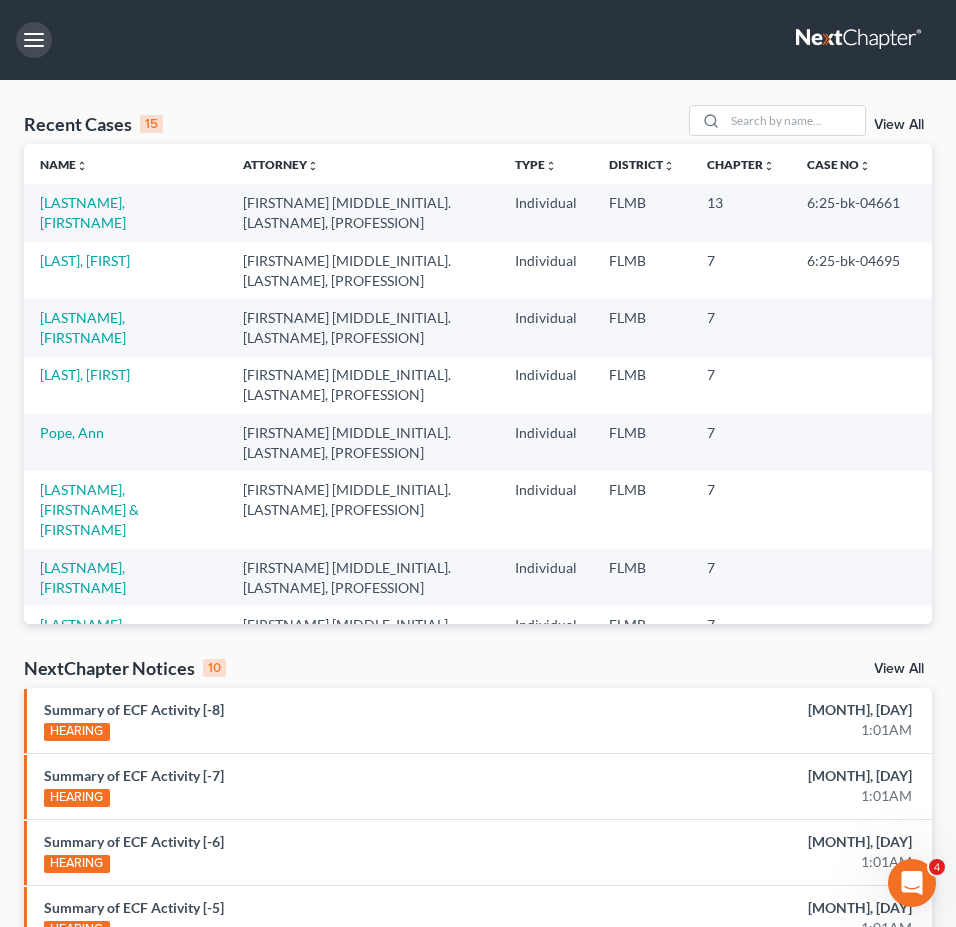 click on "[LAST], [FIRST] [FIRST] [LAST], J.D. Individual FLMB [NUMBER] [CASE_NUMBER] [LAST], [FIRST] FLMB [NUMBER]" at bounding box center [478, 1214] 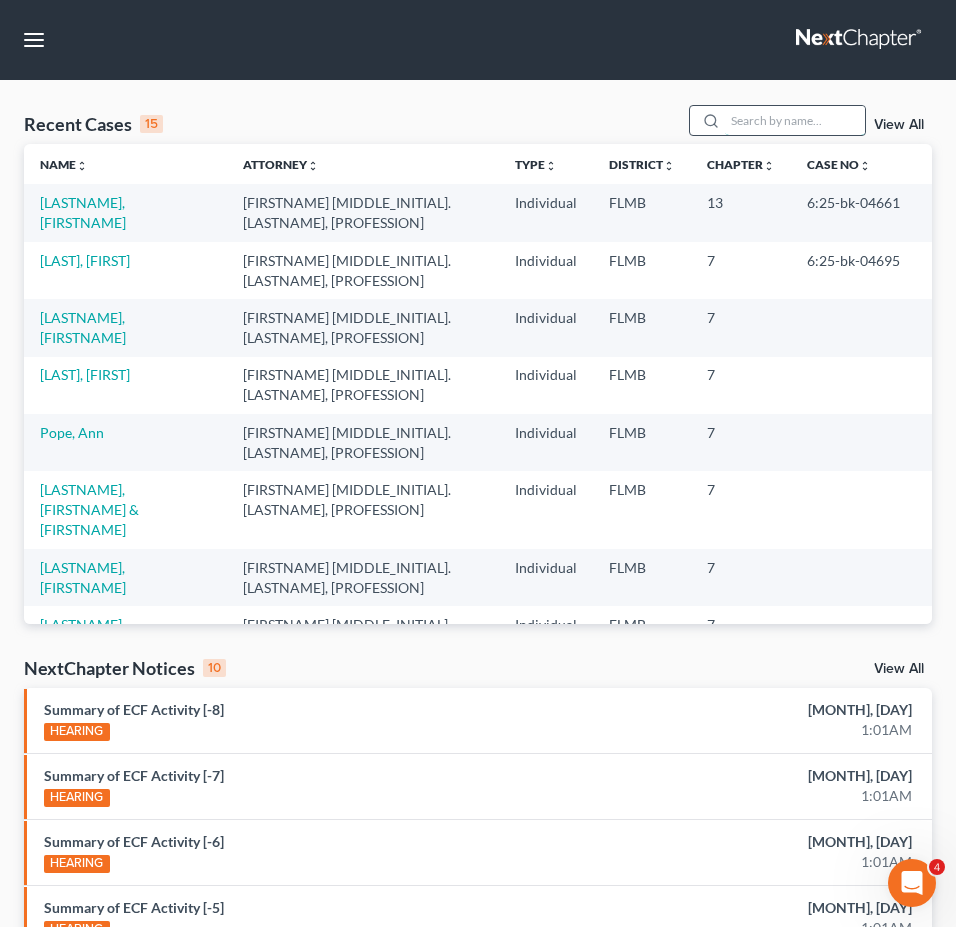 click at bounding box center [795, 120] 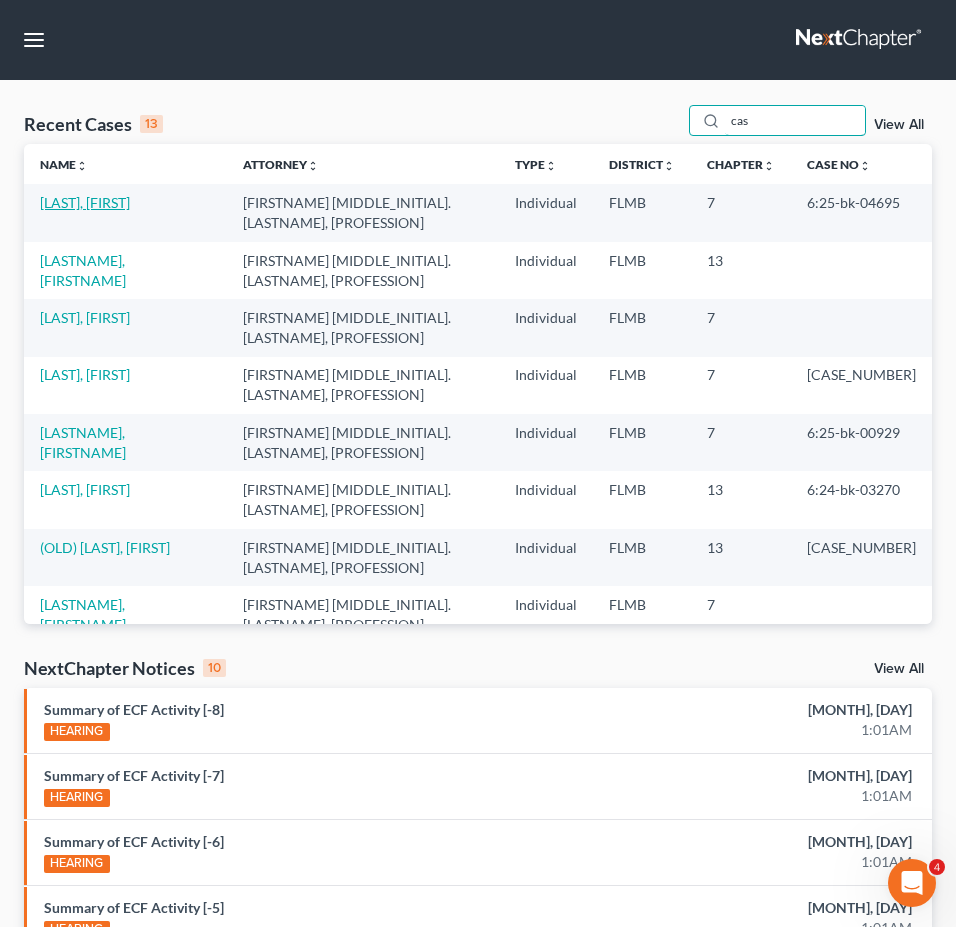 type on "cas" 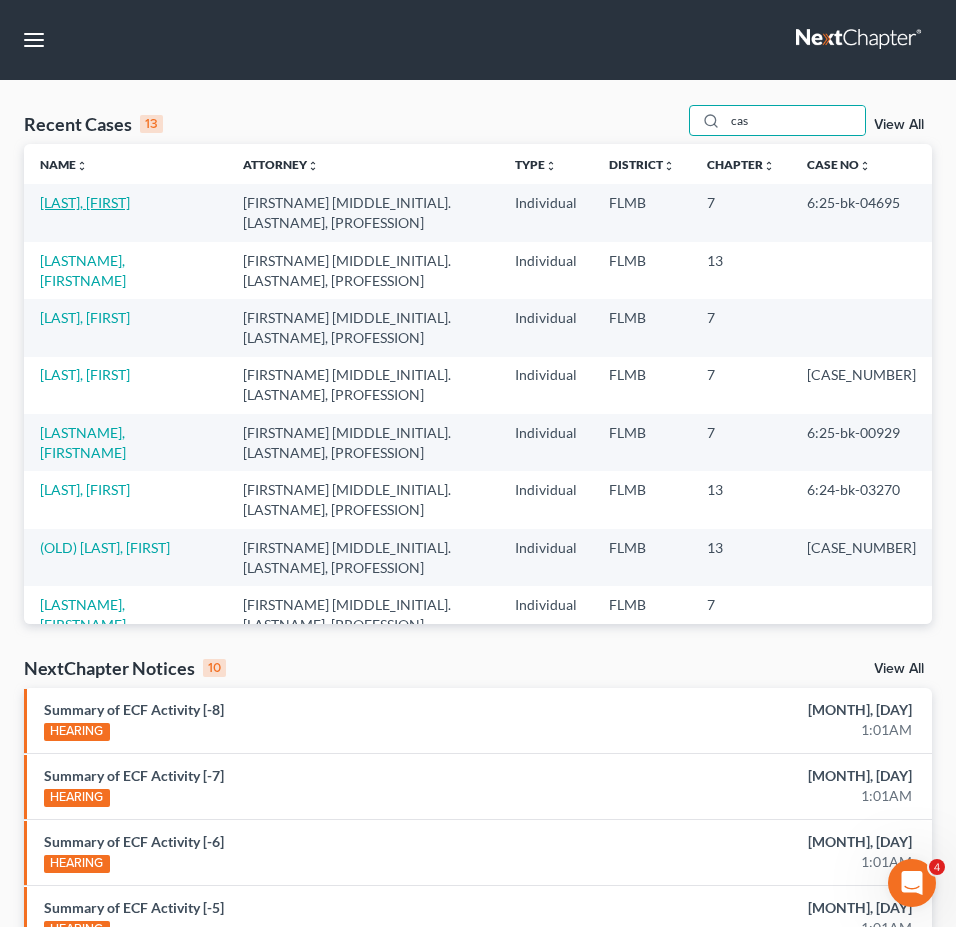 click on "[LAST], [FIRST]" at bounding box center (85, 202) 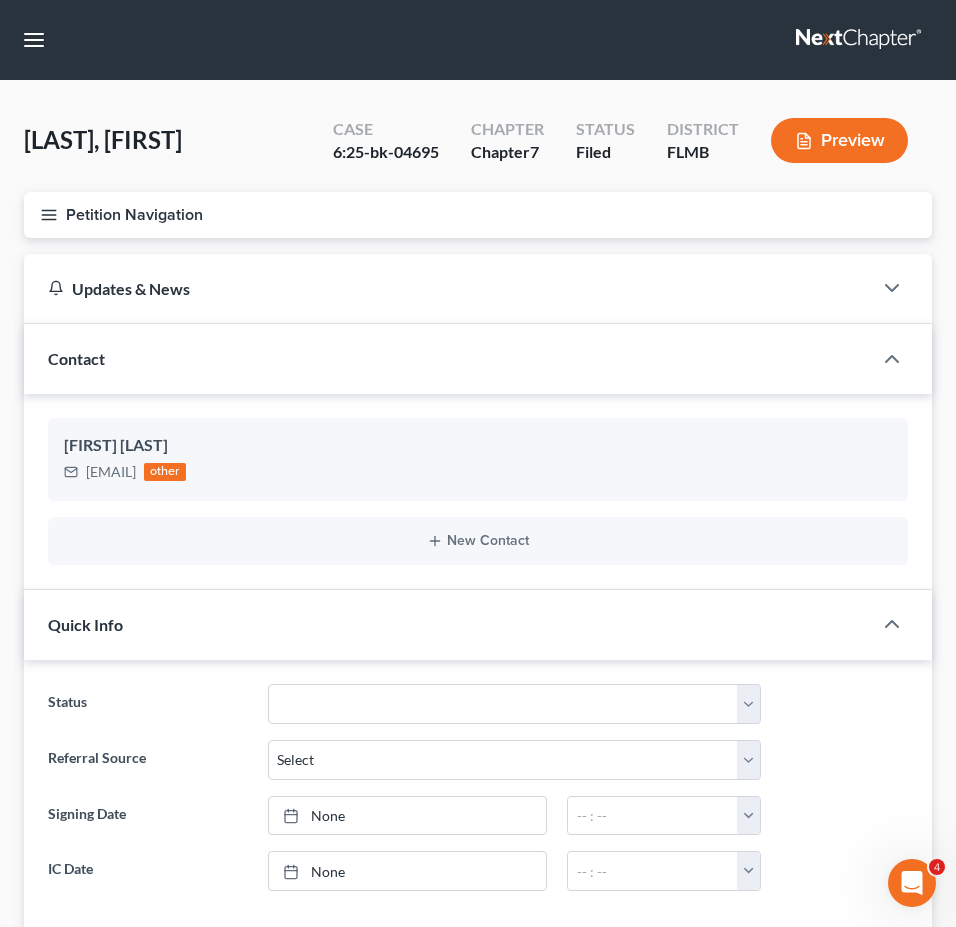 click on "Petition Navigation" at bounding box center (478, 215) 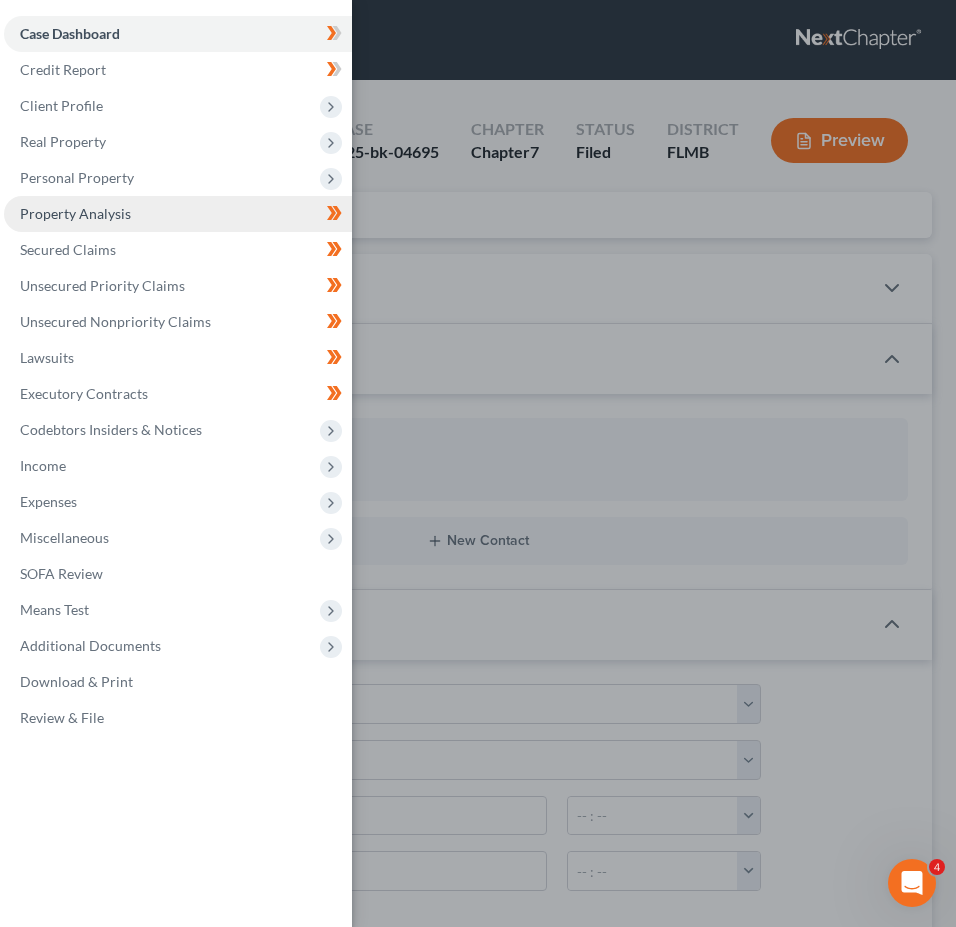 click on "Property Analysis" at bounding box center (178, 214) 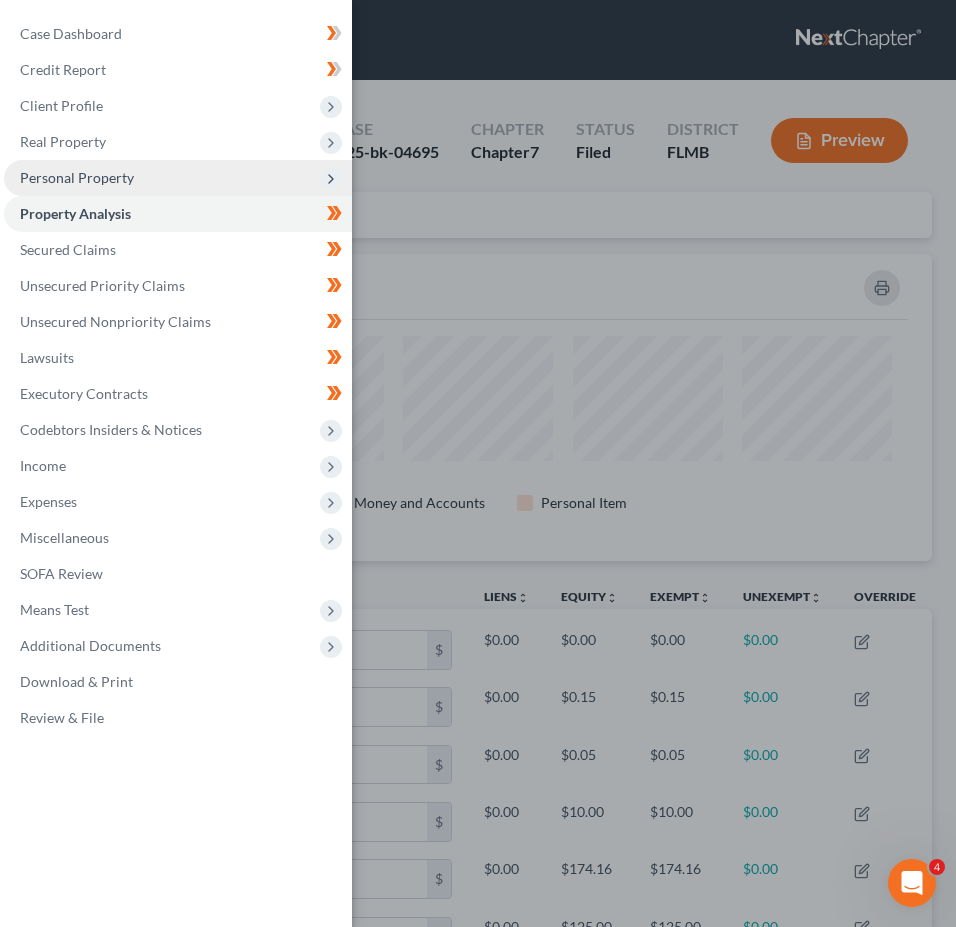 click on "Personal Property" at bounding box center (178, 178) 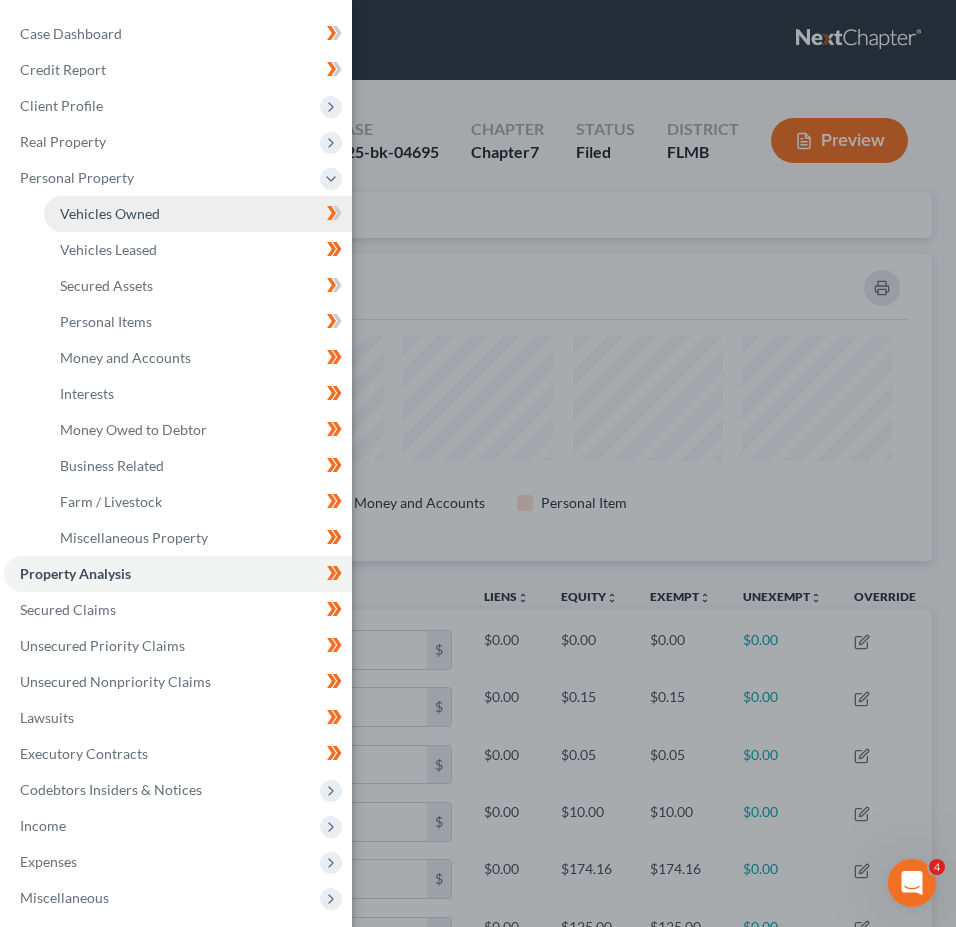 scroll, scrollTop: 999693, scrollLeft: 999092, axis: both 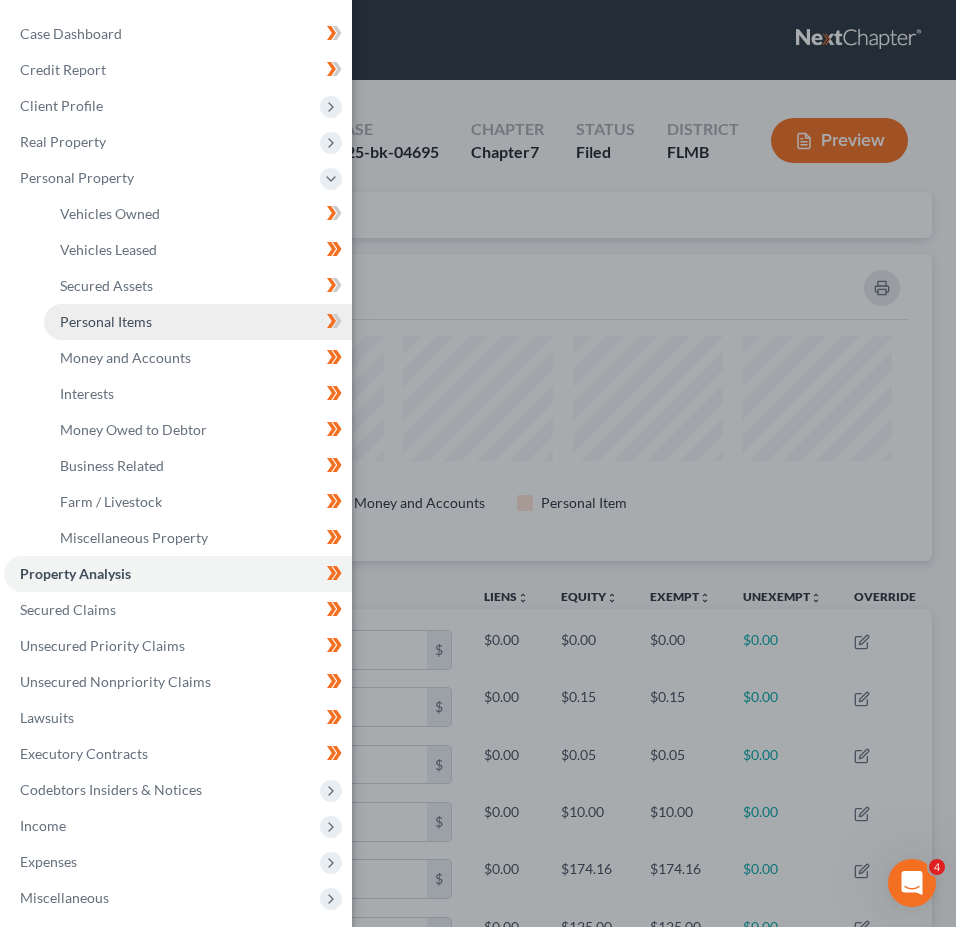 drag, startPoint x: 137, startPoint y: 319, endPoint x: 152, endPoint y: 326, distance: 16.552946 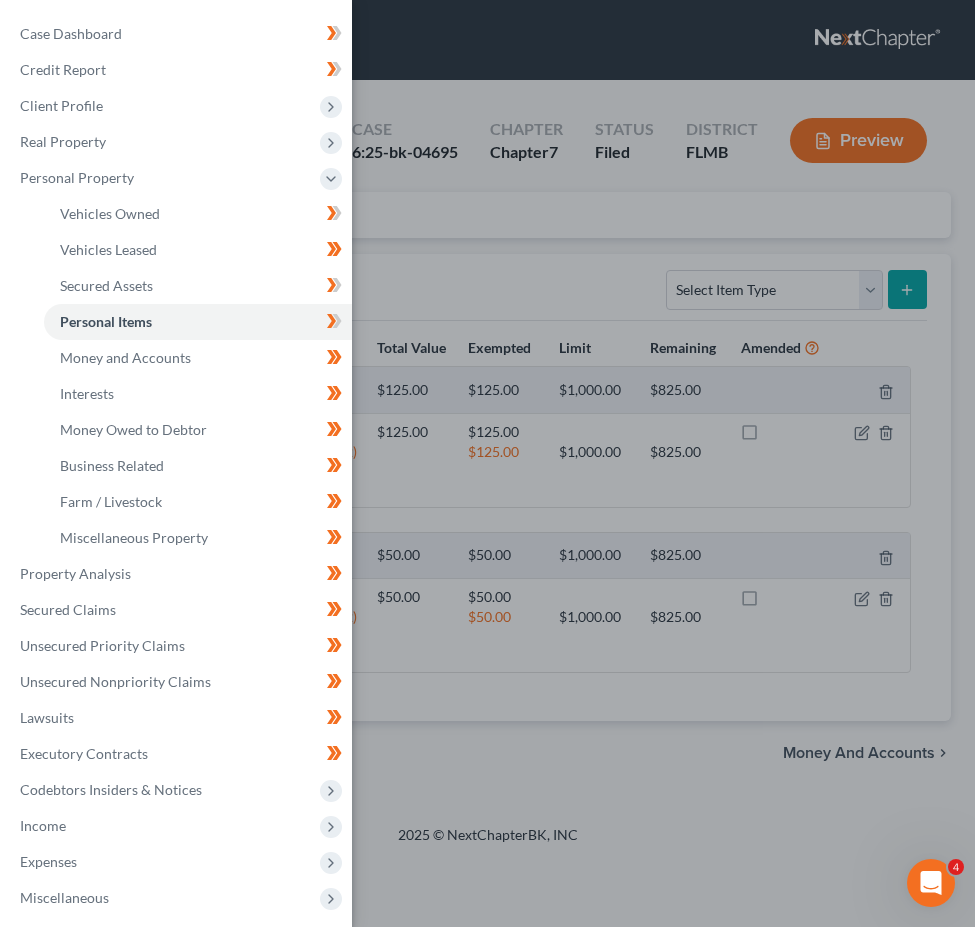 click on "Case Dashboard
Payments
Invoices
Payments
Payments
Credit Report
Client Profile" at bounding box center [487, 463] 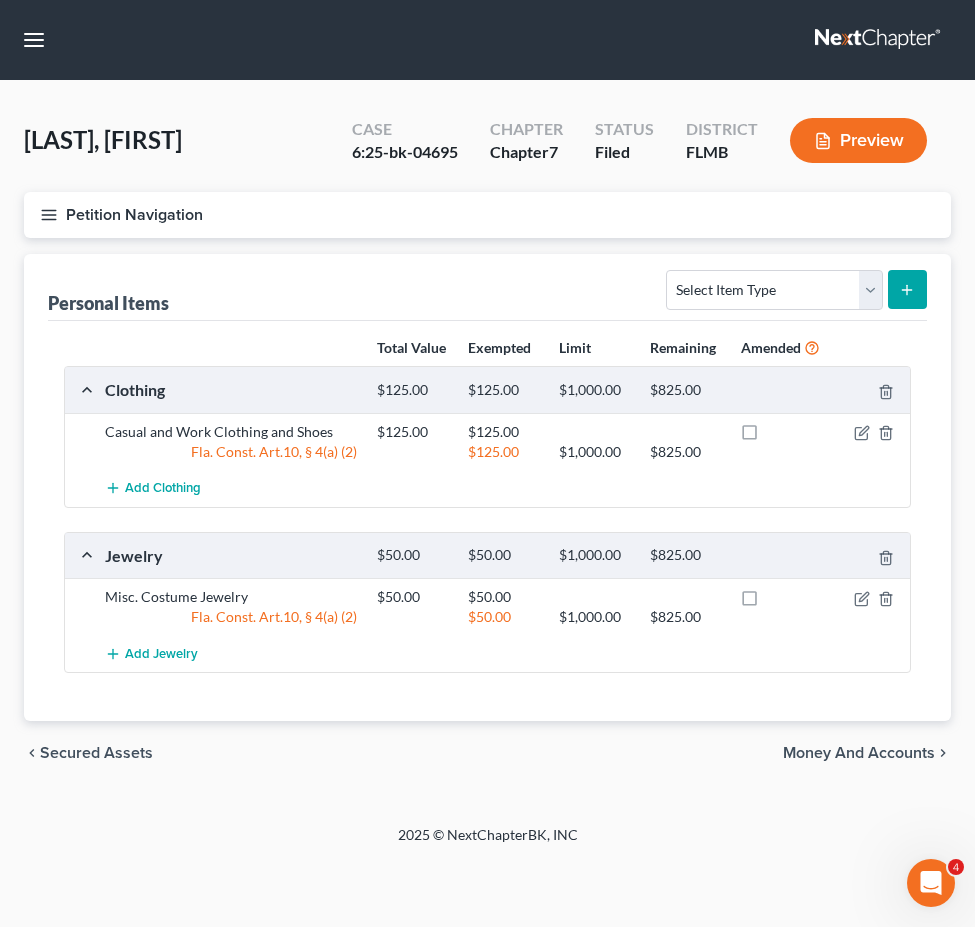 drag, startPoint x: 42, startPoint y: 201, endPoint x: 58, endPoint y: 227, distance: 30.528675 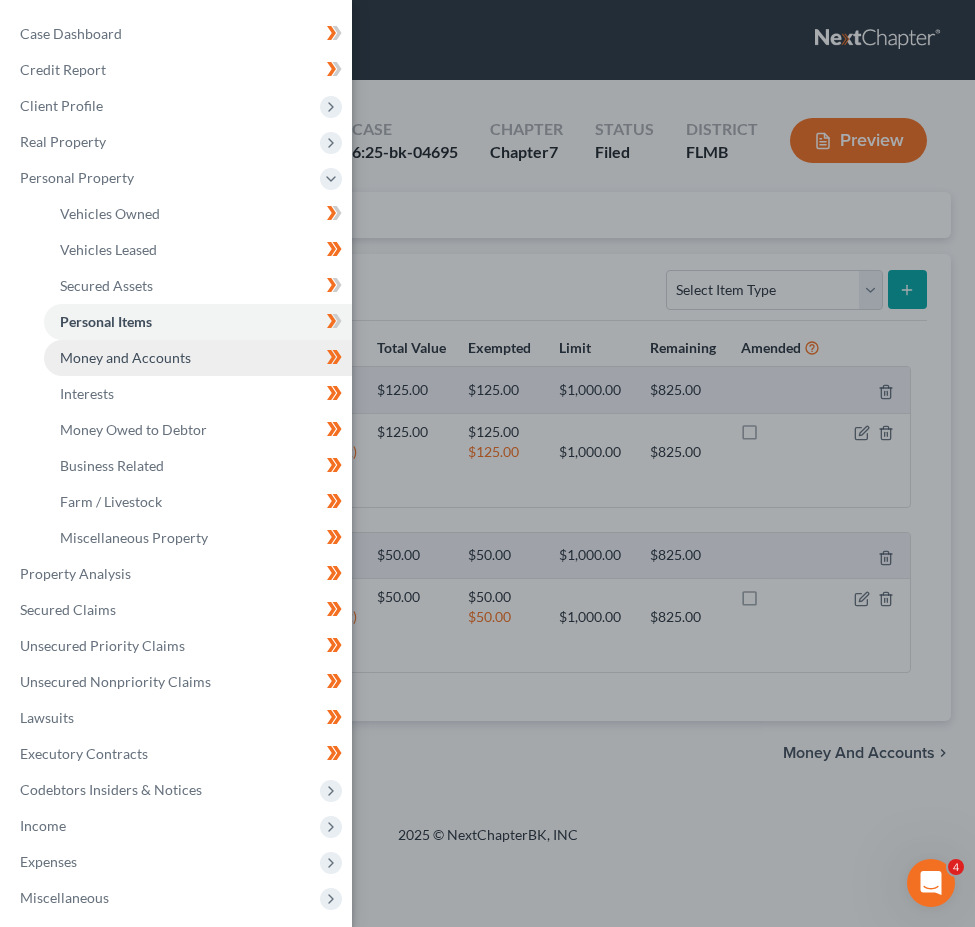 click on "Money and Accounts" at bounding box center [125, 357] 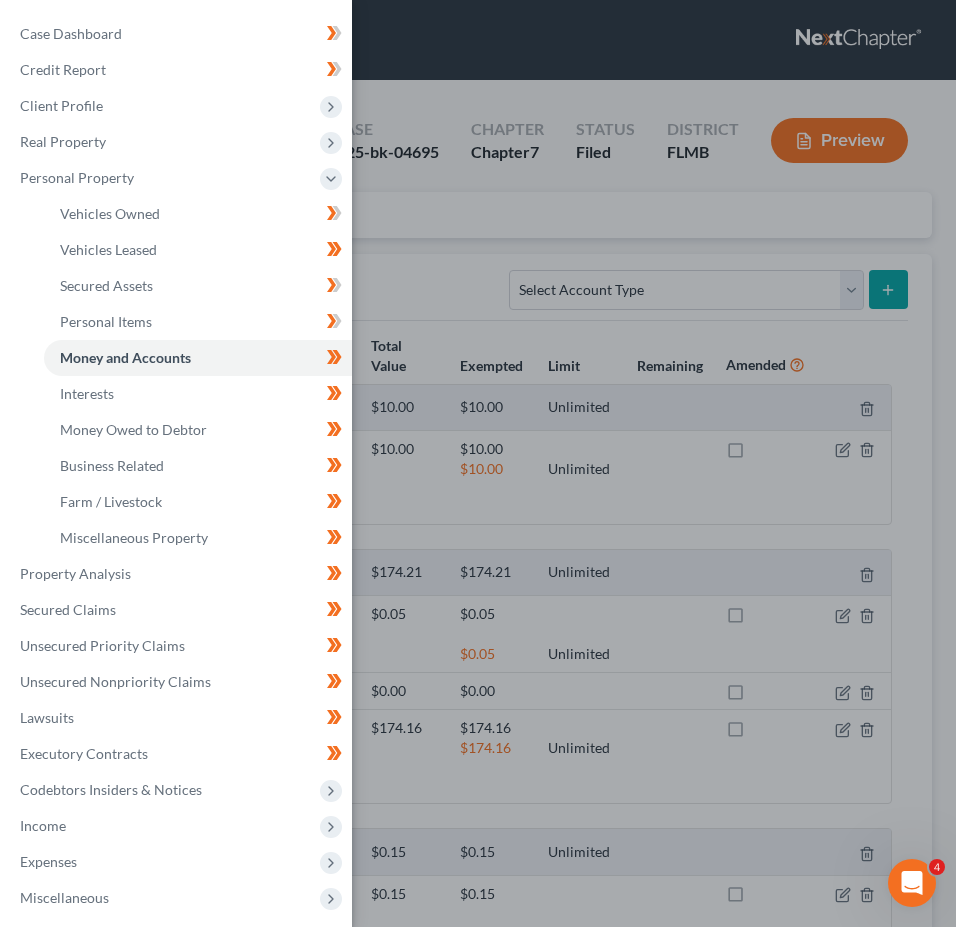 click on "Case Dashboard
Payments
Invoices
Payments
Payments
Credit Report
Client Profile" at bounding box center [478, 463] 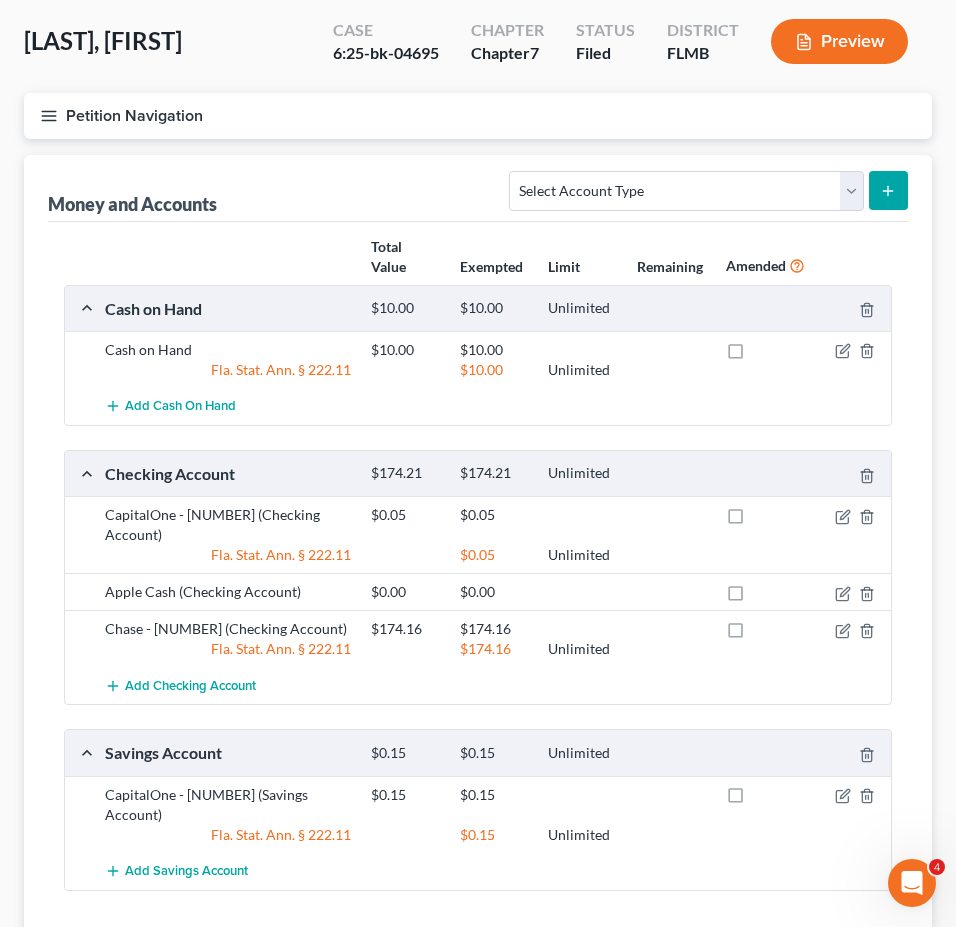 scroll, scrollTop: 86, scrollLeft: 0, axis: vertical 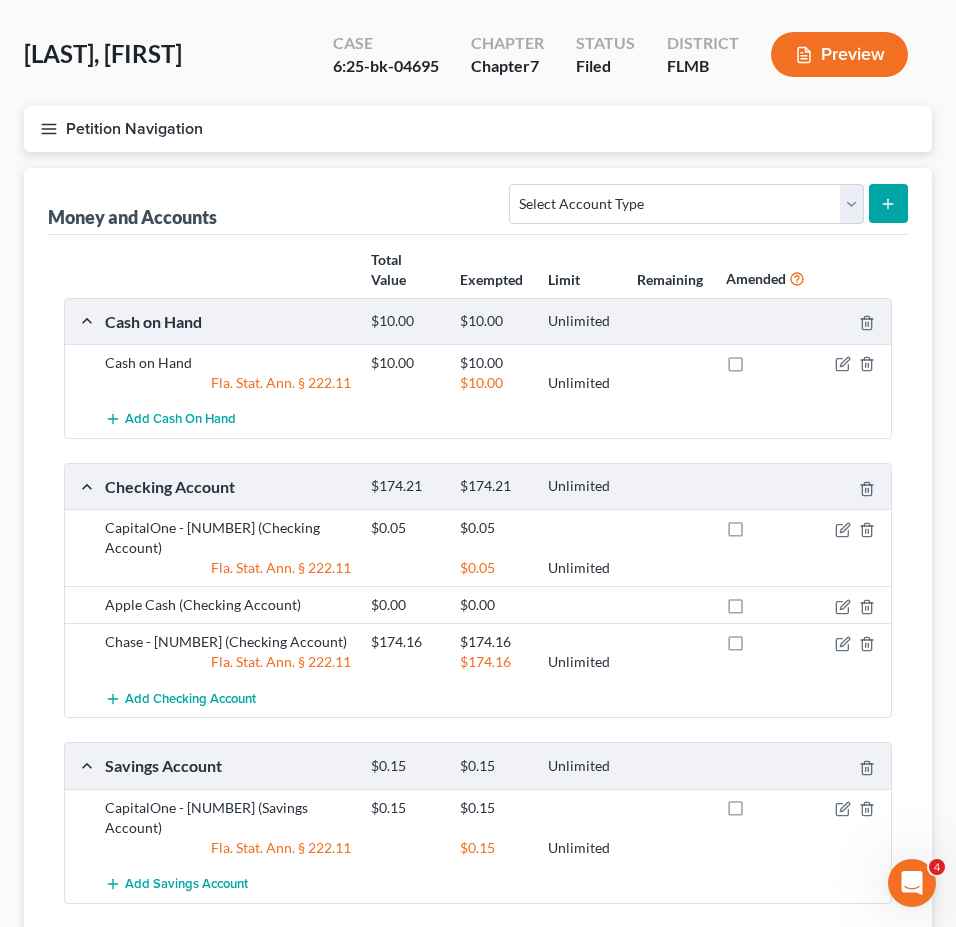 click 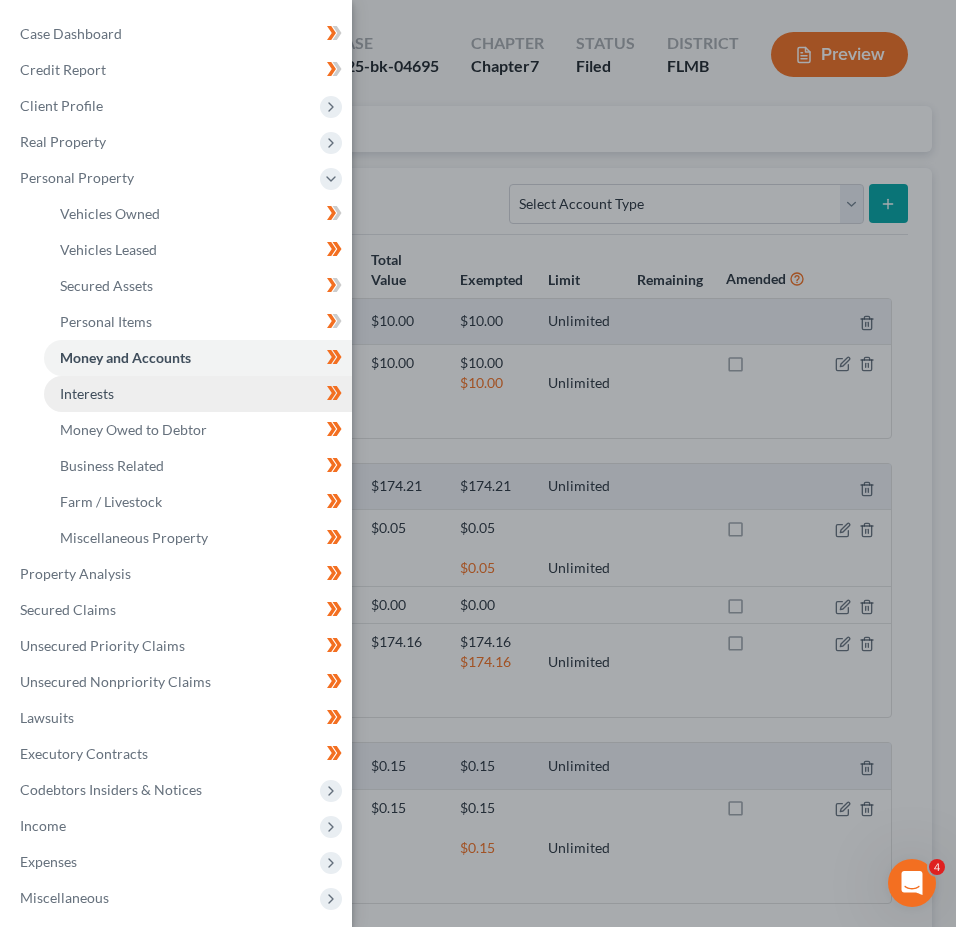 click on "Interests" at bounding box center (198, 394) 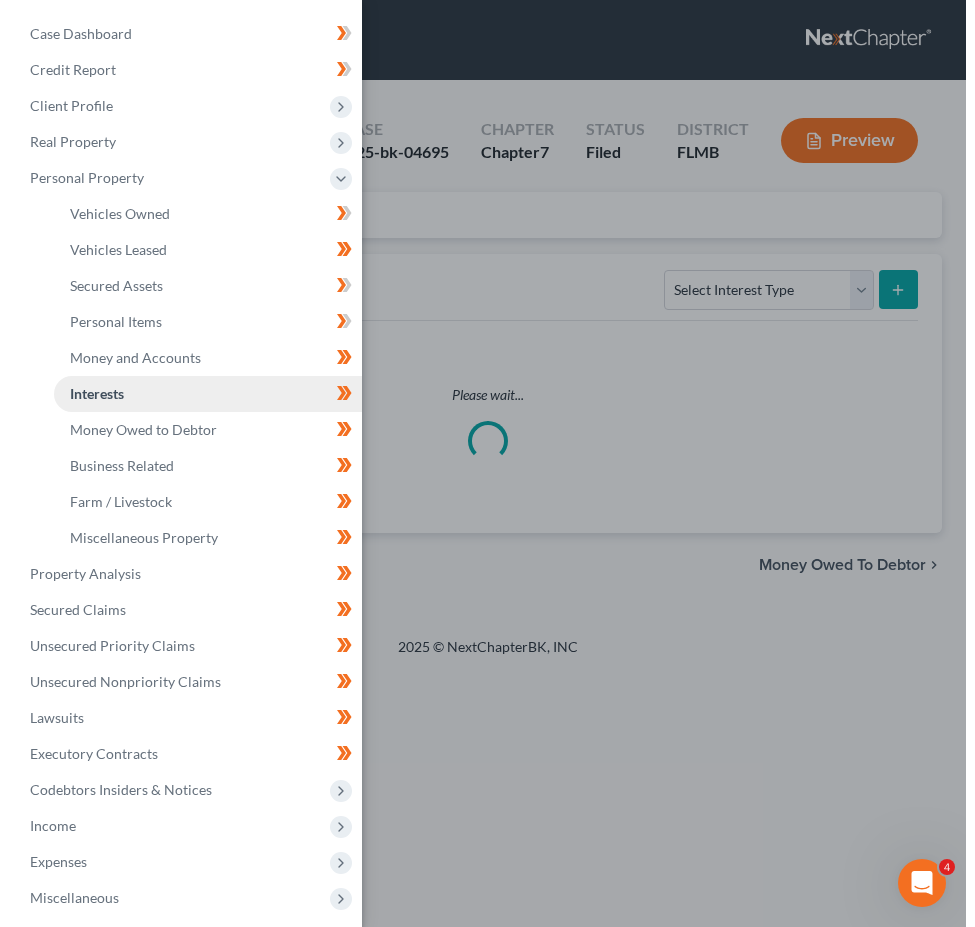 scroll, scrollTop: 0, scrollLeft: 0, axis: both 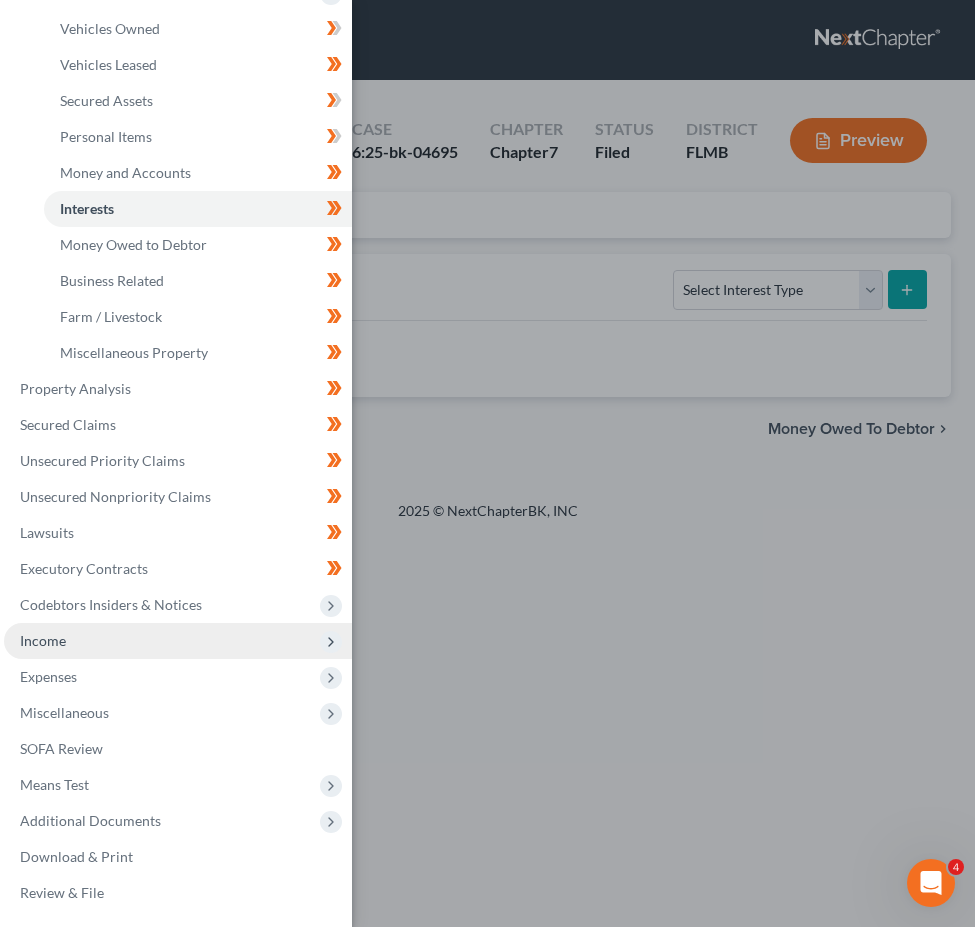 click on "Income" at bounding box center (178, 641) 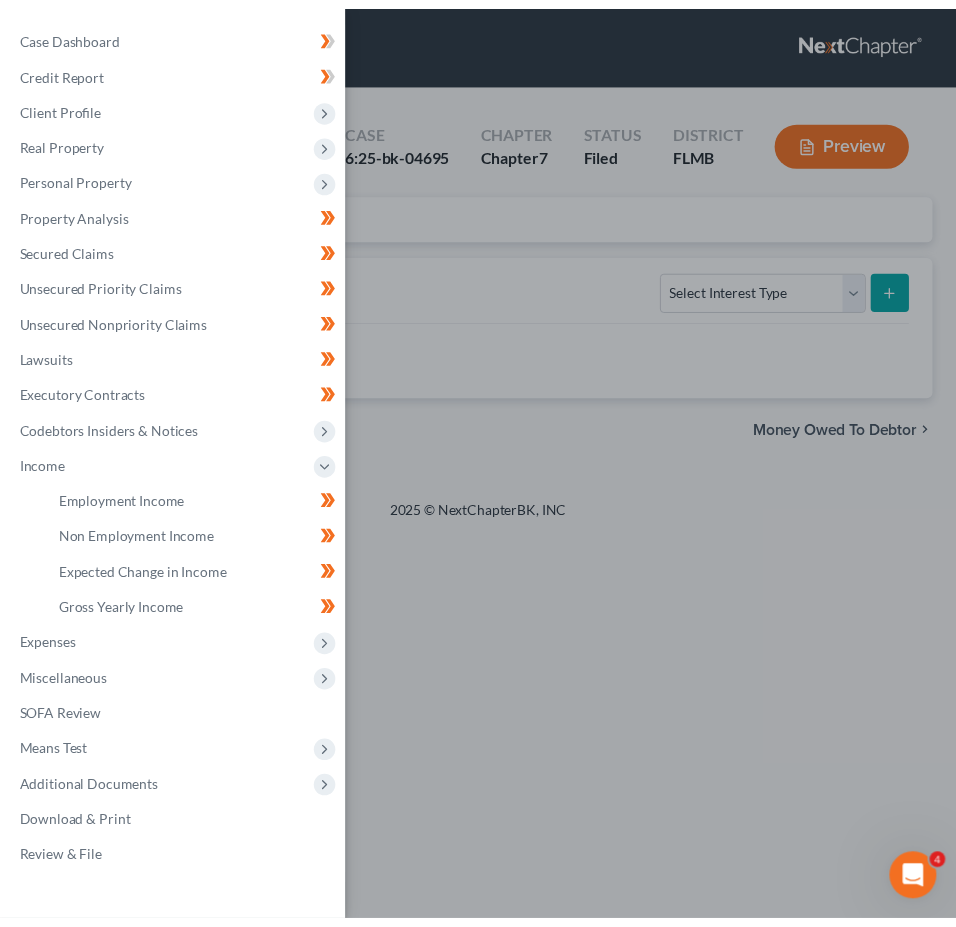 scroll, scrollTop: 0, scrollLeft: 0, axis: both 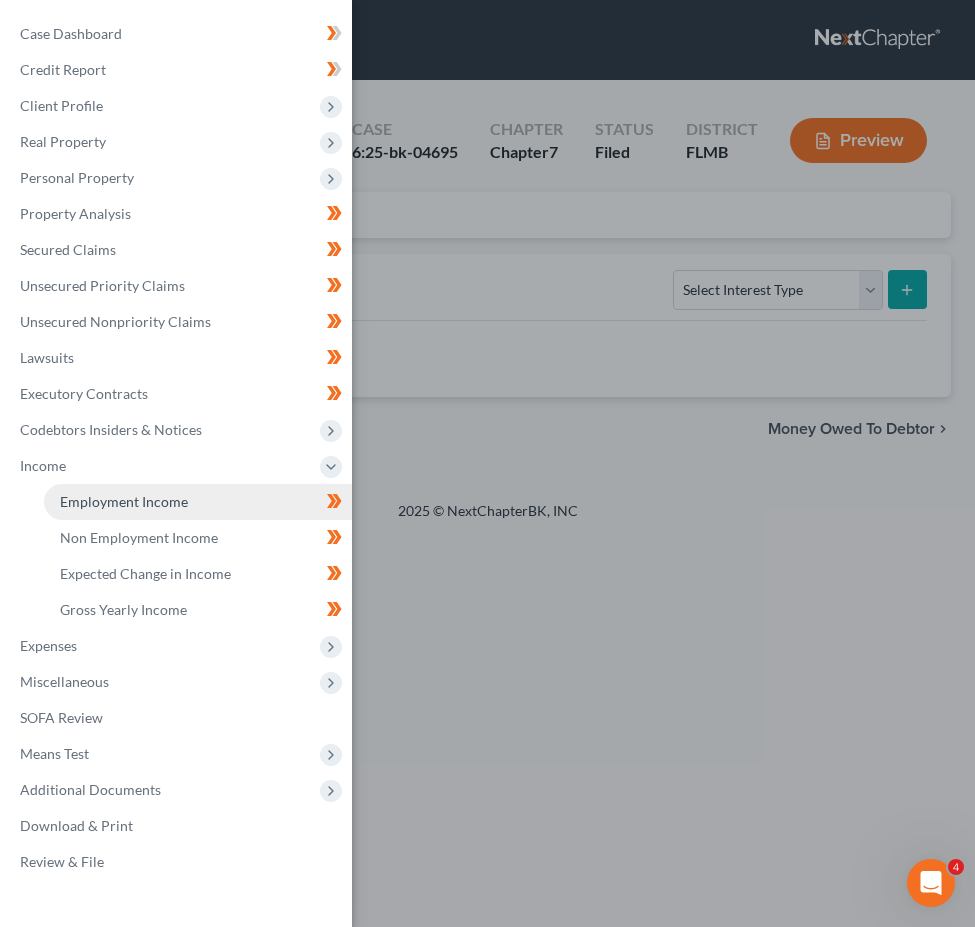 click on "Employment Income" at bounding box center [198, 502] 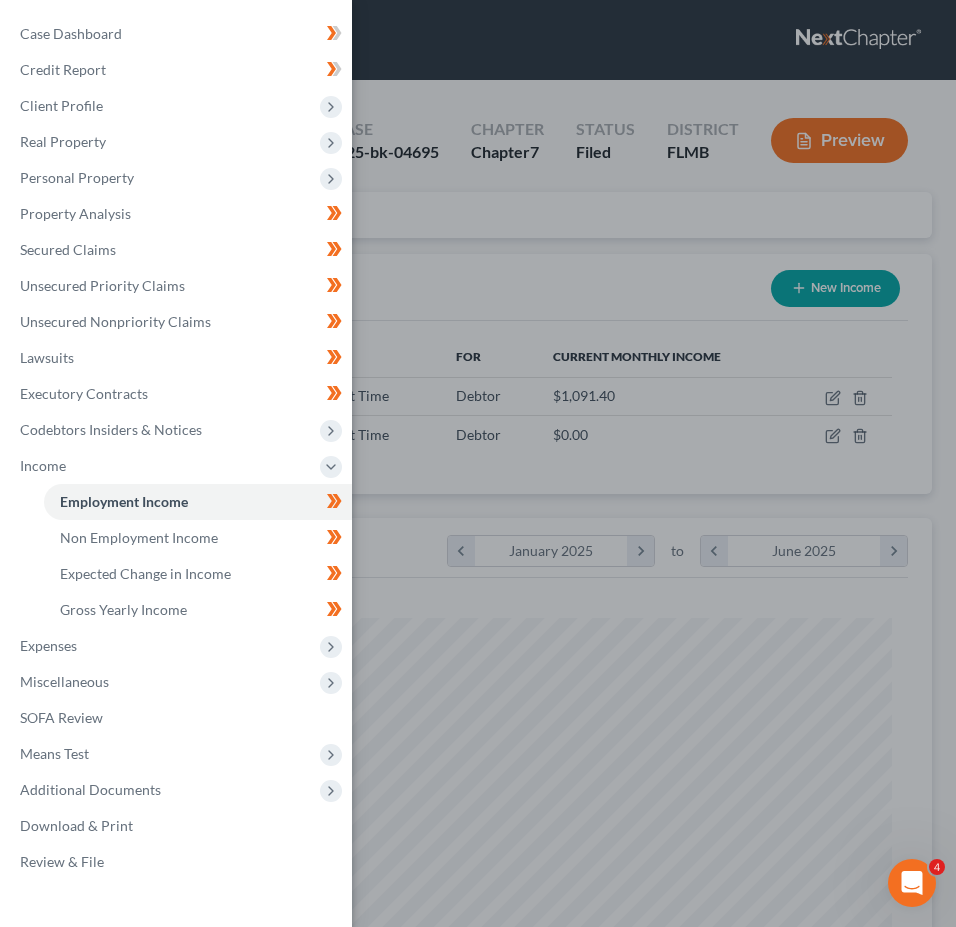 scroll, scrollTop: 999586, scrollLeft: 999132, axis: both 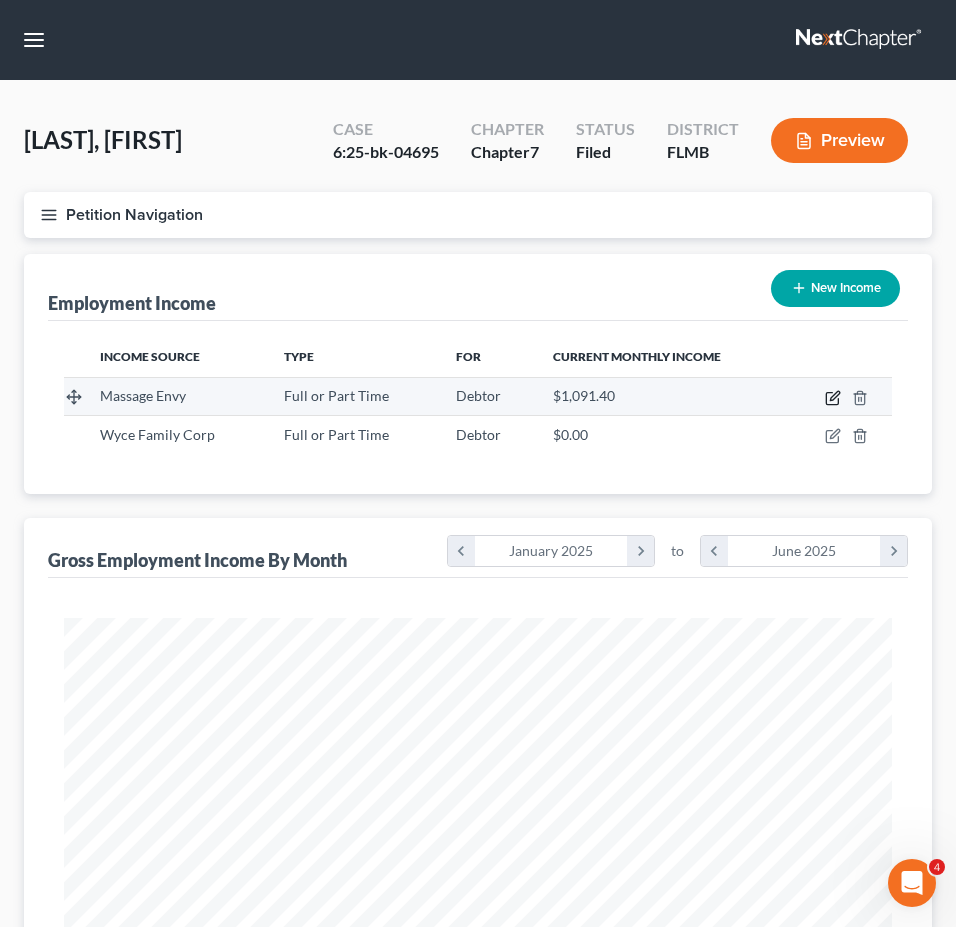 click 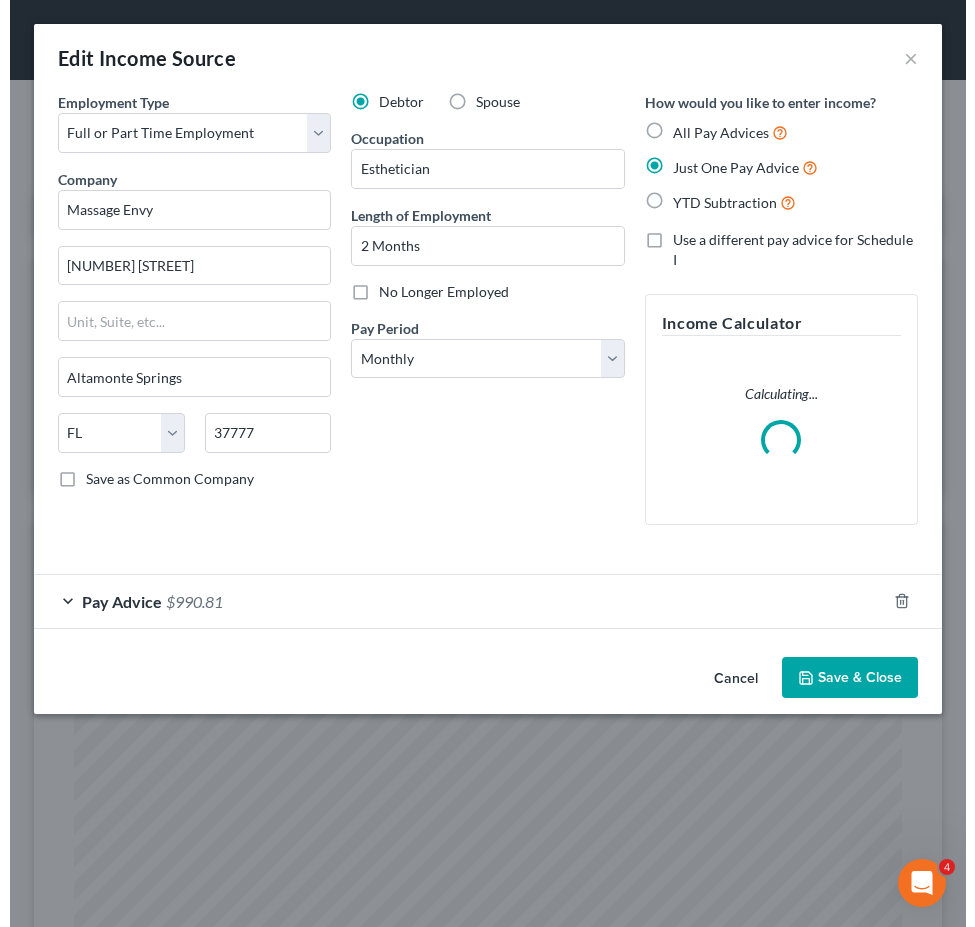 scroll, scrollTop: 999577, scrollLeft: 999113, axis: both 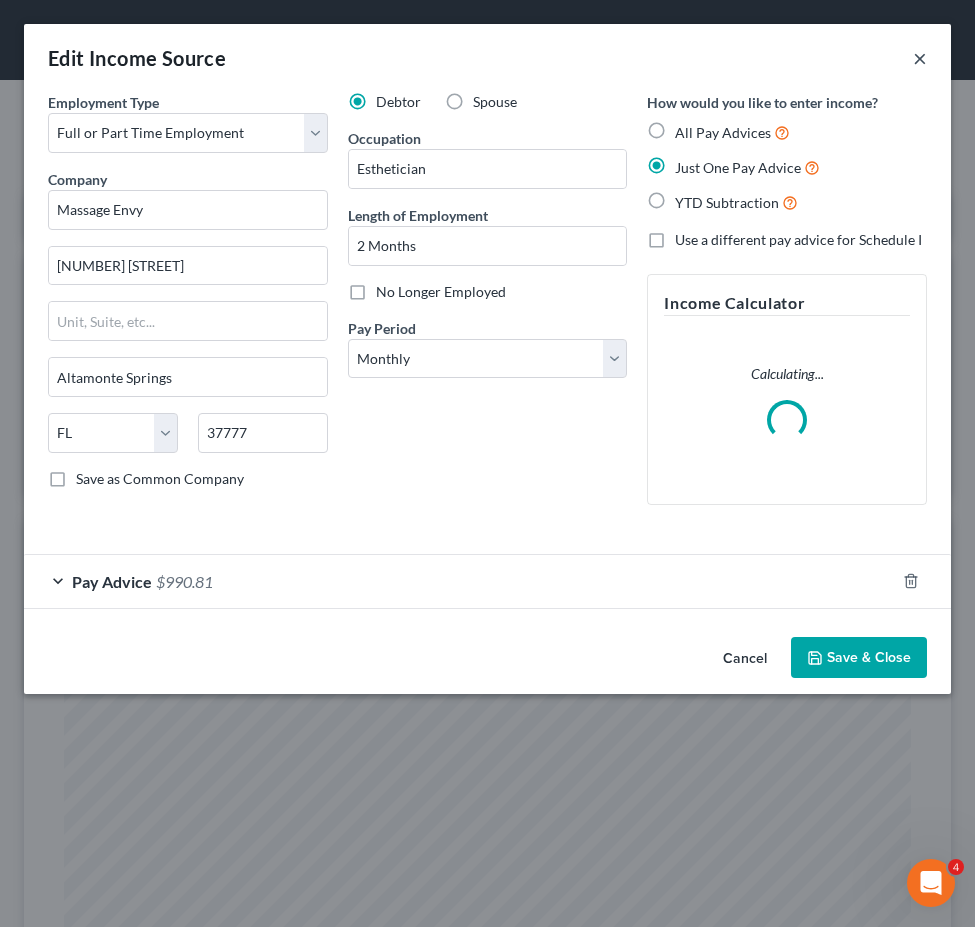 click on "×" at bounding box center (920, 58) 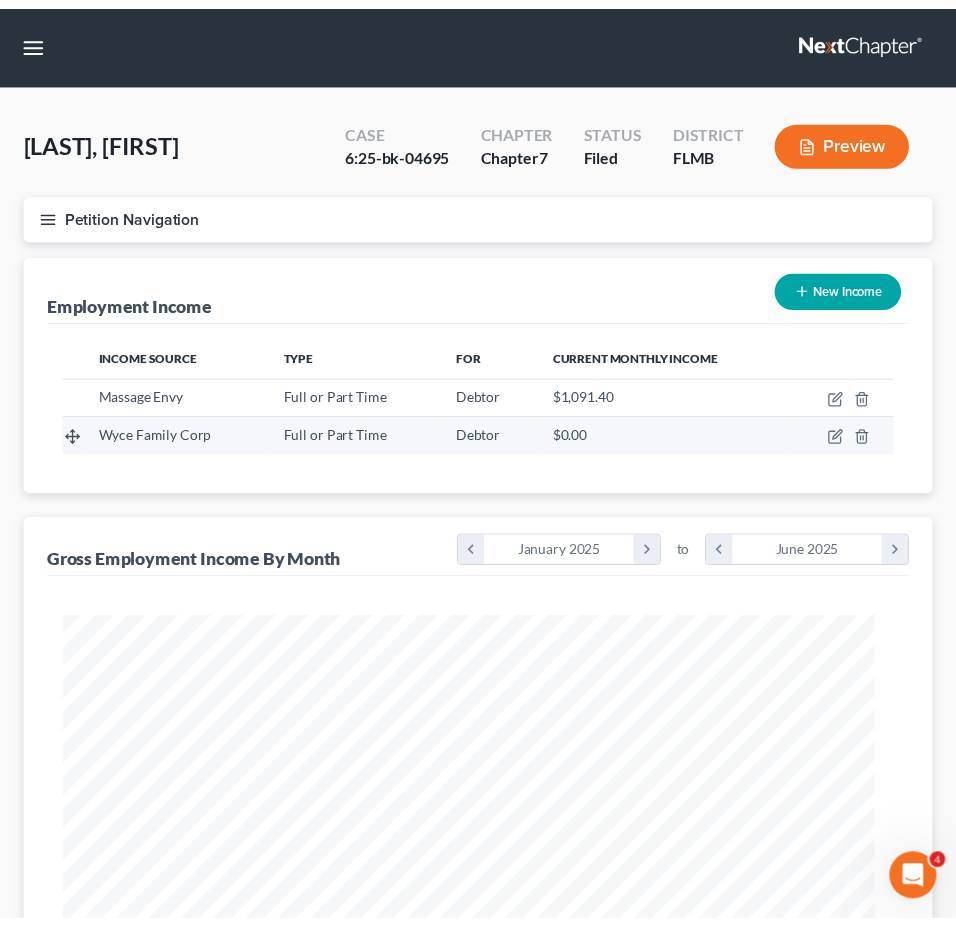 scroll, scrollTop: 414, scrollLeft: 868, axis: both 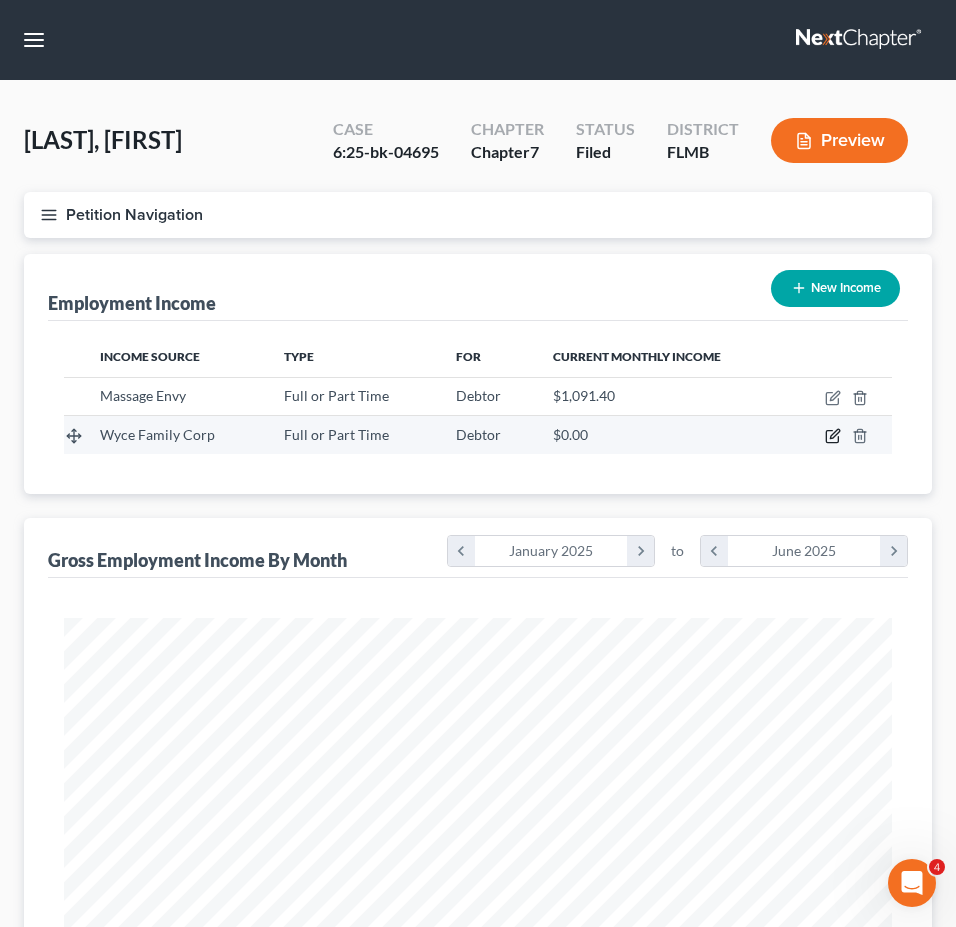 click 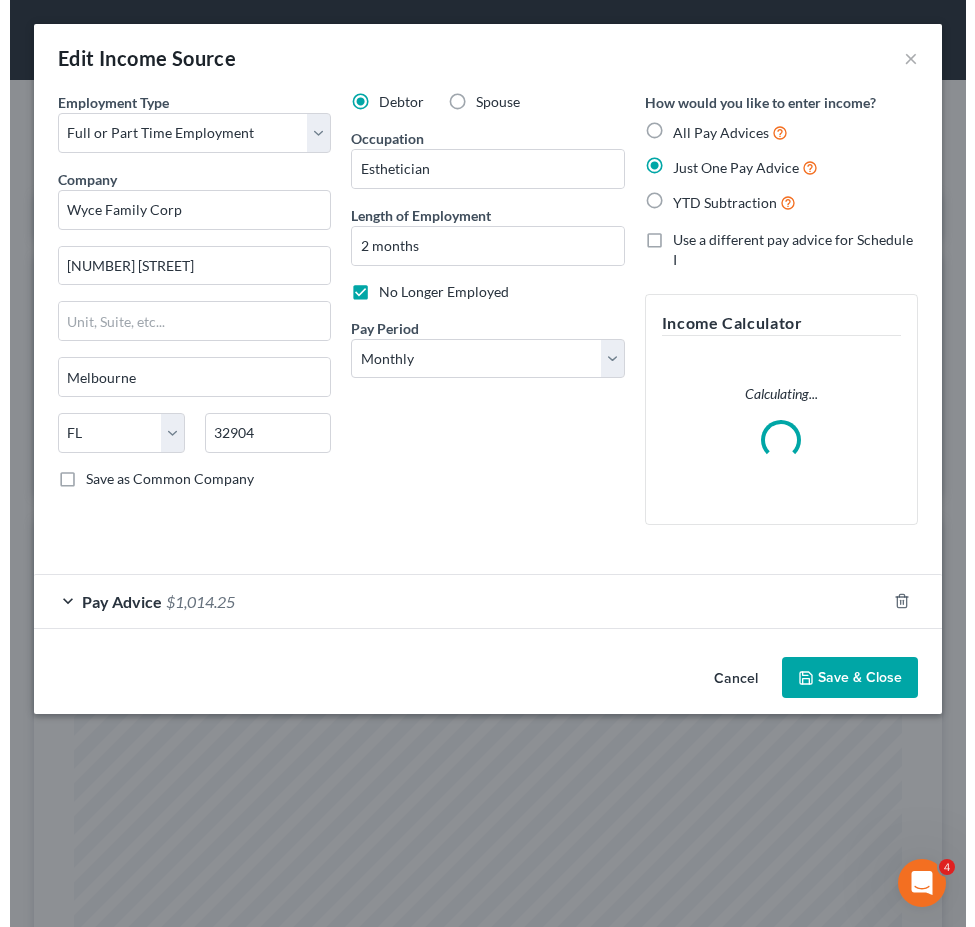 scroll, scrollTop: 999577, scrollLeft: 999113, axis: both 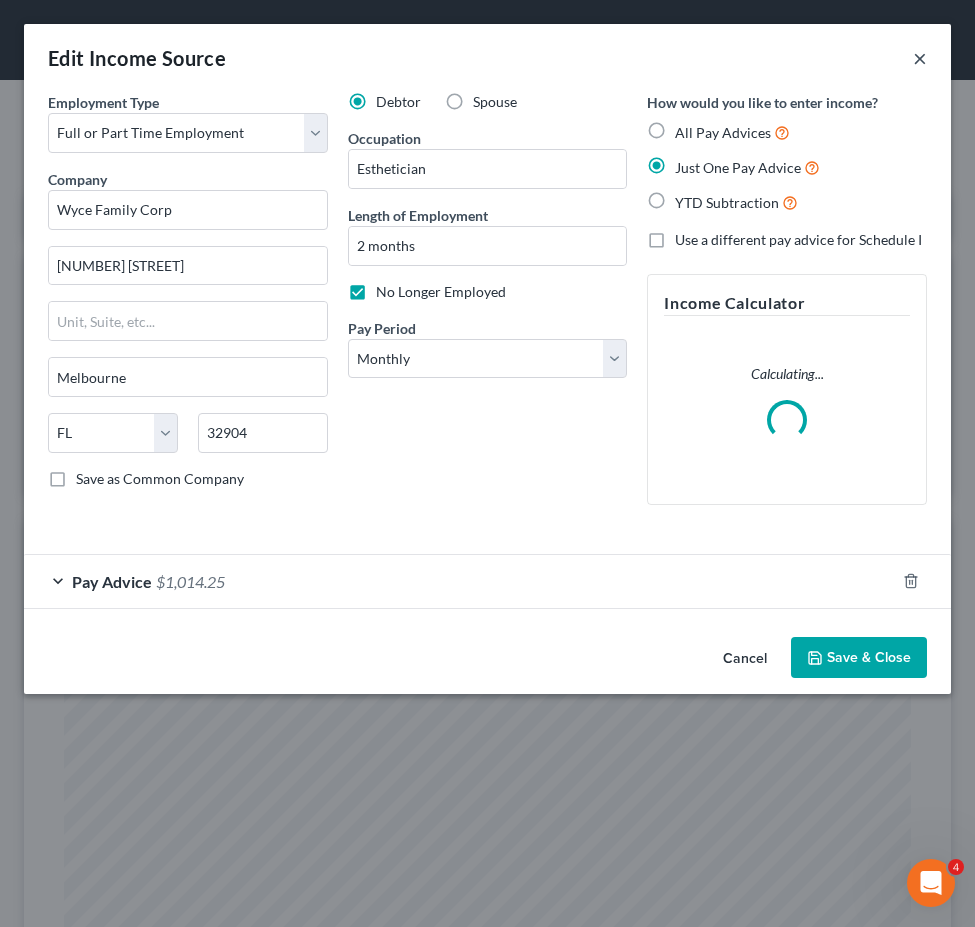click on "×" at bounding box center [920, 58] 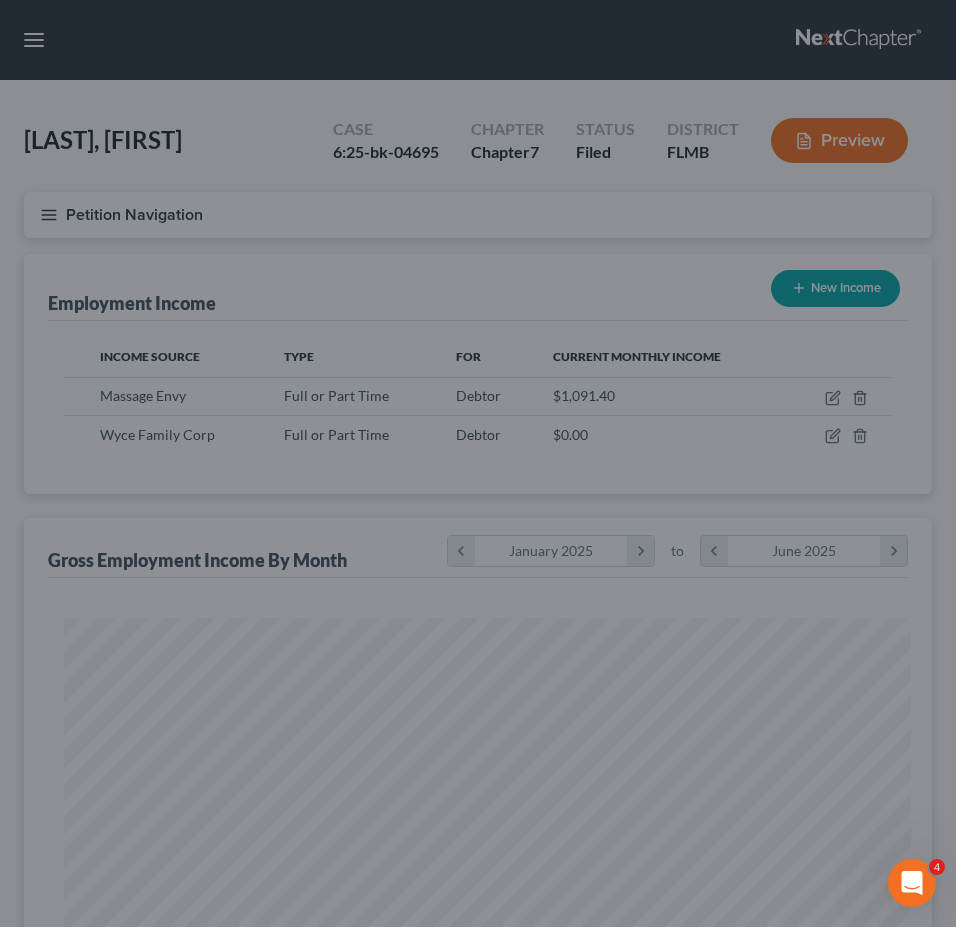 scroll, scrollTop: 414, scrollLeft: 868, axis: both 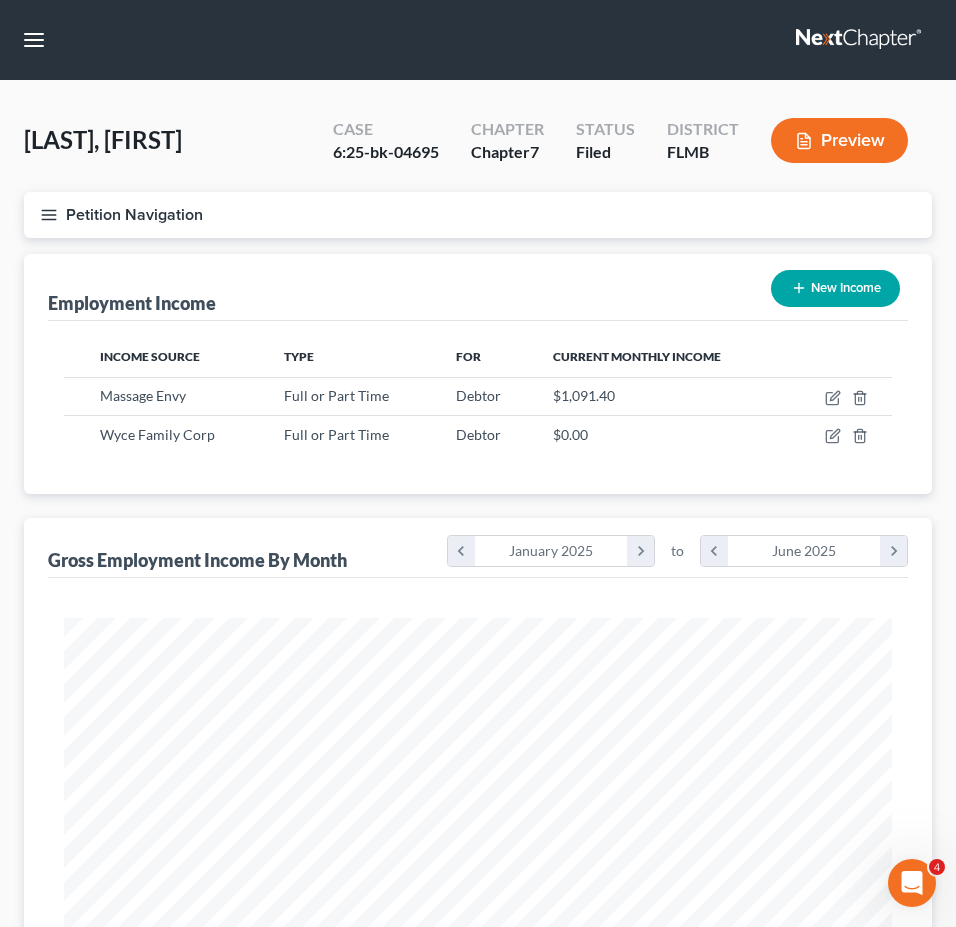 click 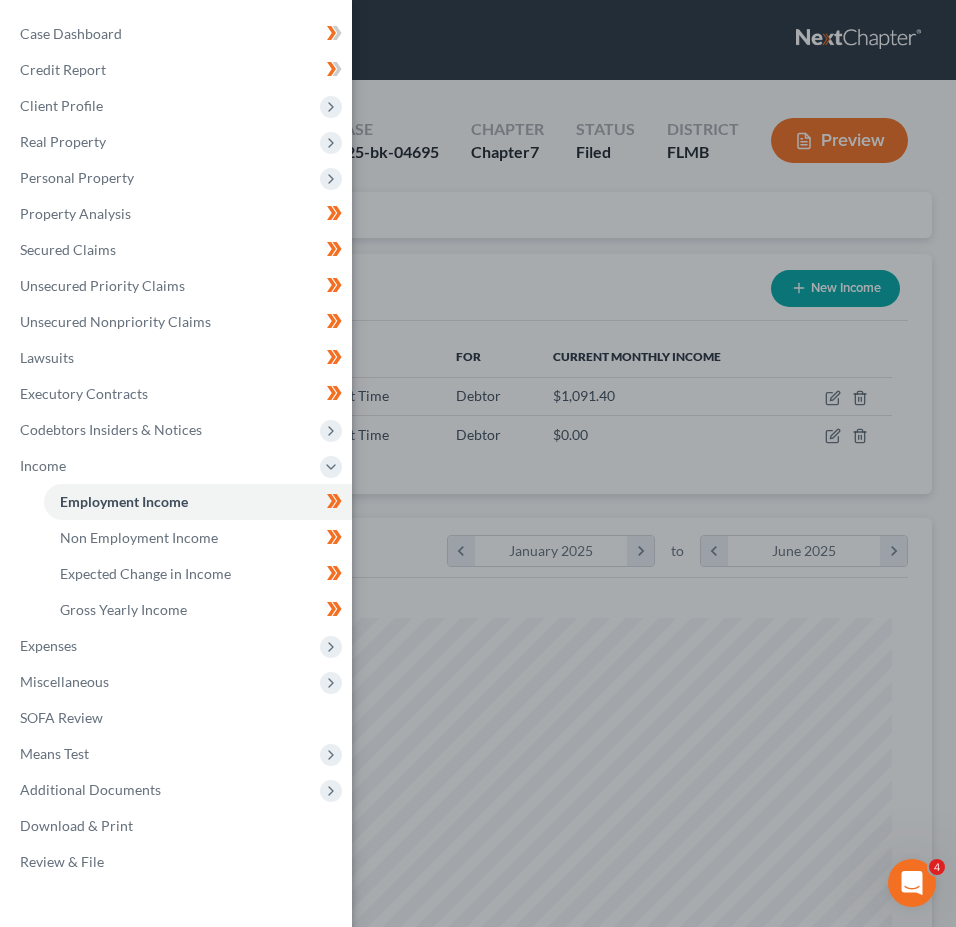 drag, startPoint x: 467, startPoint y: 79, endPoint x: 359, endPoint y: 108, distance: 111.82576 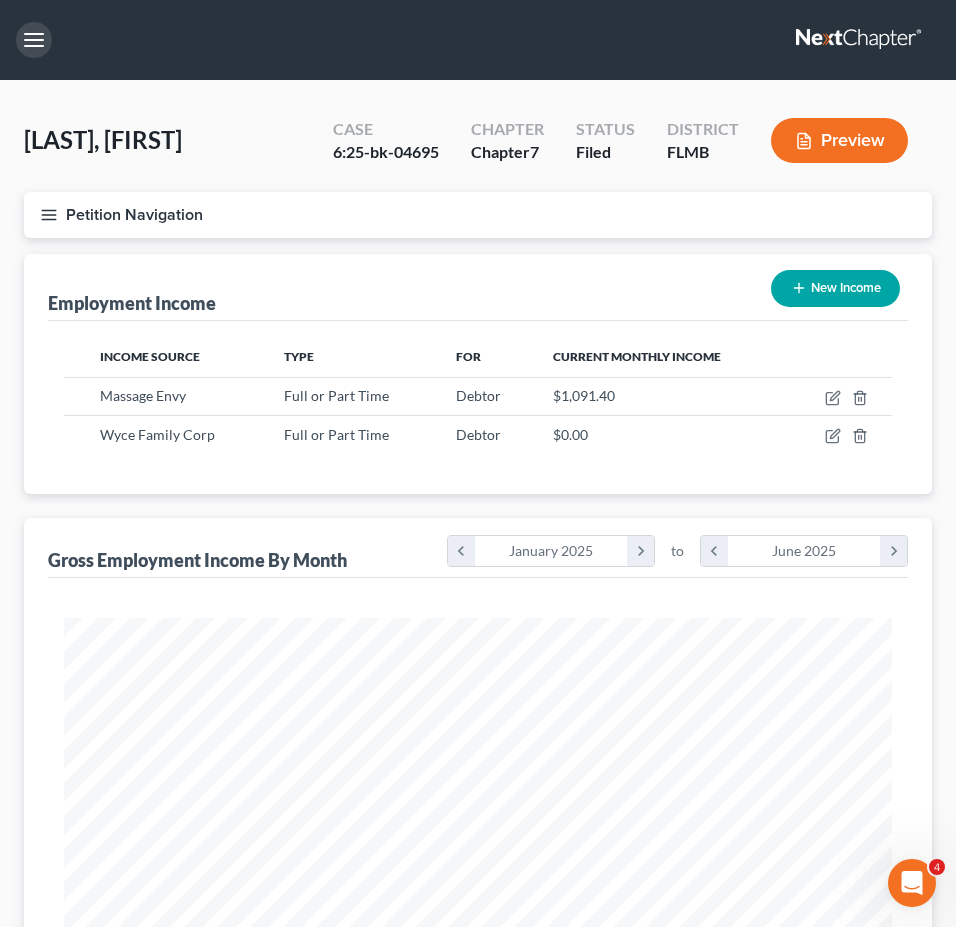 click at bounding box center (34, 40) 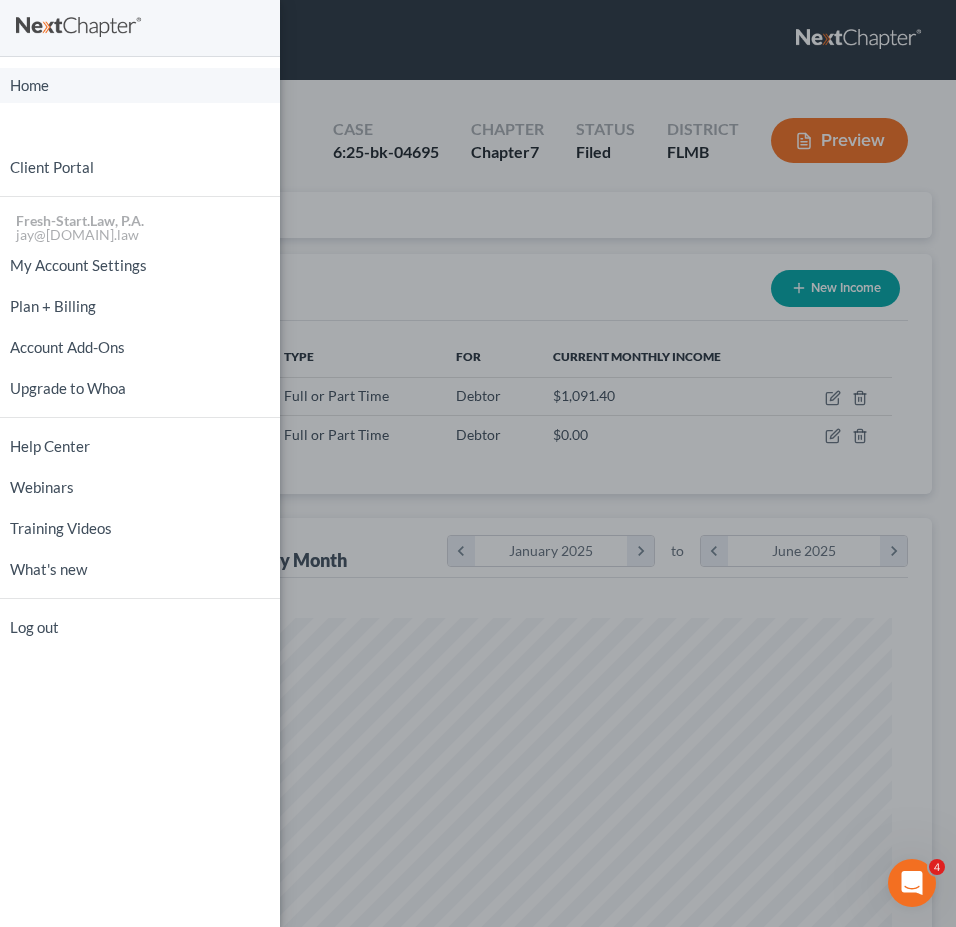 click on "Home" at bounding box center [140, 85] 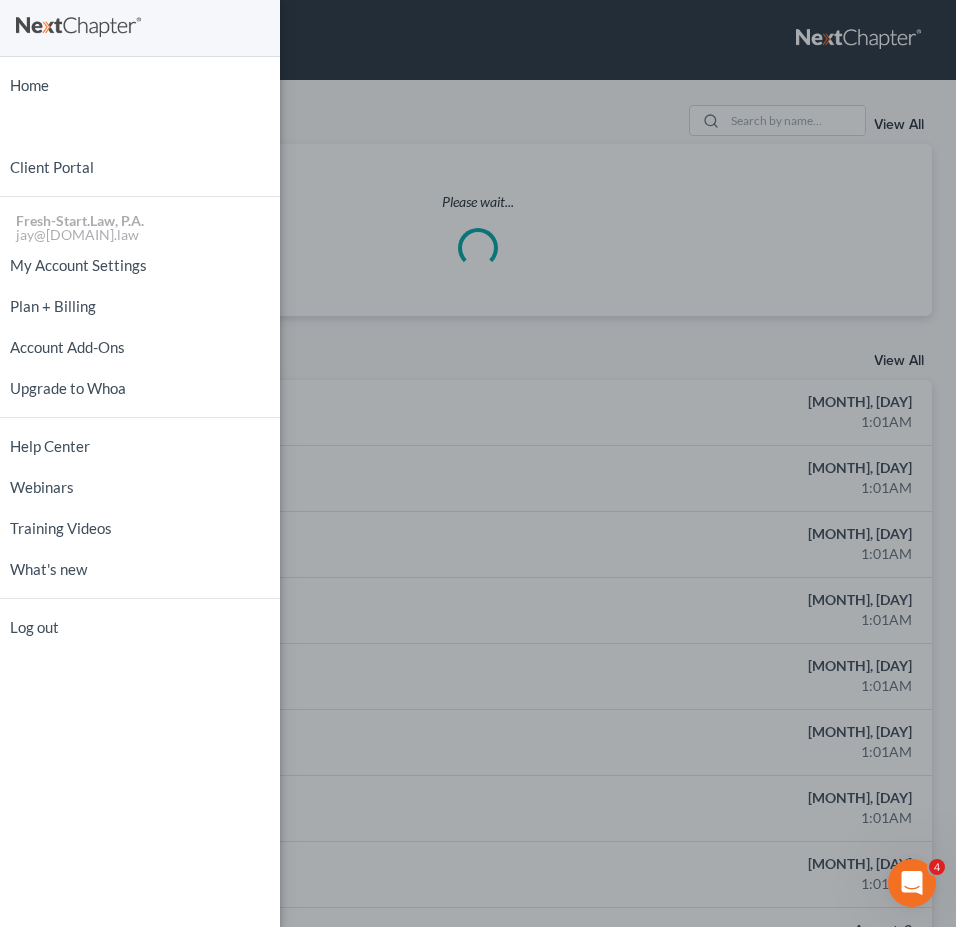click on "Home New Case Client Portal Fresh-Start.Law, P.A. jay@[DOMAIN].law My Account Settings Plan + Billing Account Add-Ons Upgrade to Whoa Help Center Webinars Training Videos What's new Log out" at bounding box center (478, 463) 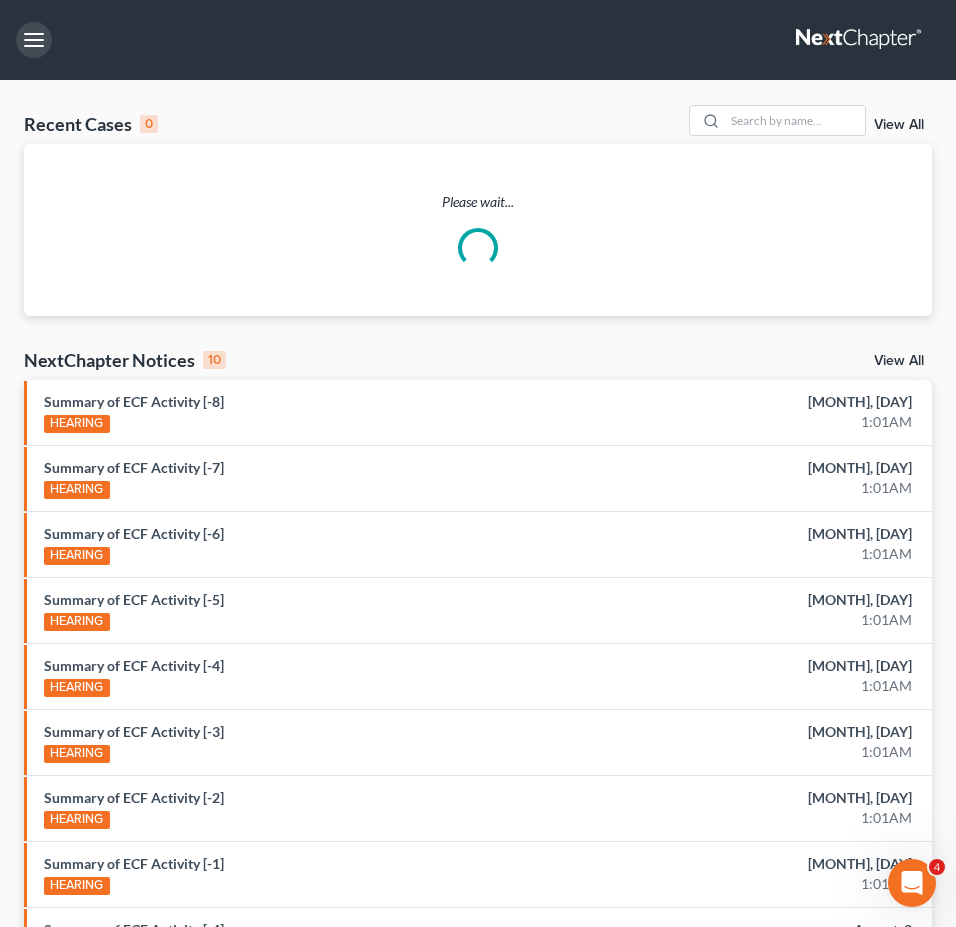 click on "Home New Case Client Portal Fresh-Start.Law, P.A. jay@[DOMAIN].law My Account Settings Plan + Billing Account Add-Ons Upgrade to Whoa Help Center Webinars Training Videos What's new Log out New Case Home Client Portal         - No Result - See all results Or Press Enter... Help Help Center Webinars Training Videos What's new Fresh-Start.Law, P.A. Fresh-Start.Law, P.A. jay@[DOMAIN].law My Account Settings Plan + Billing Account Add-Ons Upgrade to Whoa Log out 	 Recent Cases 0         View All
Please wait...
NextChapter Notices 10 View All
Summary of ECF Activity [-8] HEARING [MONTH], [DD] [HH]:[MM] [AM/PM] Summary of ECF Activity [-7] HEARING [MONTH], [DD] [HH]:[MM] [AM/PM] Summary of ECF Activity [-6] HEARING [MONTH], [DD] [HH]:[MM] [AM/PM] Summary of ECF Activity [-5] HEARING [MONTH], [DD] [HH]:[MM] [AM/PM] Summary of ECF Activity [-4] HEARING [MONTH], [DD] [HH]:[MM] [AM/PM] Summary of ECF Activity [-3] HEARING [MONTH], [DD] [HH]:[MM] [AM/PM] Summary of ECF Activity [-2]" at bounding box center [478, 1060] 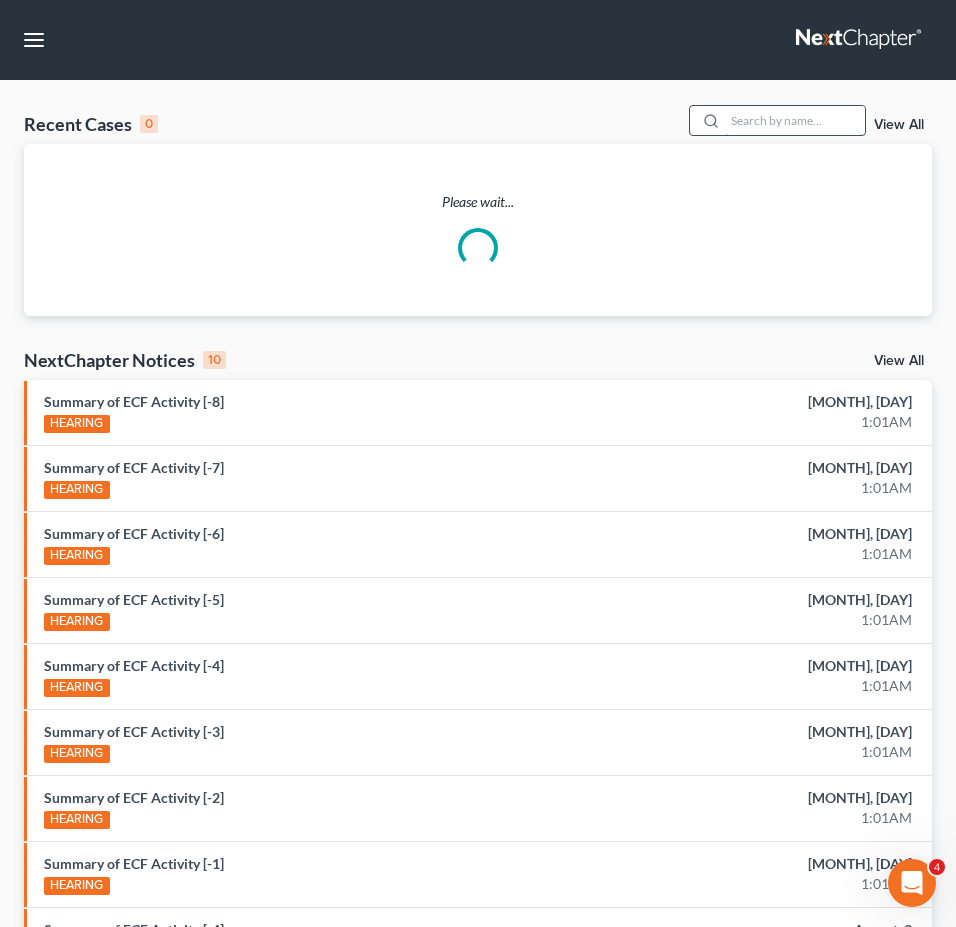 click at bounding box center [795, 120] 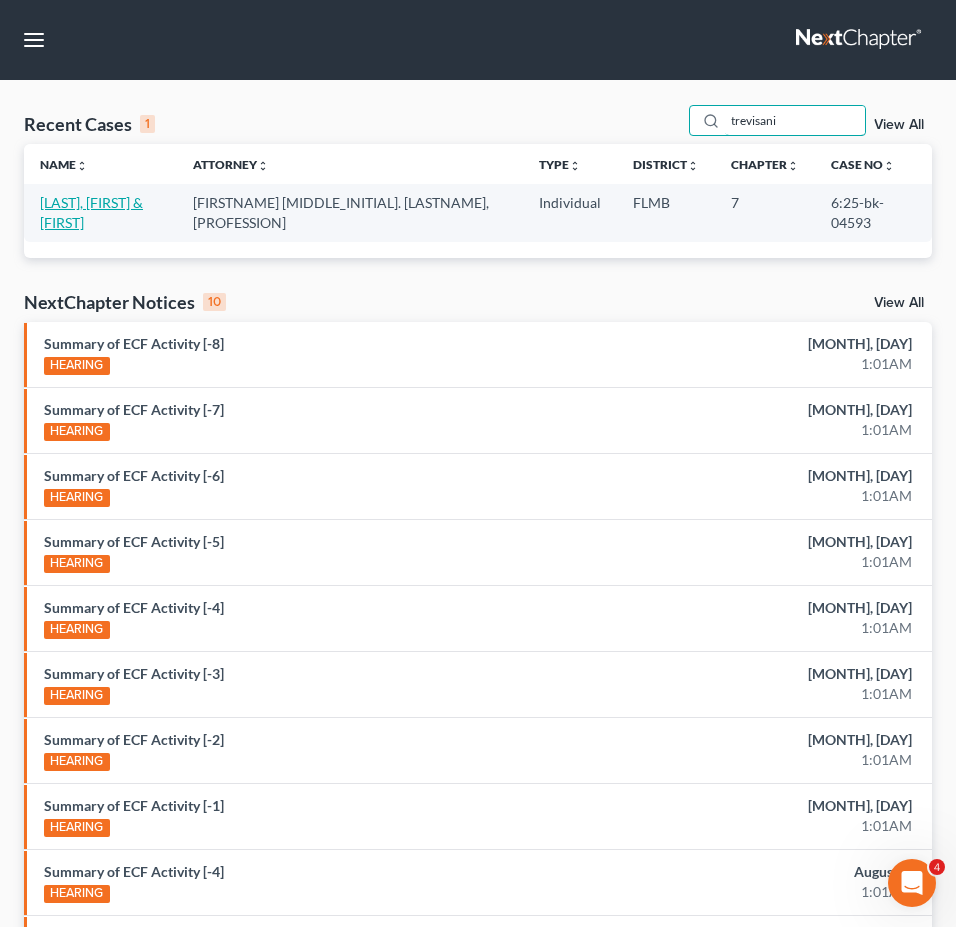 type on "trevisani" 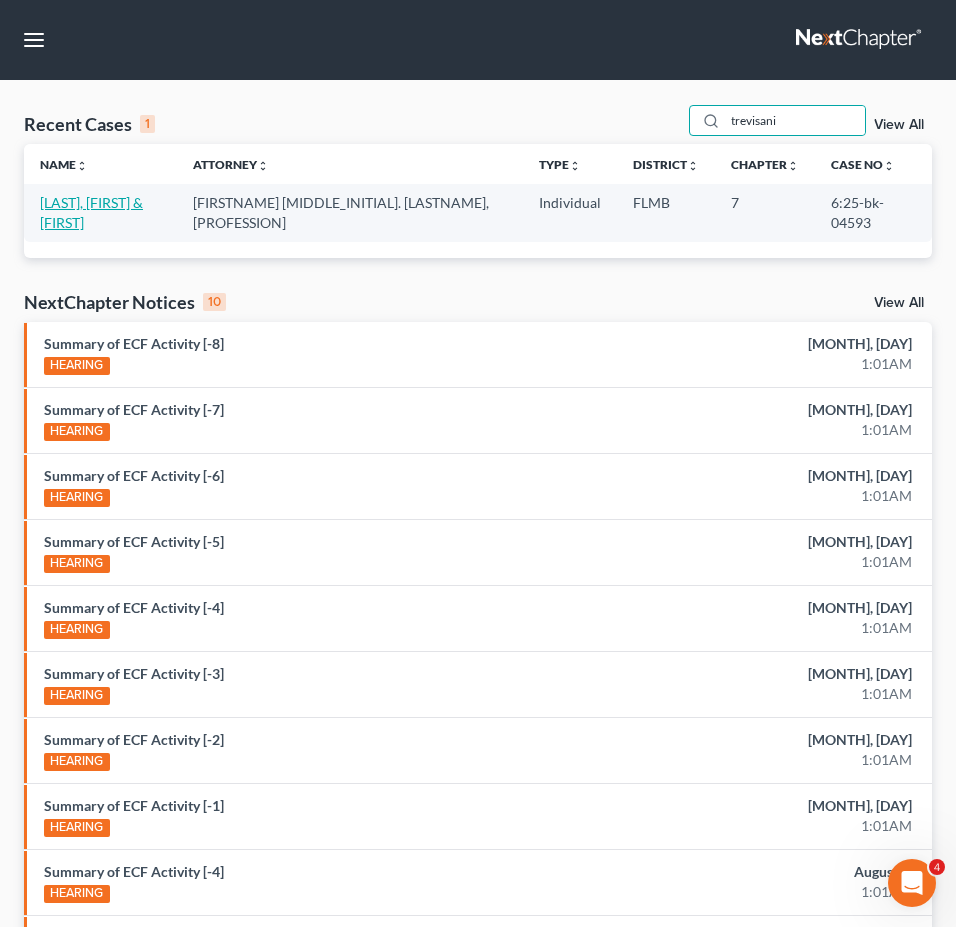 click on "[LAST], [FIRST] & [FIRST]" at bounding box center [91, 212] 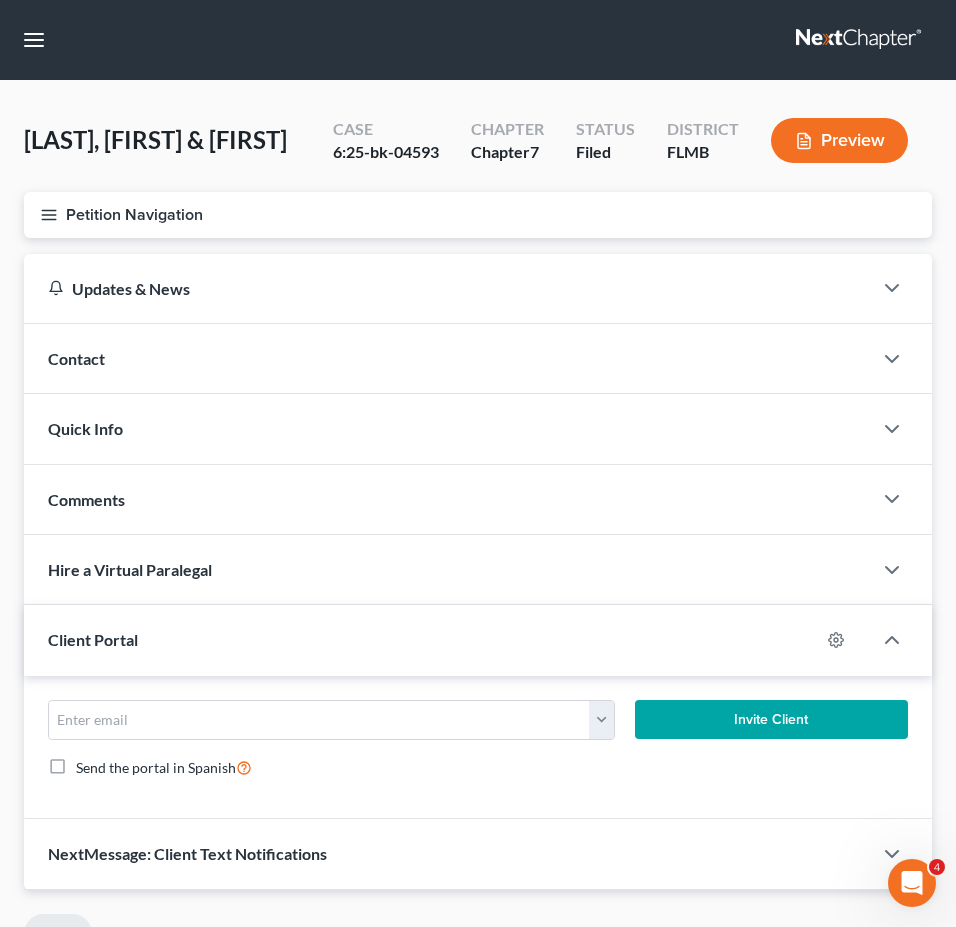 drag, startPoint x: 44, startPoint y: 216, endPoint x: 59, endPoint y: 292, distance: 77.46612 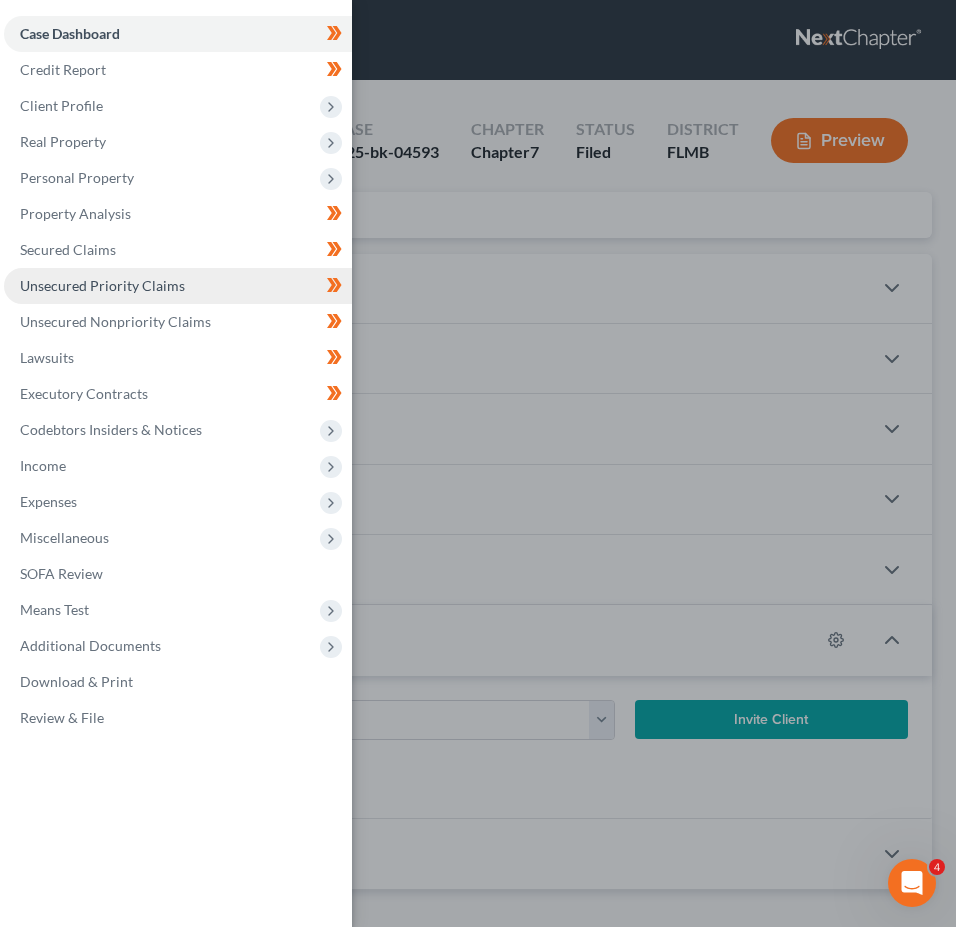 drag, startPoint x: 118, startPoint y: 172, endPoint x: 139, endPoint y: 271, distance: 101.20277 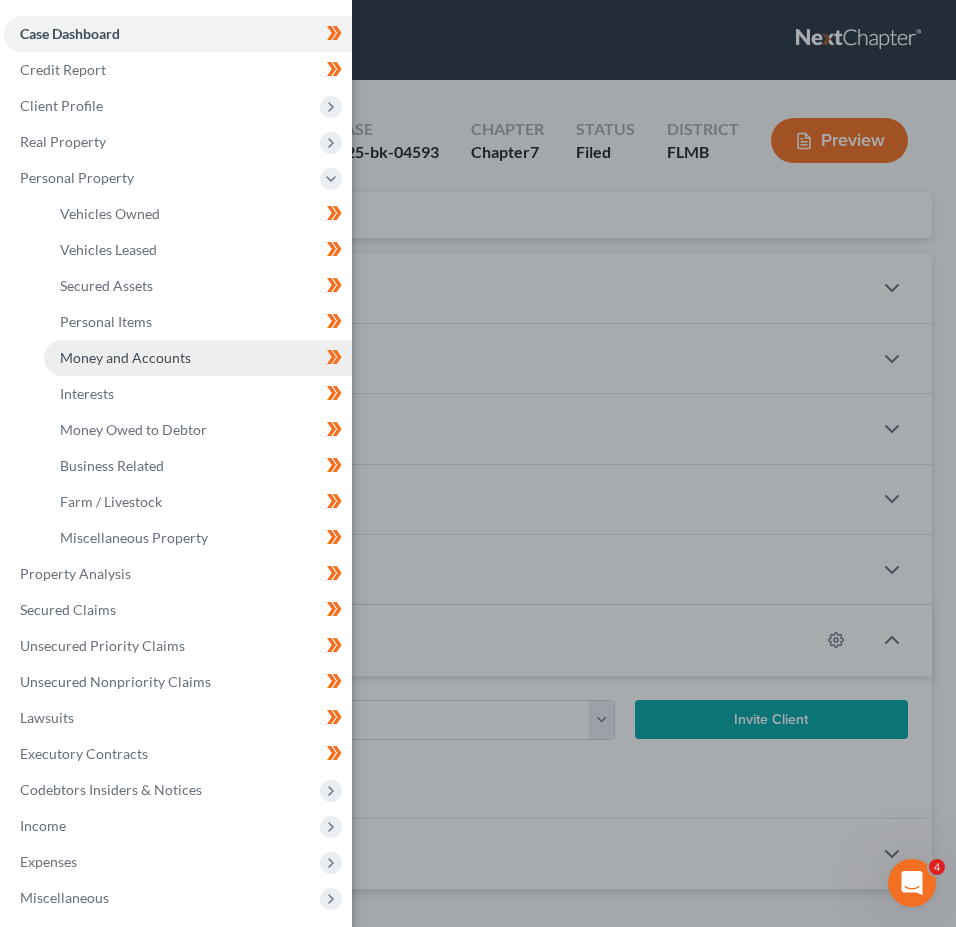 click on "Money and Accounts" at bounding box center [198, 358] 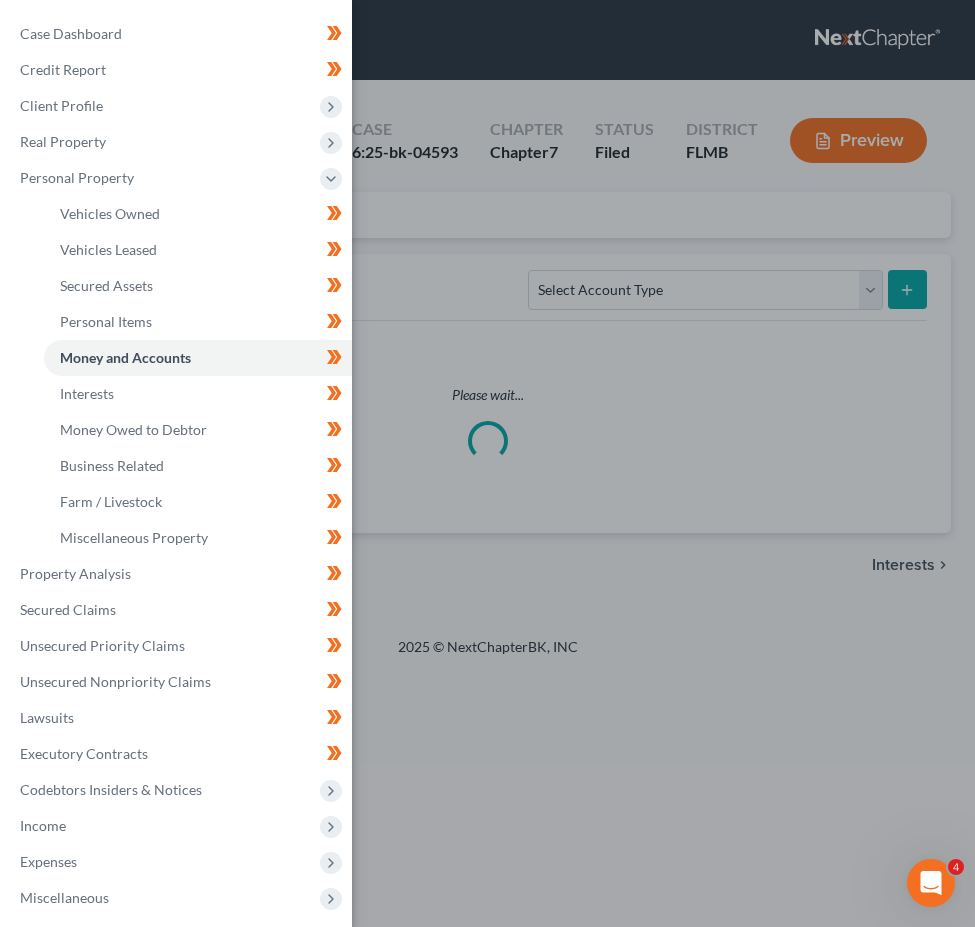 click on "Case Dashboard
Payments
Invoices
Payments
Payments
Credit Report
Client Profile" at bounding box center (487, 463) 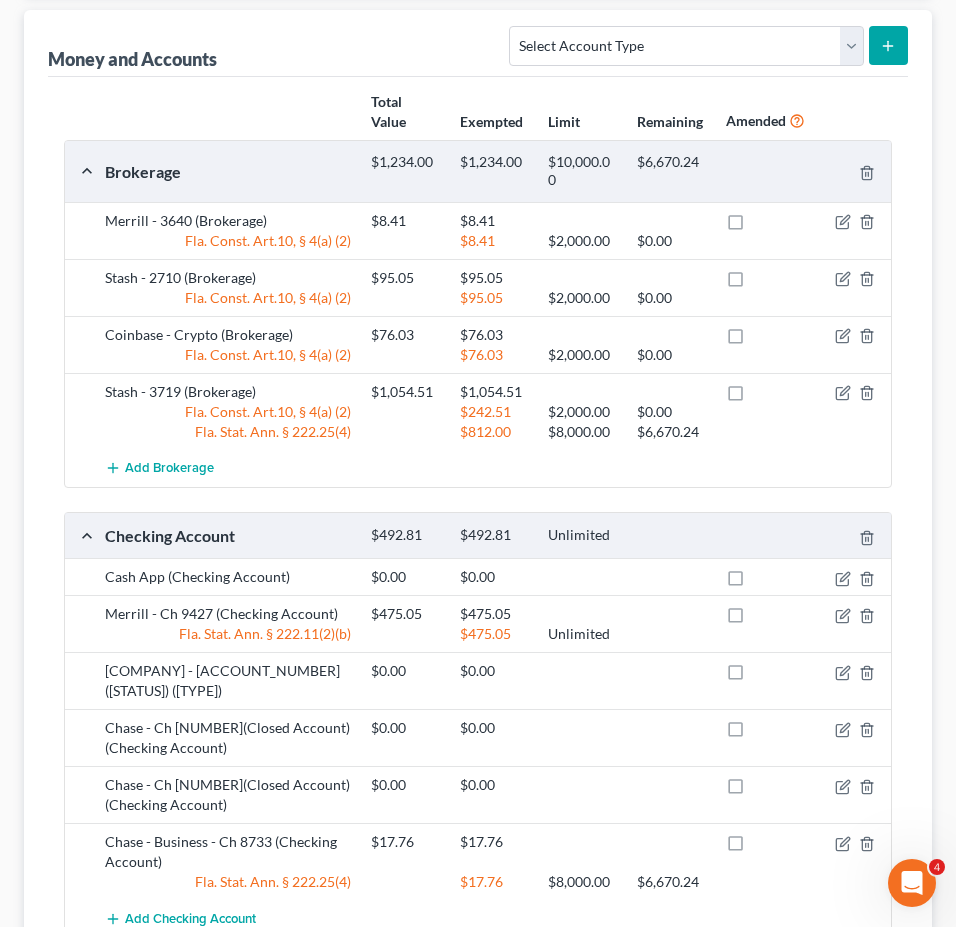 scroll, scrollTop: 443, scrollLeft: 0, axis: vertical 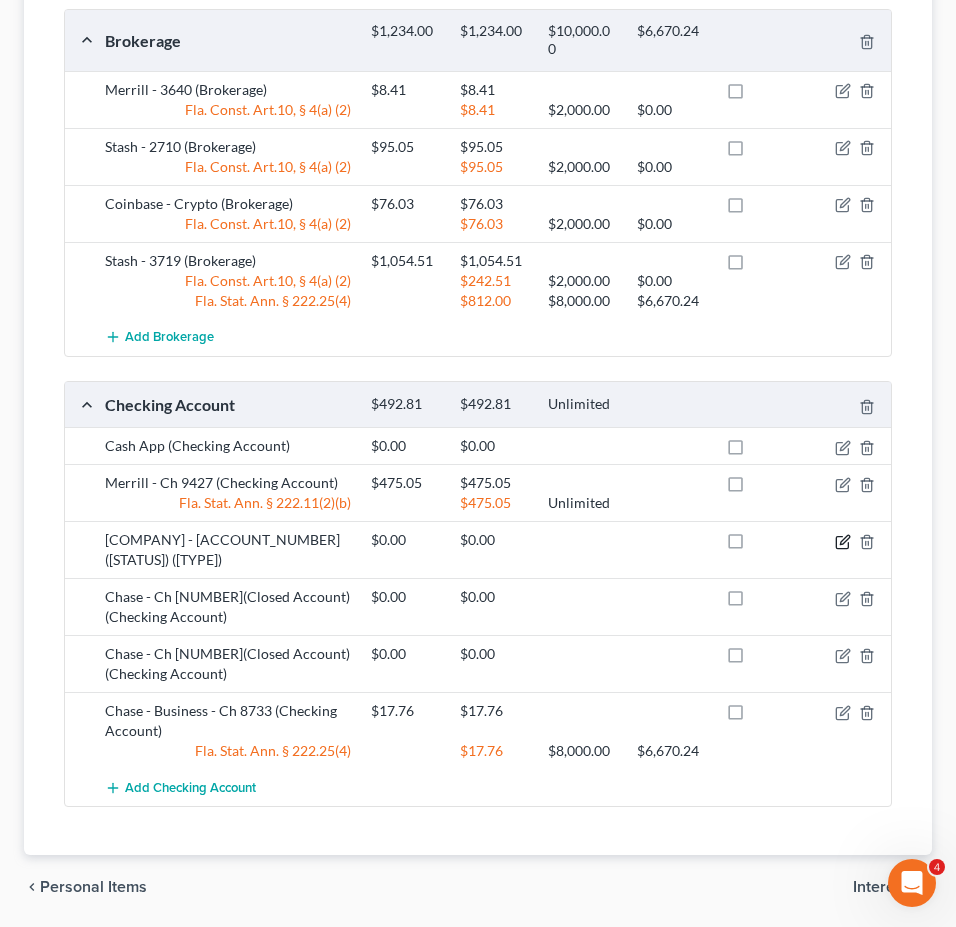 click 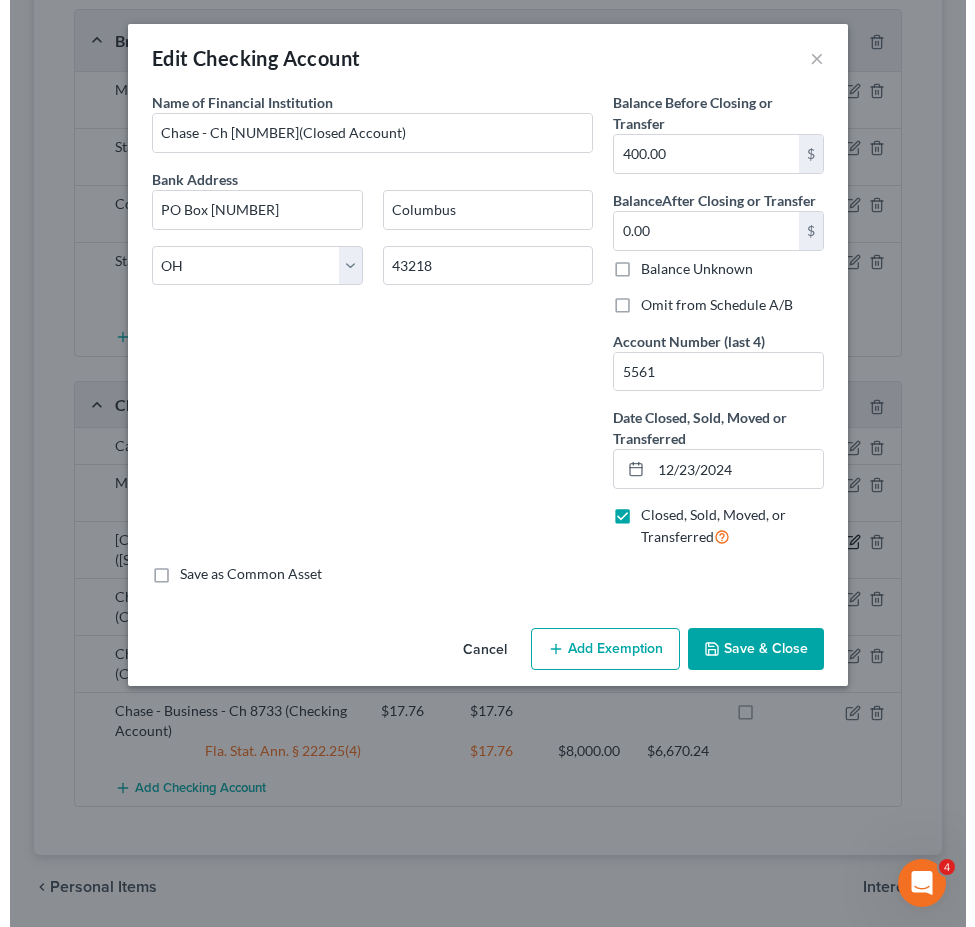 scroll, scrollTop: 377, scrollLeft: 0, axis: vertical 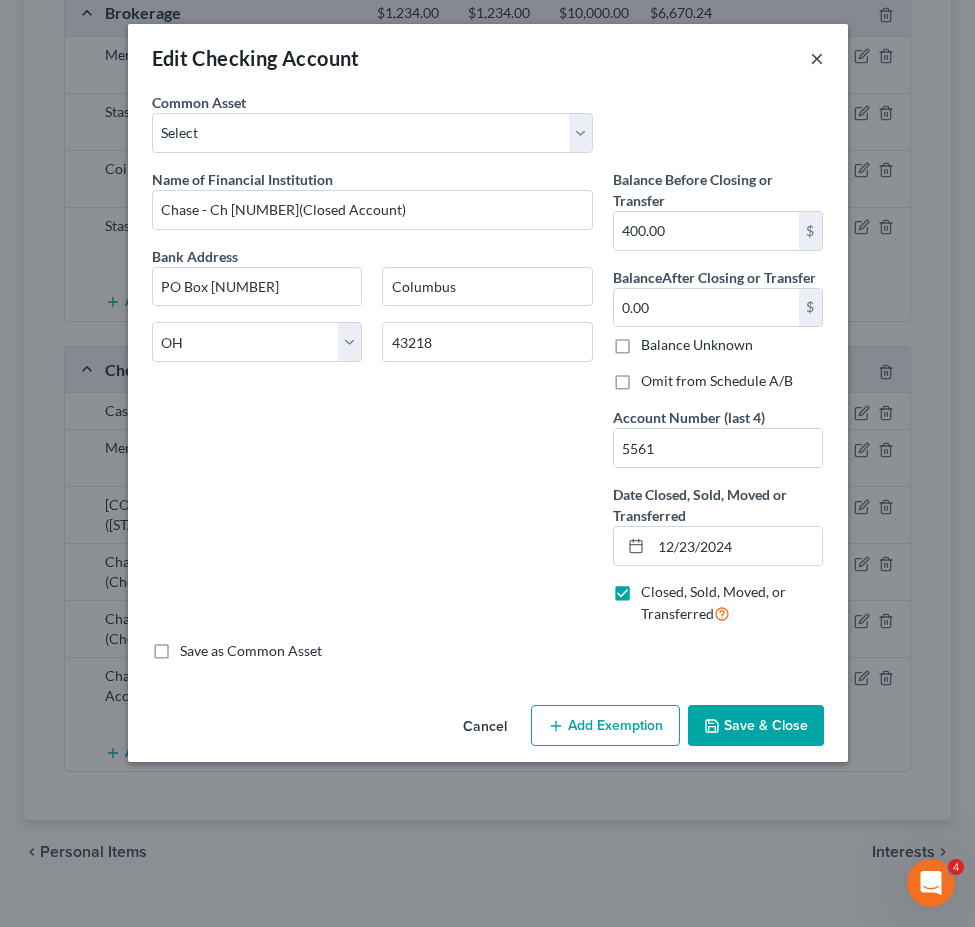 drag, startPoint x: 818, startPoint y: 50, endPoint x: 828, endPoint y: 70, distance: 22.36068 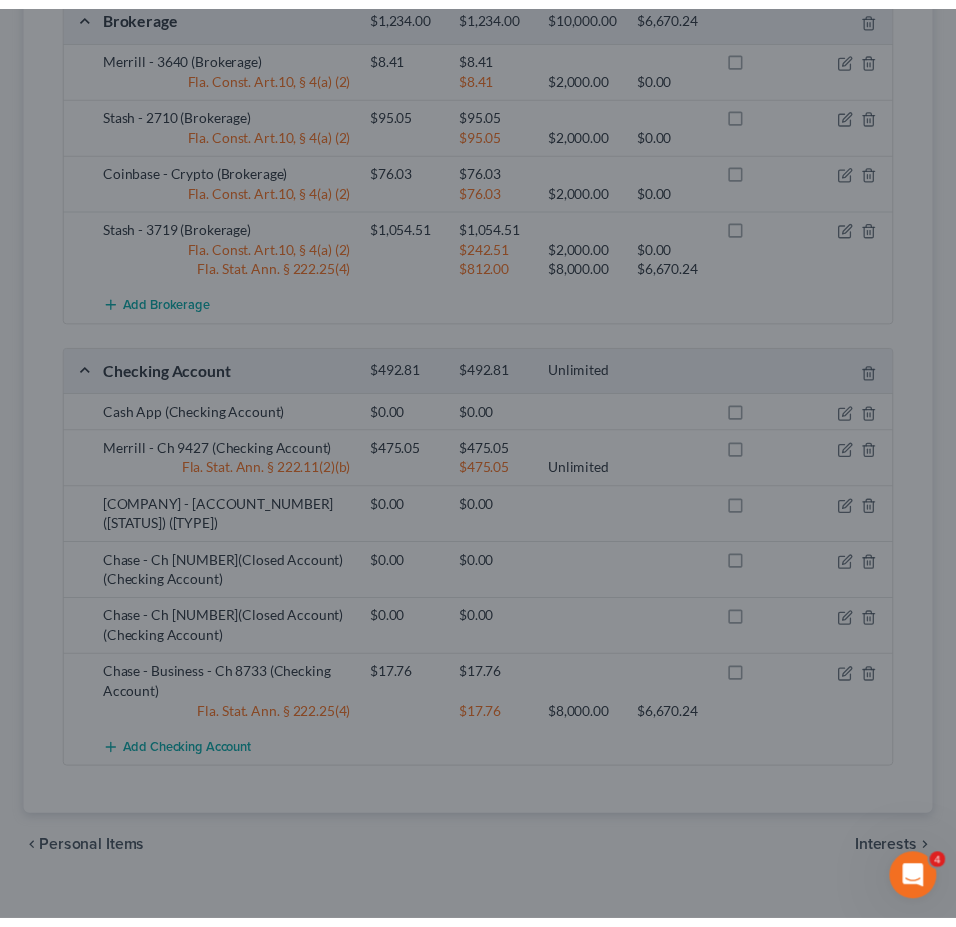 scroll, scrollTop: 394, scrollLeft: 0, axis: vertical 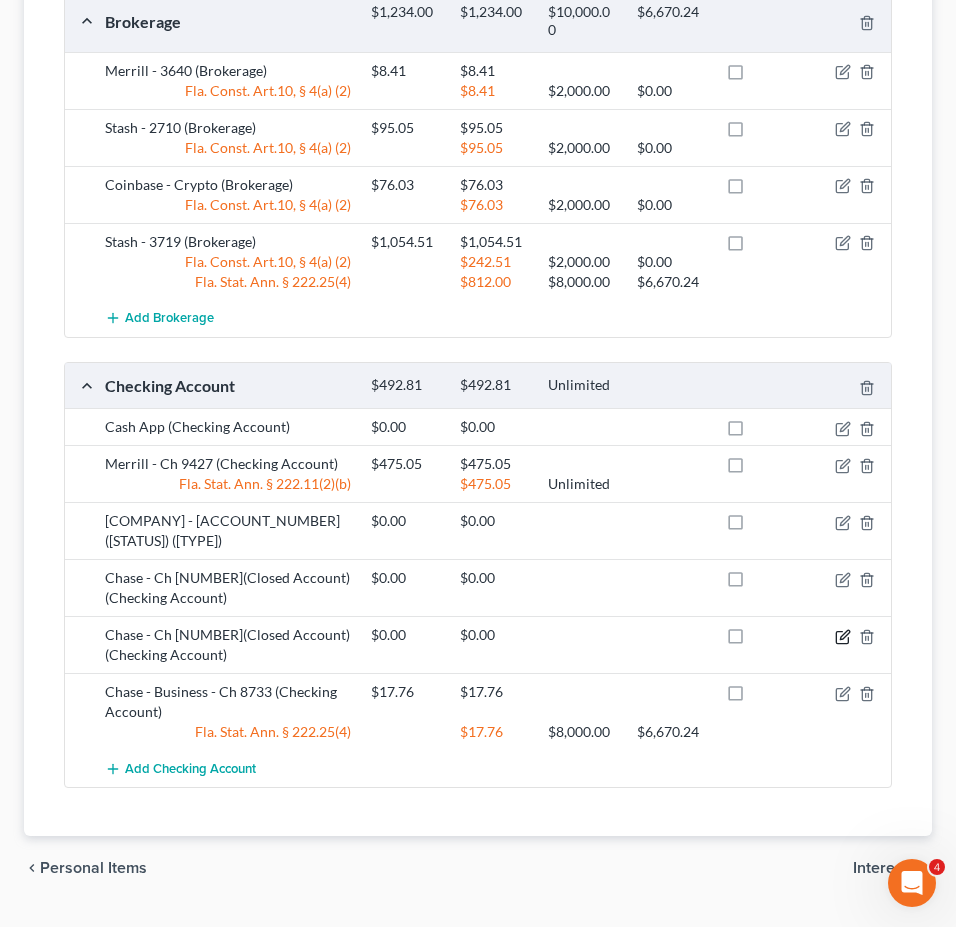 click 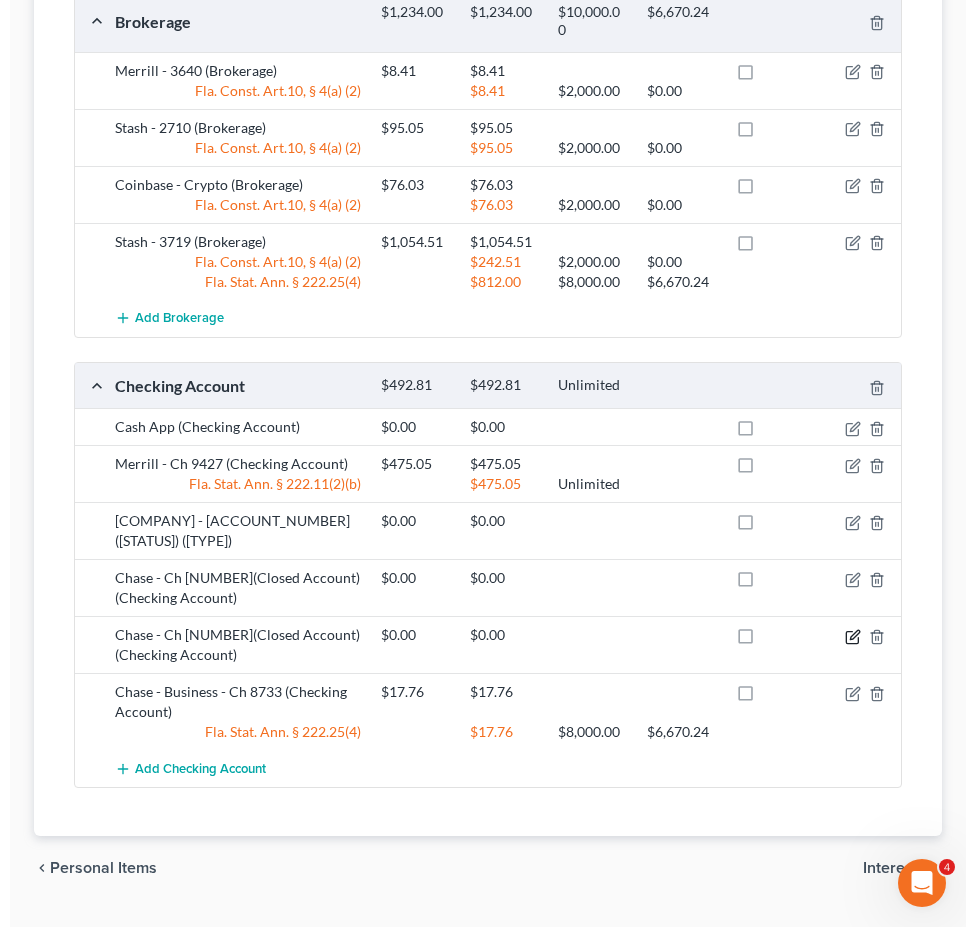scroll, scrollTop: 377, scrollLeft: 0, axis: vertical 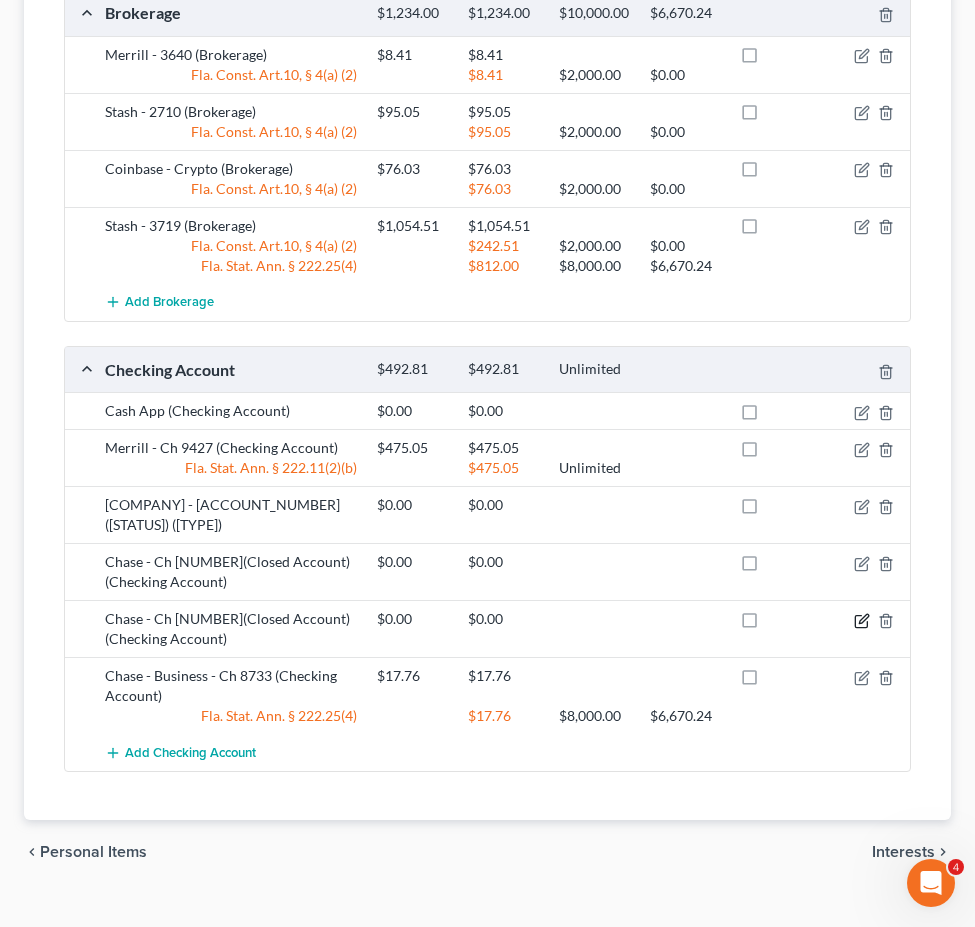 select on "36" 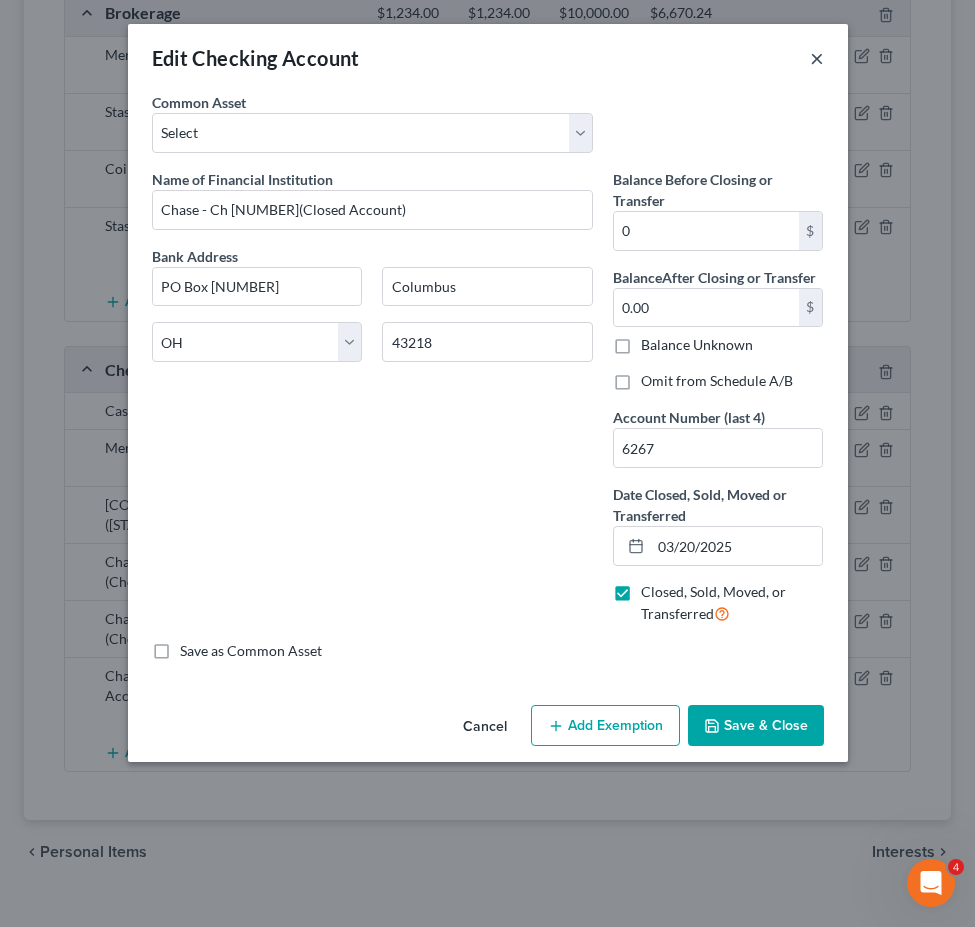 click on "×" at bounding box center (817, 58) 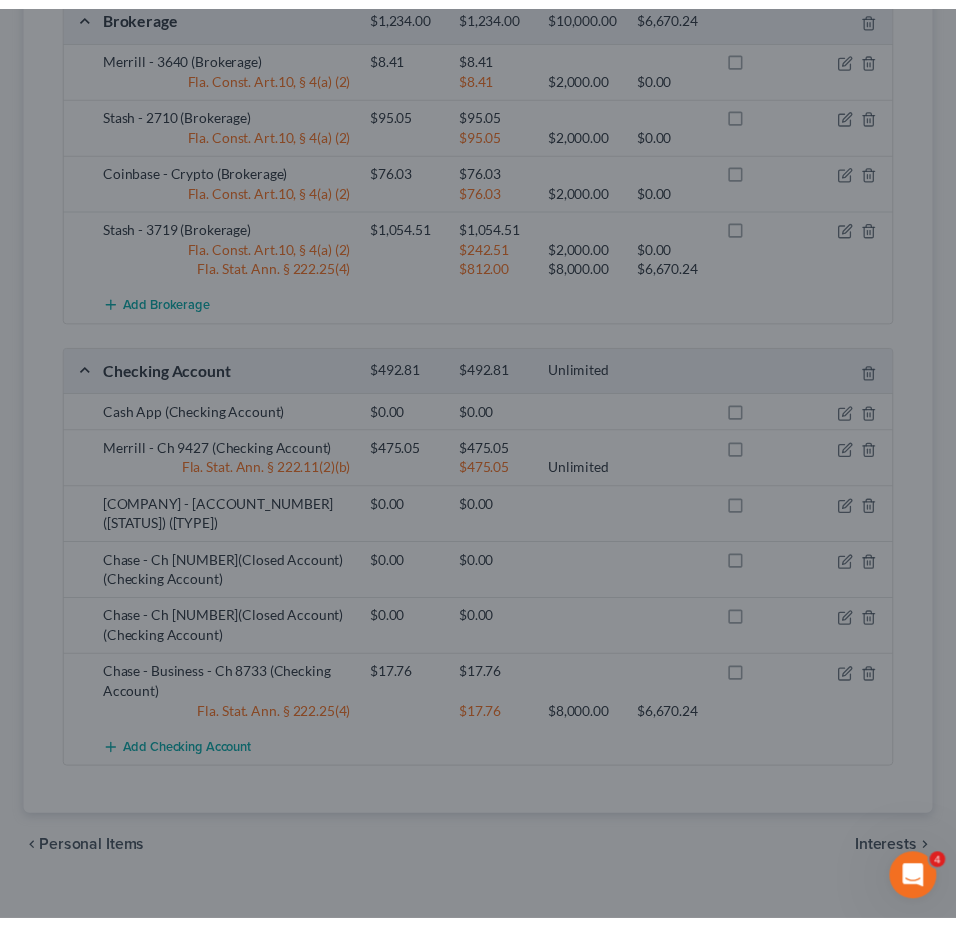 scroll, scrollTop: 394, scrollLeft: 0, axis: vertical 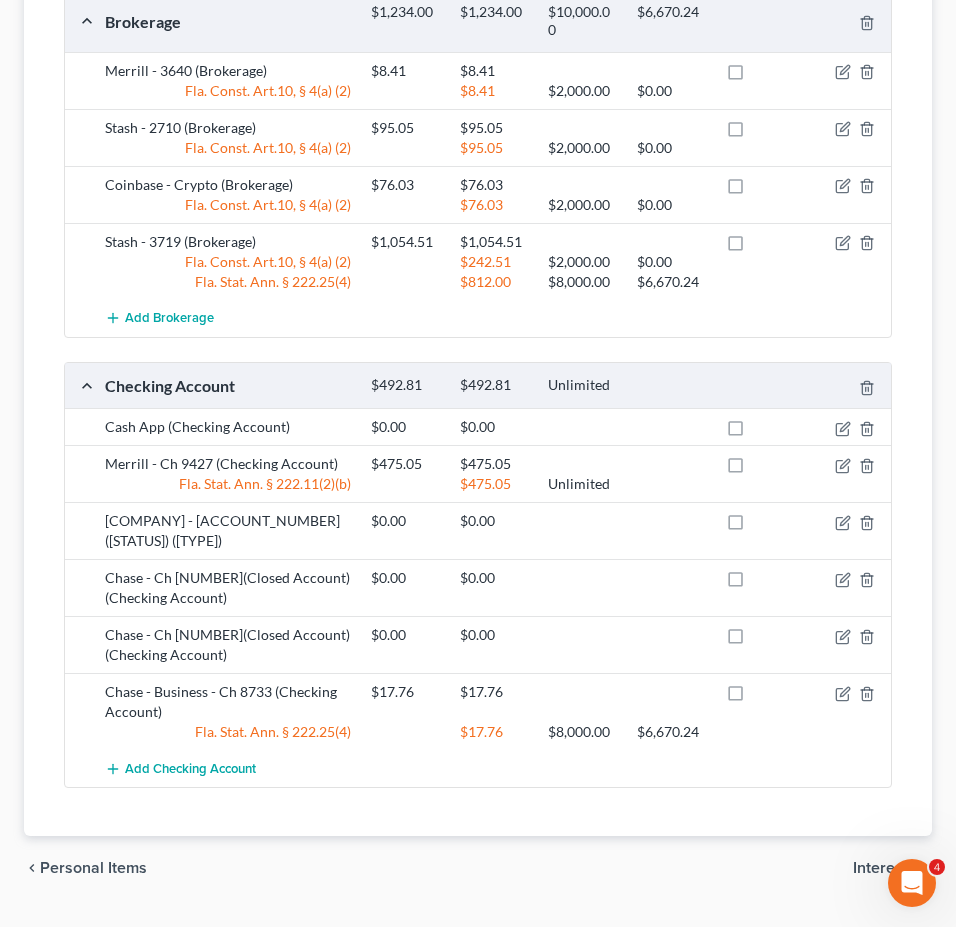 drag, startPoint x: 575, startPoint y: 337, endPoint x: 659, endPoint y: 368, distance: 89.537704 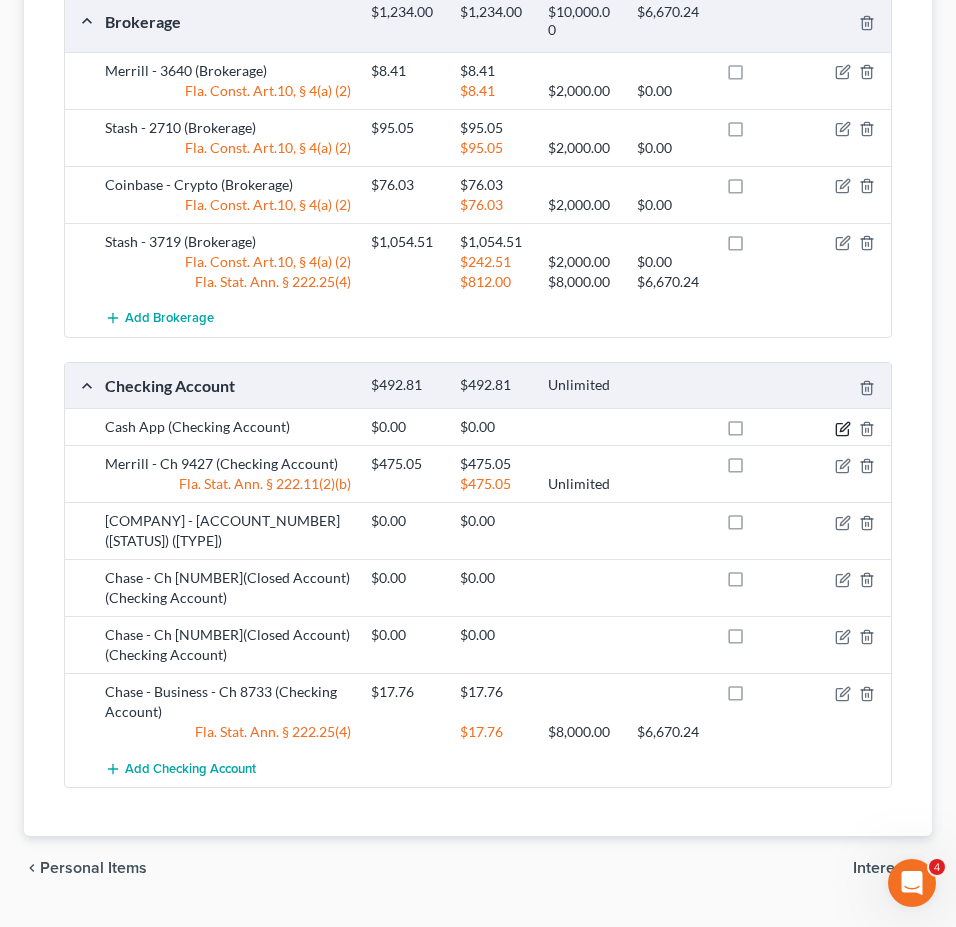 click 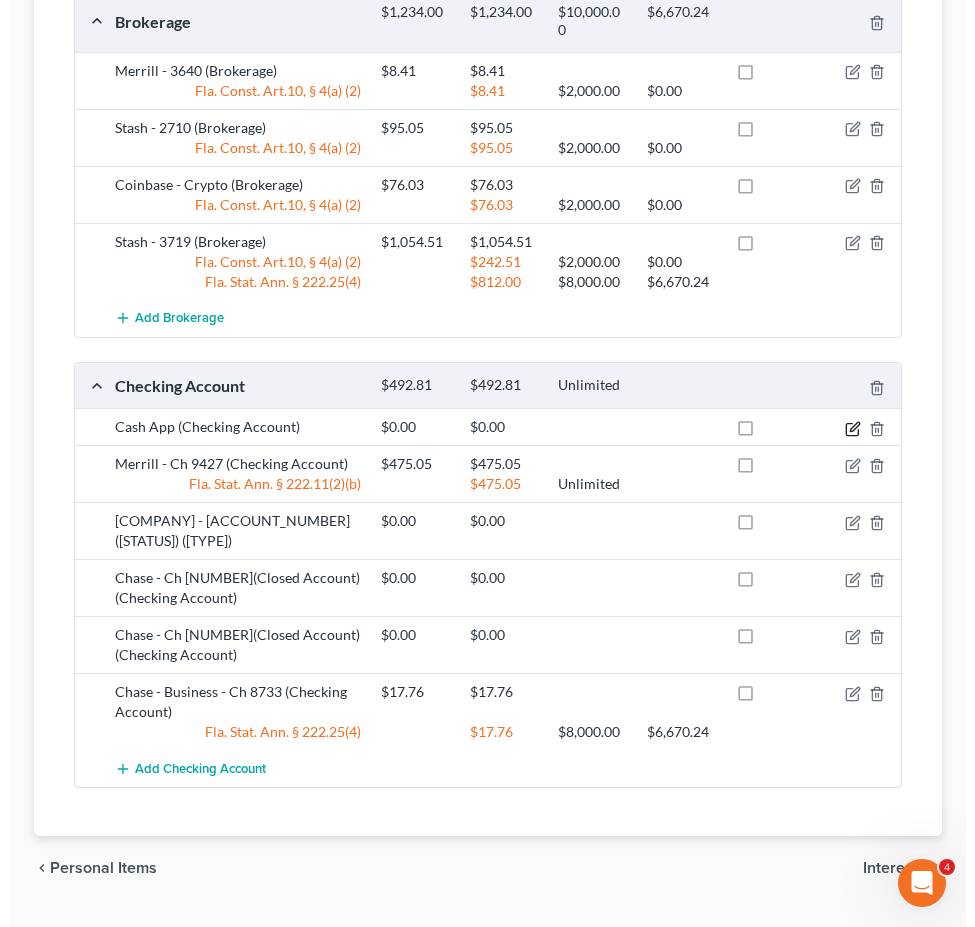 scroll, scrollTop: 377, scrollLeft: 0, axis: vertical 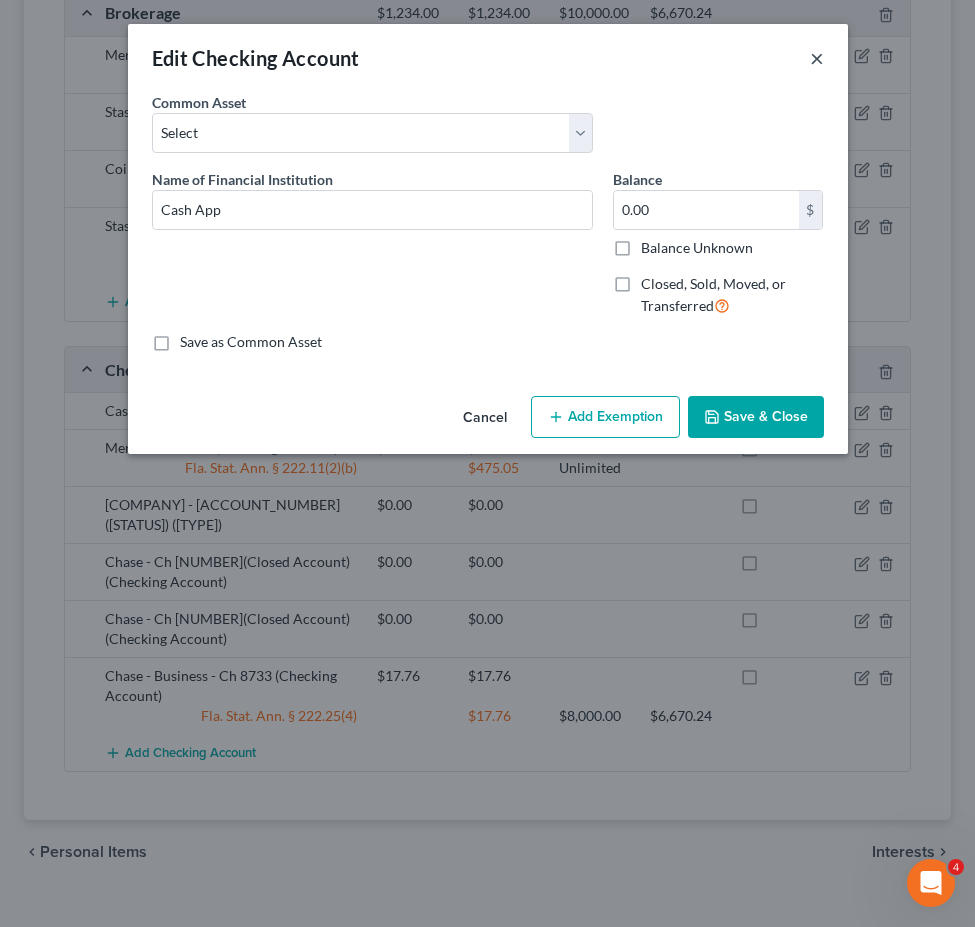 drag, startPoint x: 812, startPoint y: 55, endPoint x: 896, endPoint y: 79, distance: 87.36132 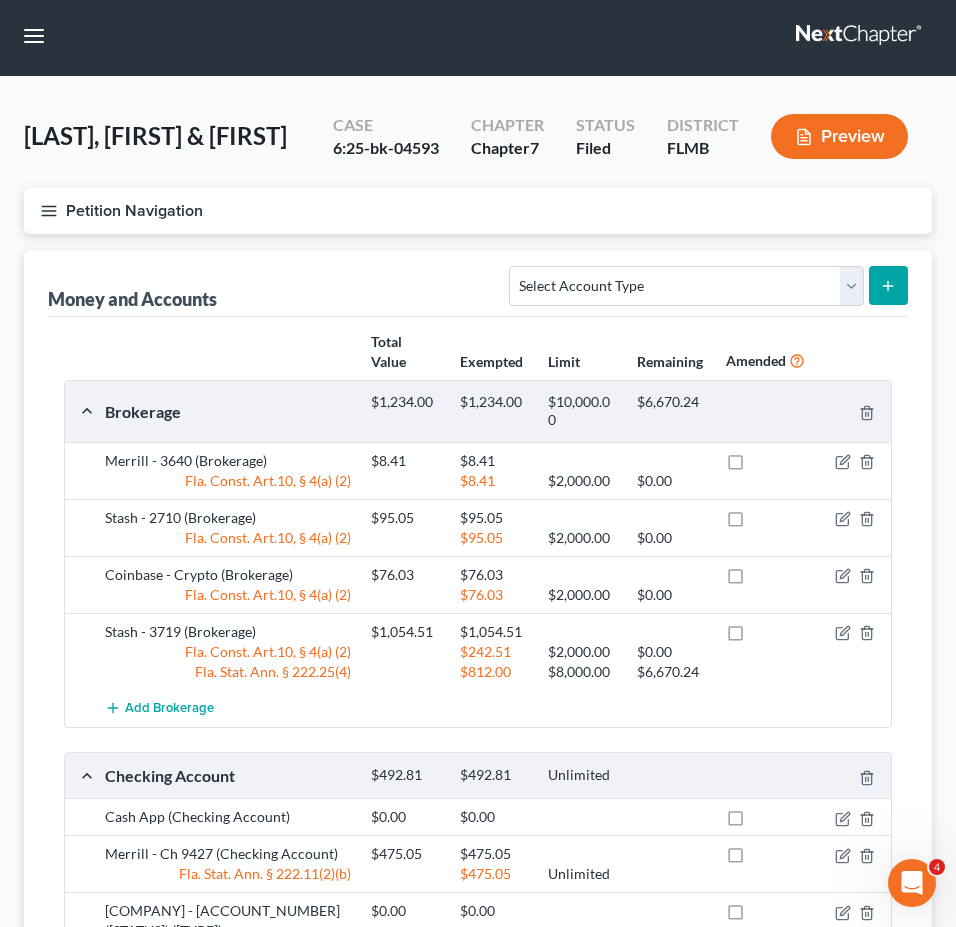 scroll, scrollTop: 0, scrollLeft: 0, axis: both 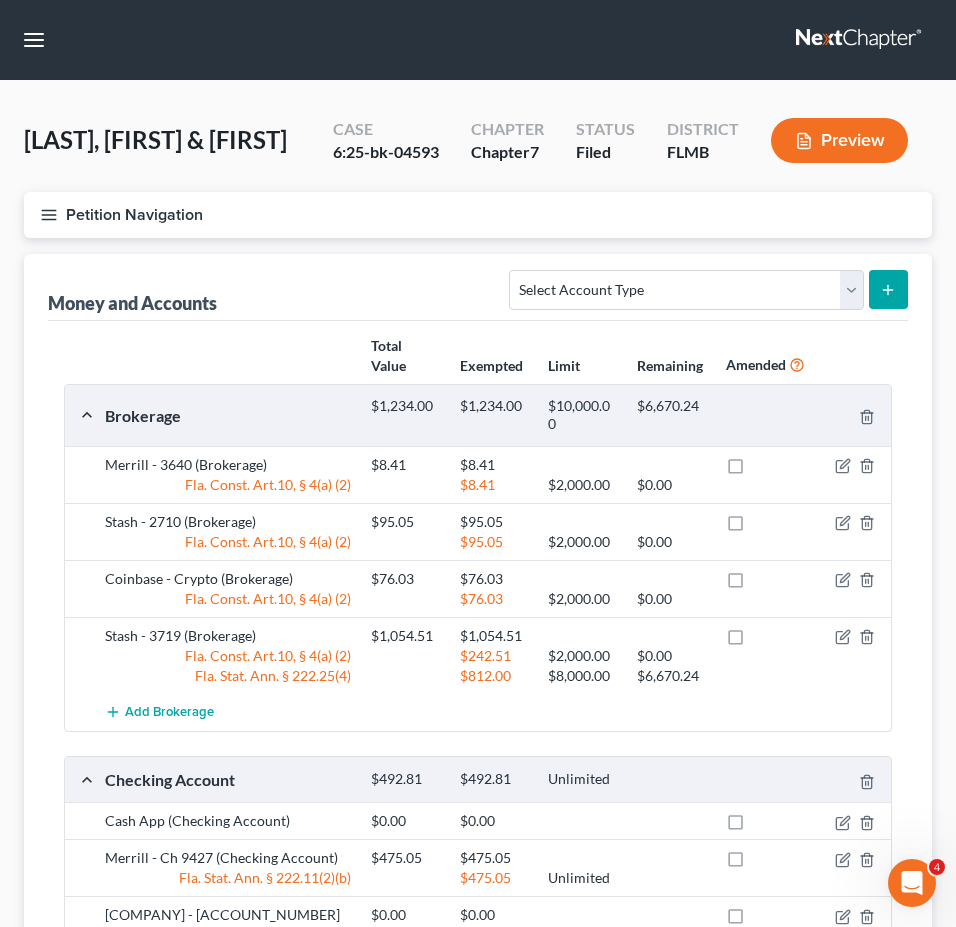 click on "Money and Accounts Select Account Type Brokerage Cash on Hand Certificates of Deposit Checking Account Money Market Other (Credit Union, Health Savings Account, etc) Safe Deposit Box Savings Account Security Deposits or Prepayments" at bounding box center (478, 287) 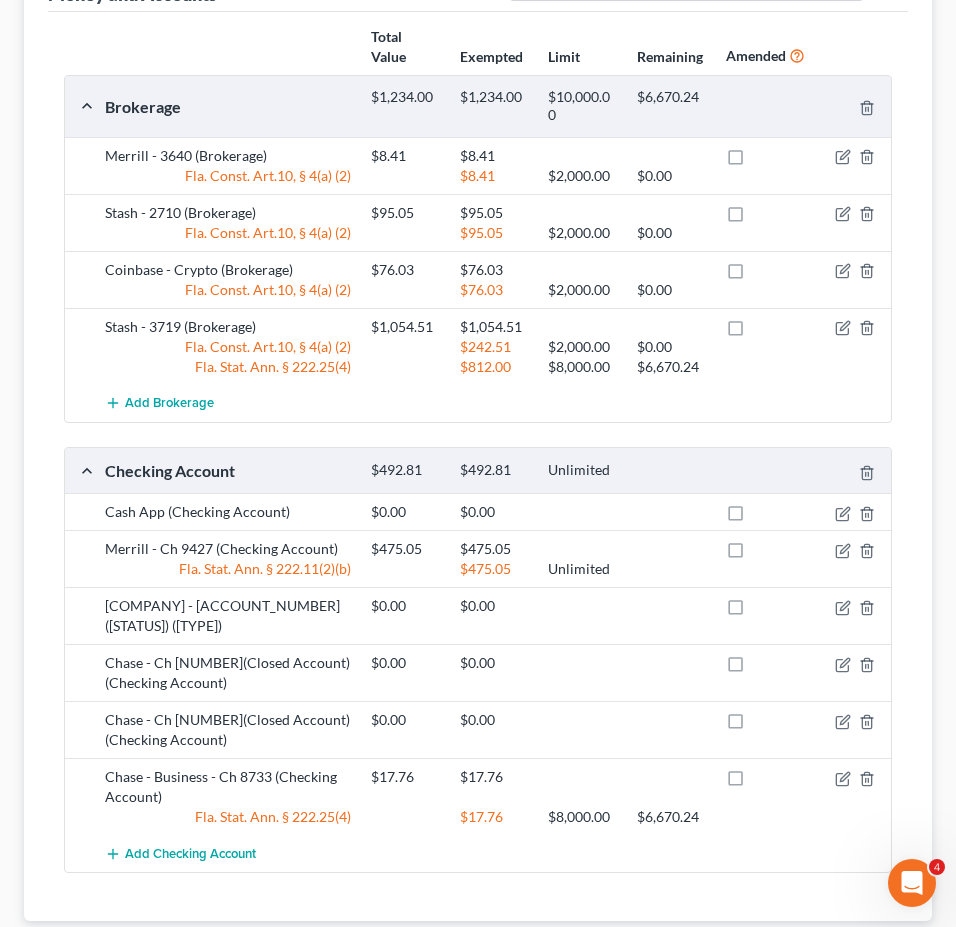 scroll, scrollTop: 250, scrollLeft: 0, axis: vertical 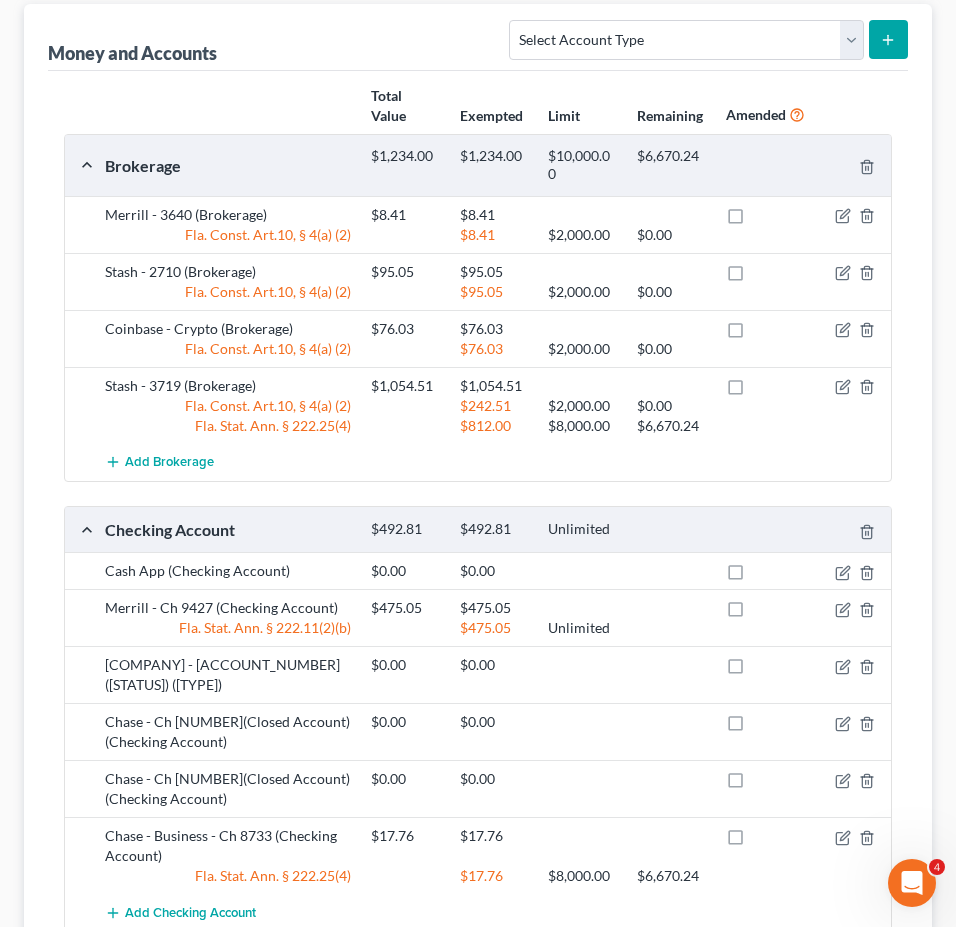 click on "Money and Accounts Select Account Type Brokerage Cash on Hand Certificates of Deposit Checking Account Money Market Other (Credit Union, Health Savings Account, etc) Safe Deposit Box Savings Account Security Deposits or Prepayments" at bounding box center (478, 37) 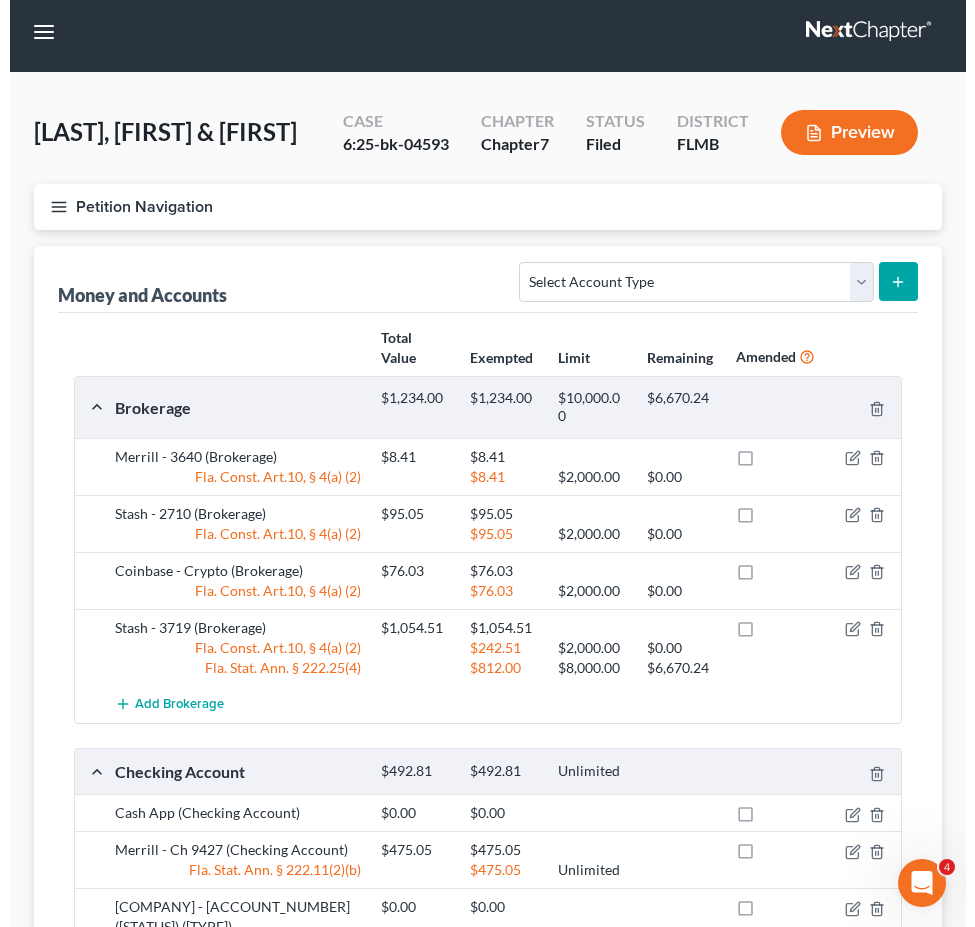 scroll, scrollTop: 0, scrollLeft: 0, axis: both 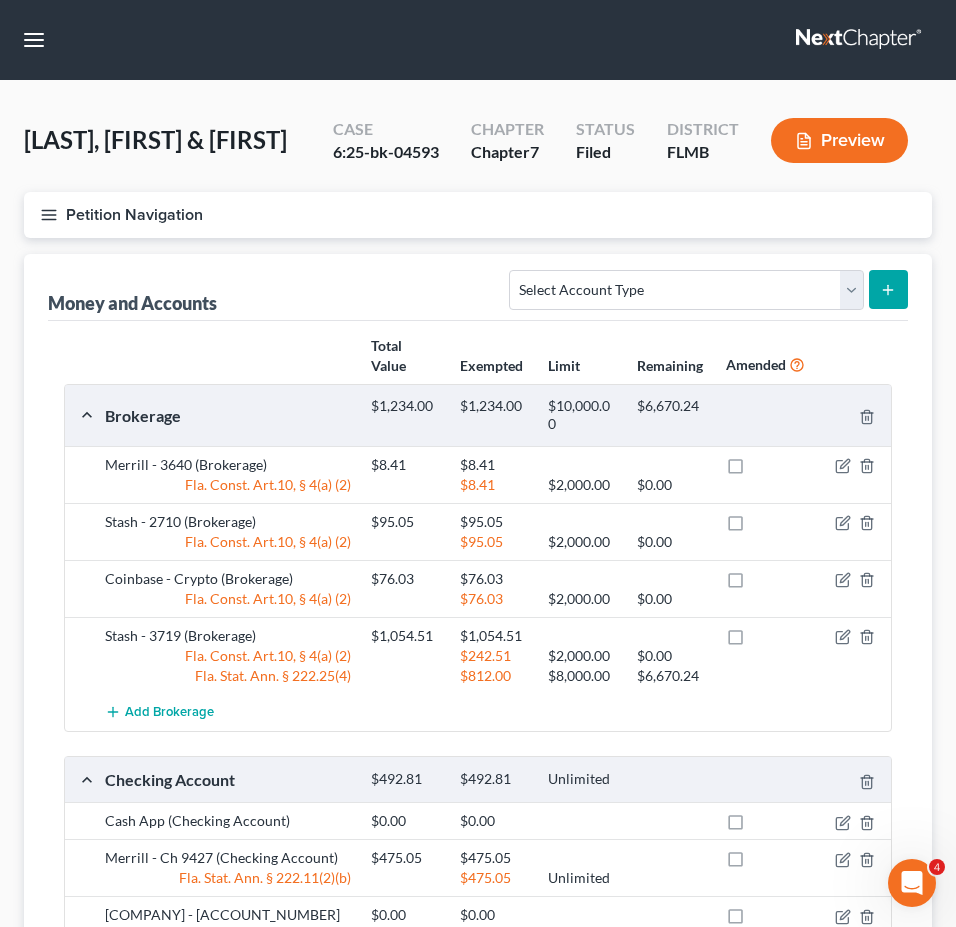 click 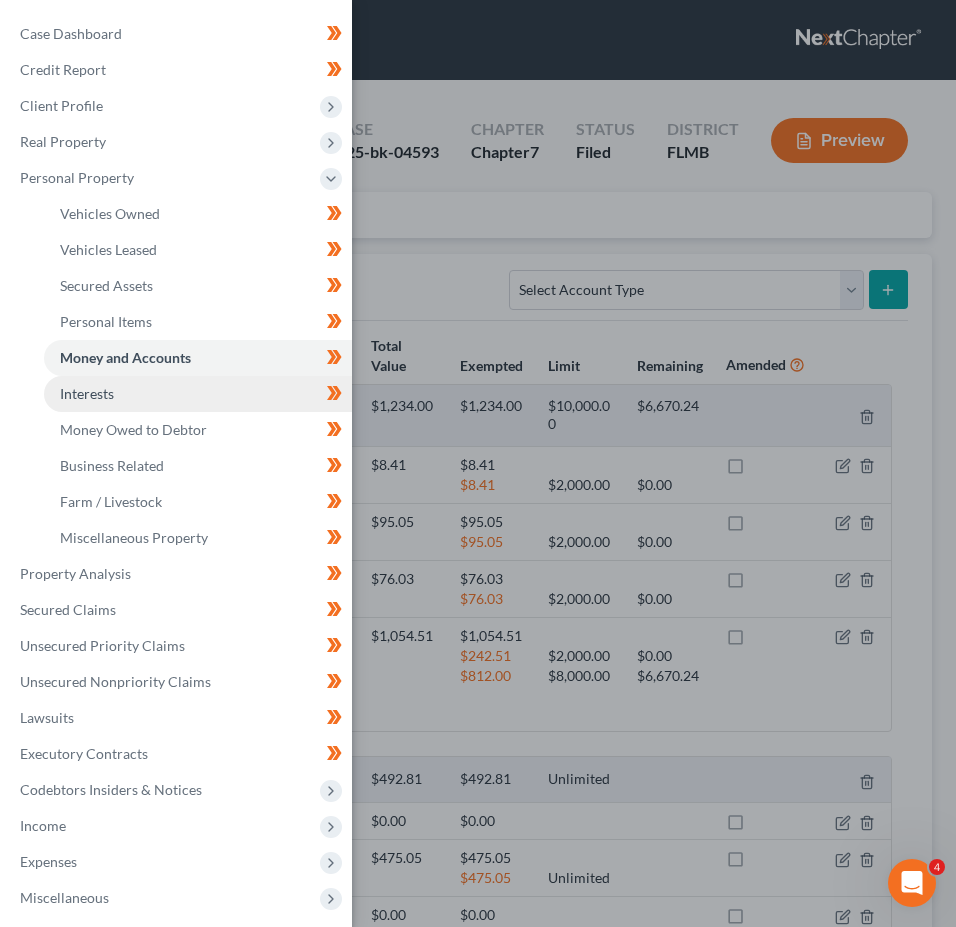 click on "Interests" at bounding box center [198, 394] 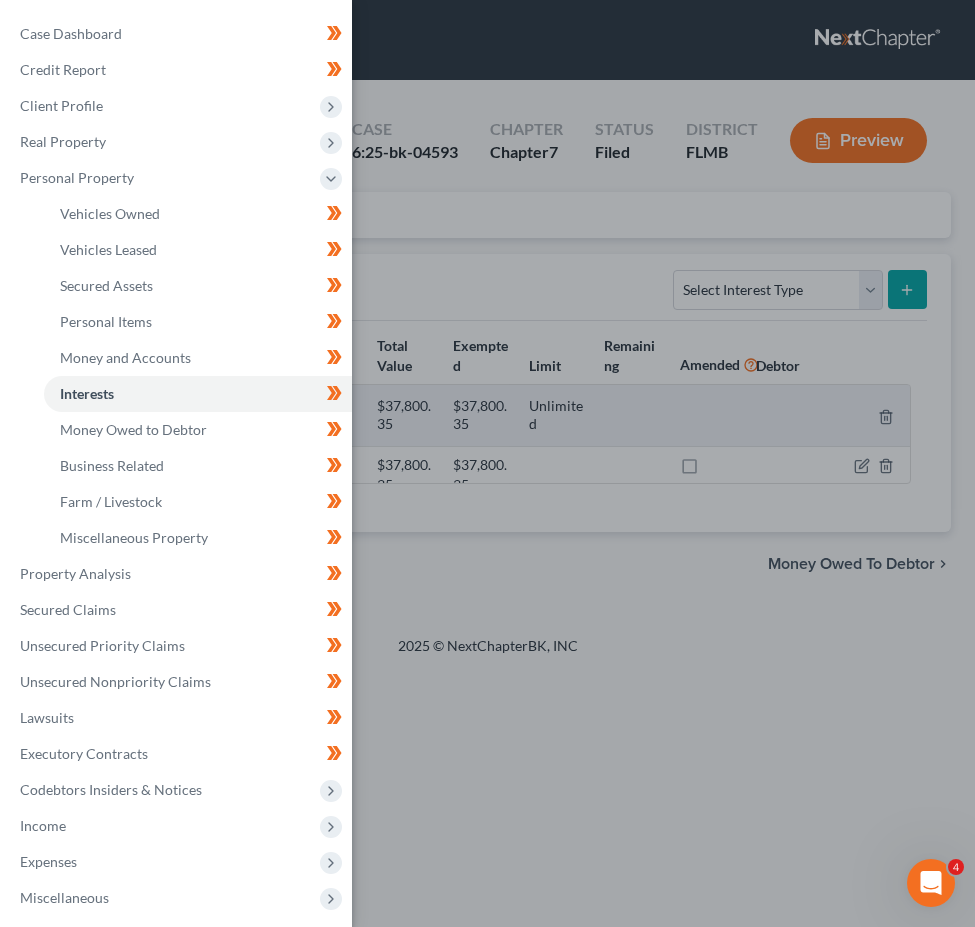 click on "Case Dashboard
Payments
Invoices
Payments
Payments
Credit Report
Client Profile" at bounding box center (487, 463) 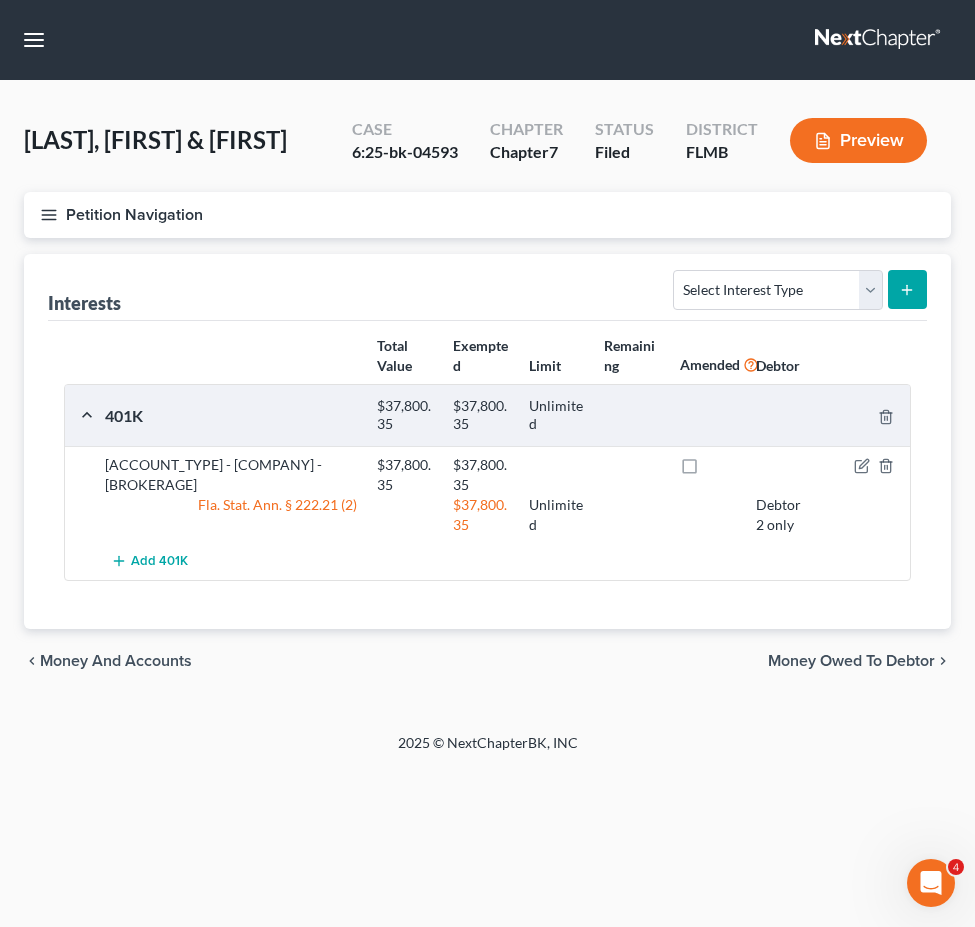 click on "Petition Navigation" at bounding box center [487, 215] 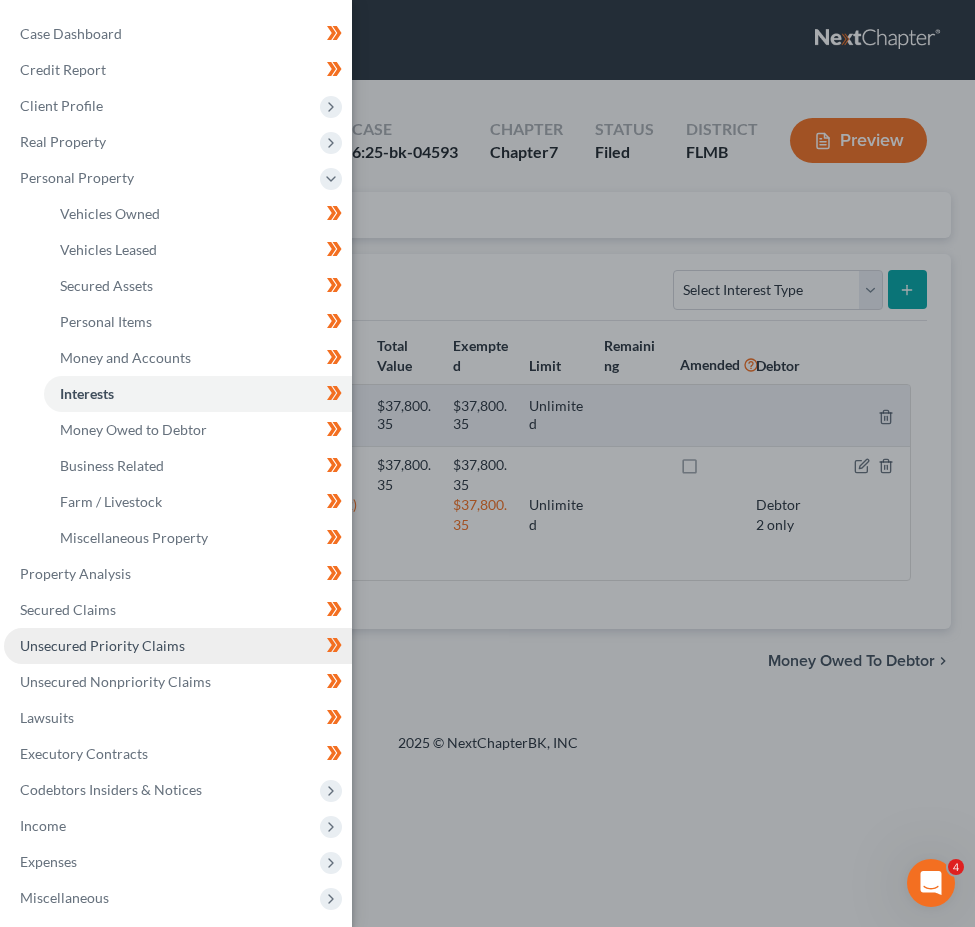 scroll, scrollTop: 185, scrollLeft: 0, axis: vertical 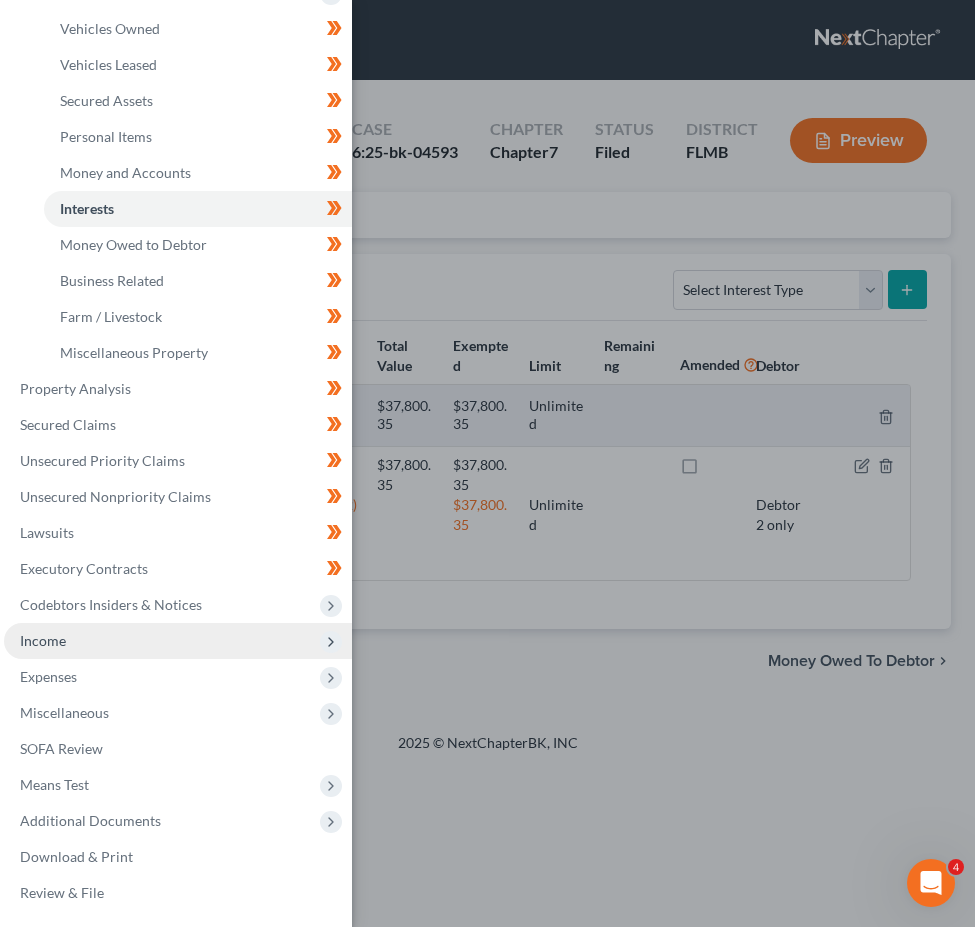click on "Income" at bounding box center [178, 641] 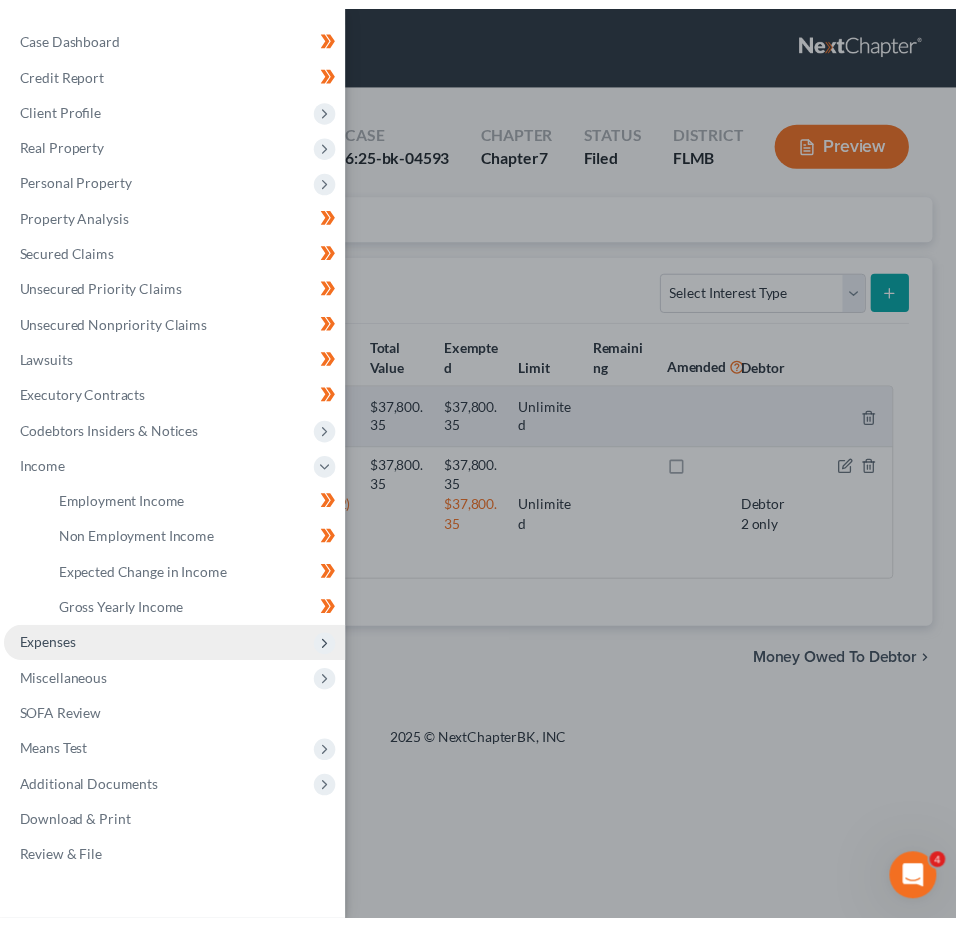 scroll, scrollTop: 0, scrollLeft: 0, axis: both 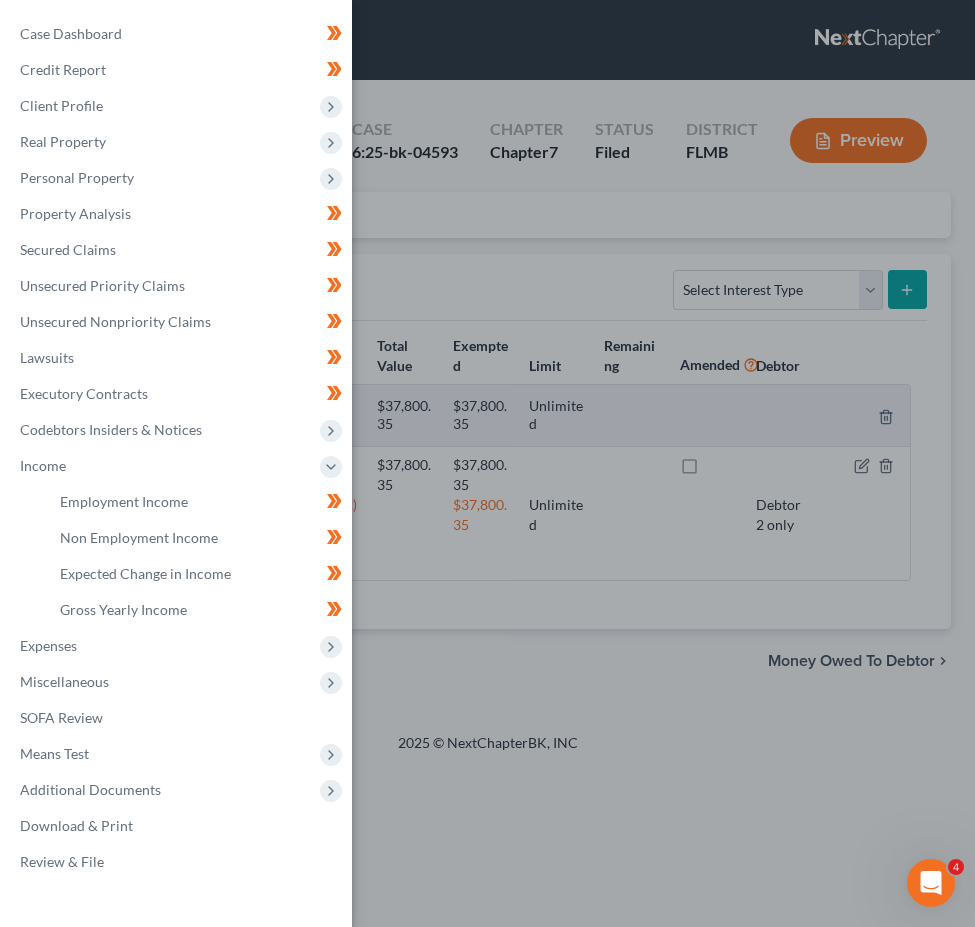 click on "Case Dashboard
Payments
Invoices
Payments
Payments
Credit Report
Client Profile" at bounding box center (487, 463) 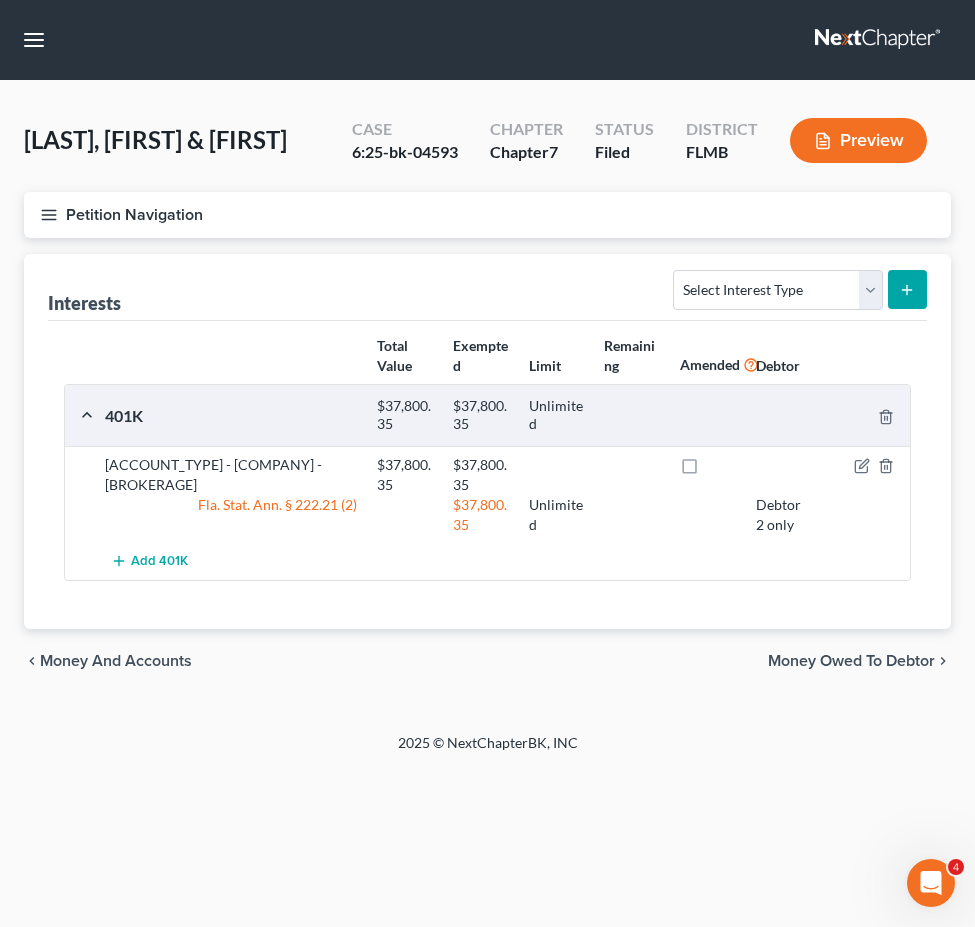 click 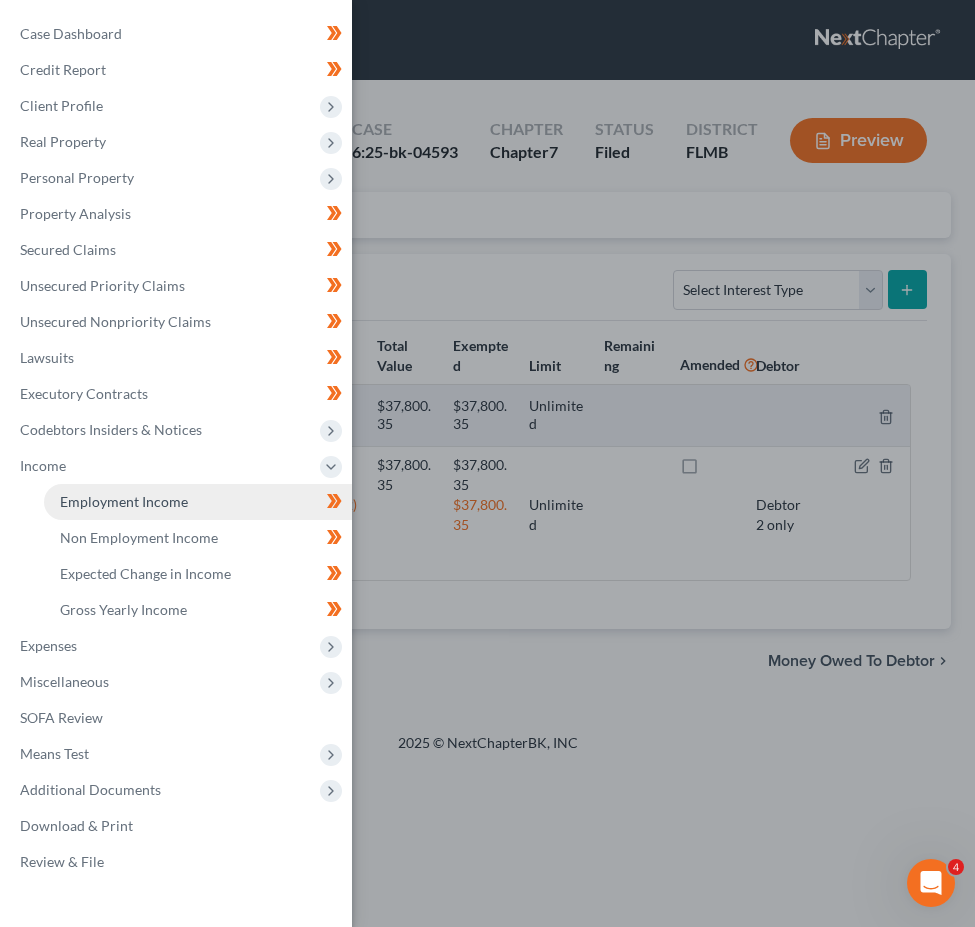 click on "Employment Income" at bounding box center (124, 501) 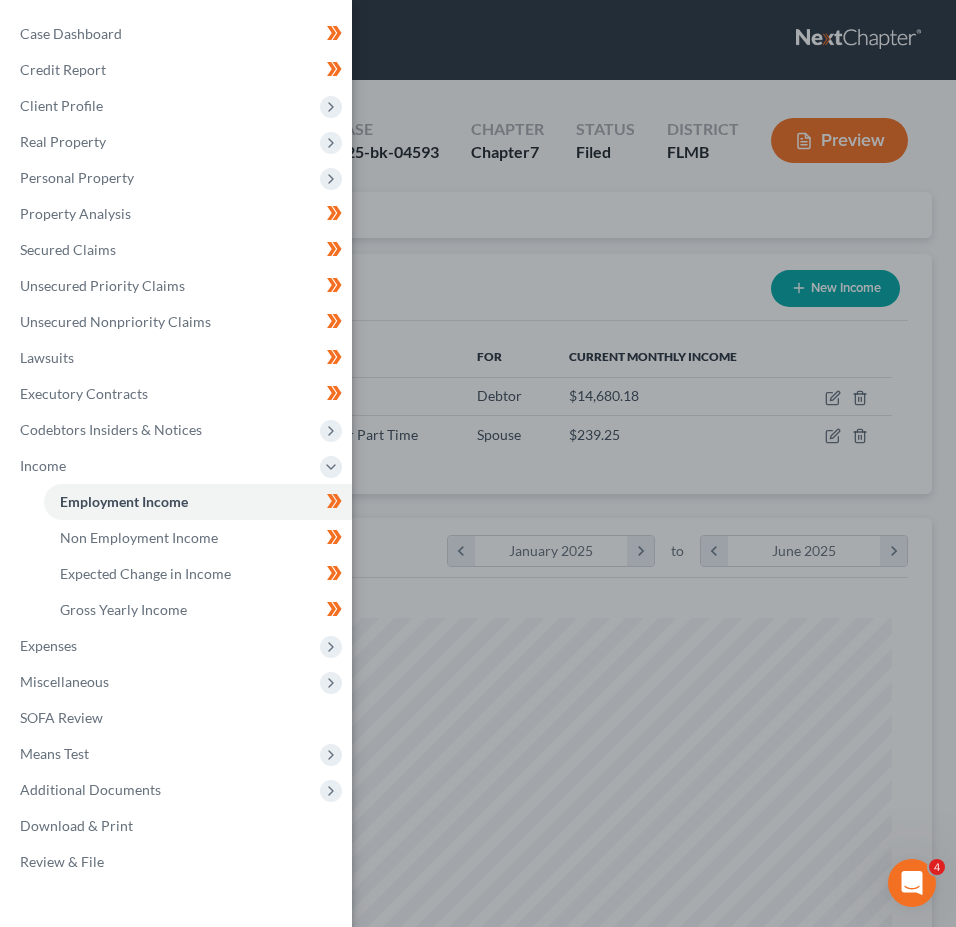 scroll, scrollTop: 999586, scrollLeft: 999132, axis: both 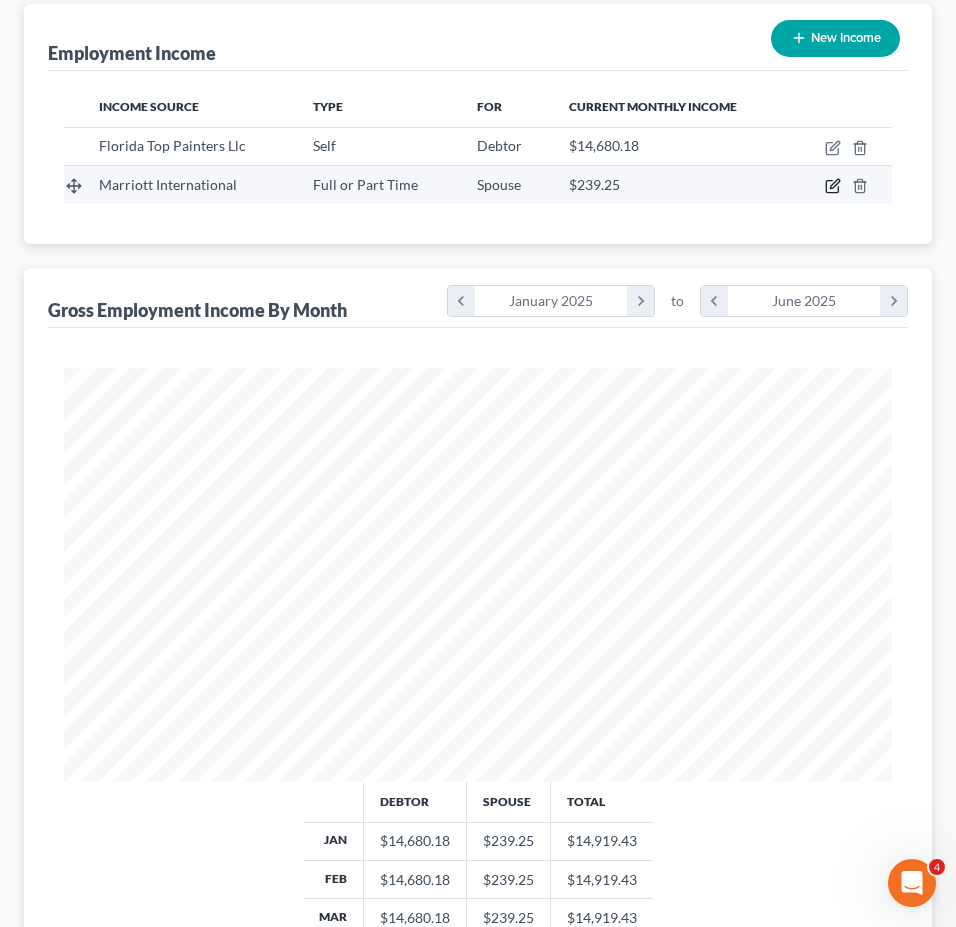 click 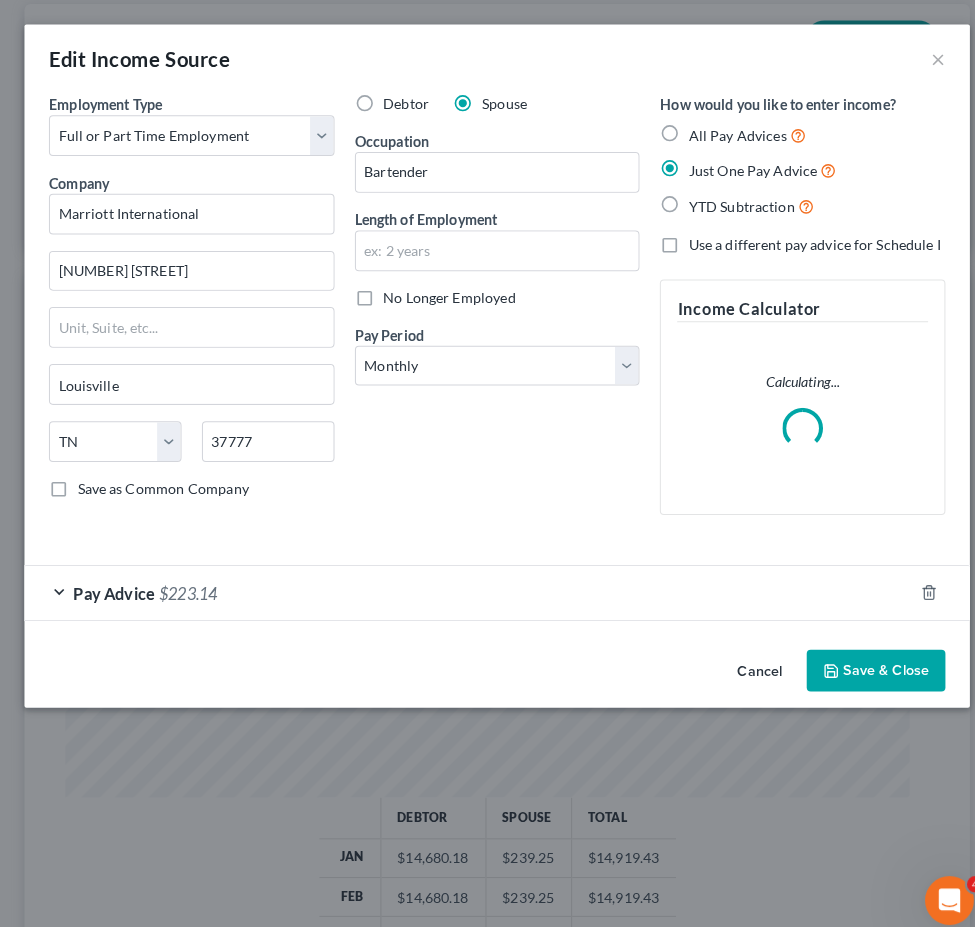 scroll, scrollTop: 999577, scrollLeft: 999113, axis: both 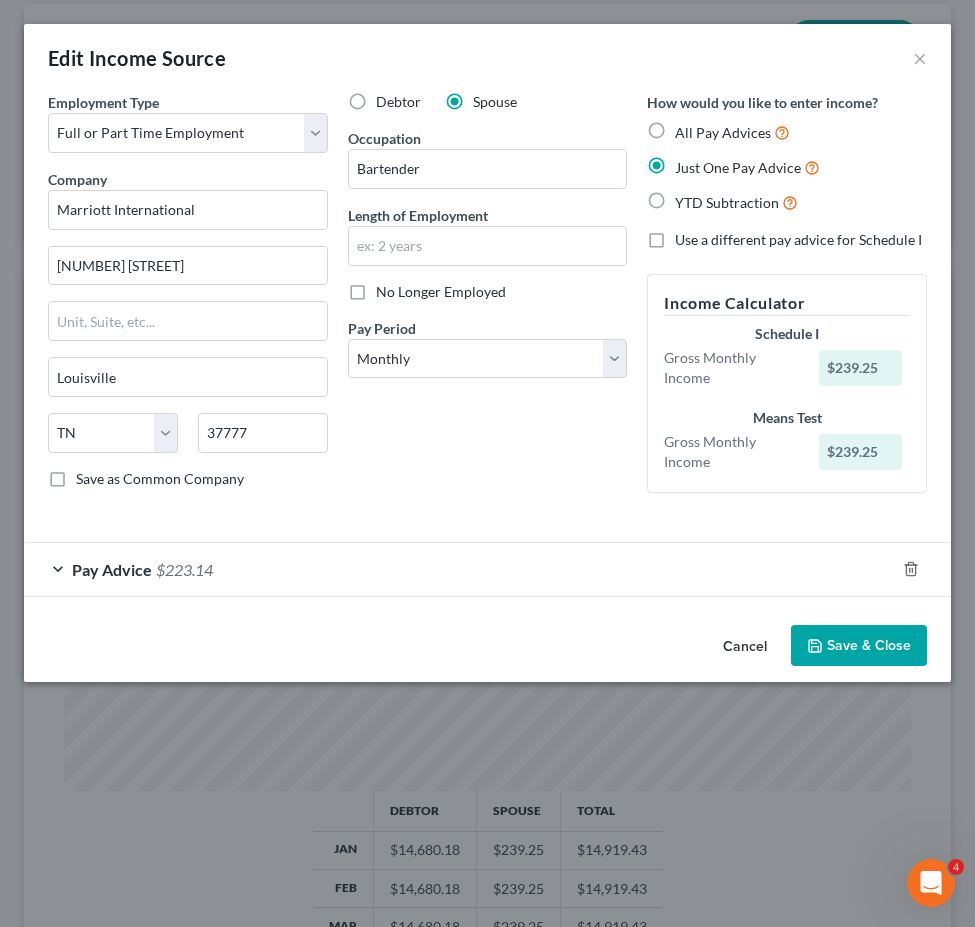 click on "Pay Advice $223.14" at bounding box center (459, 569) 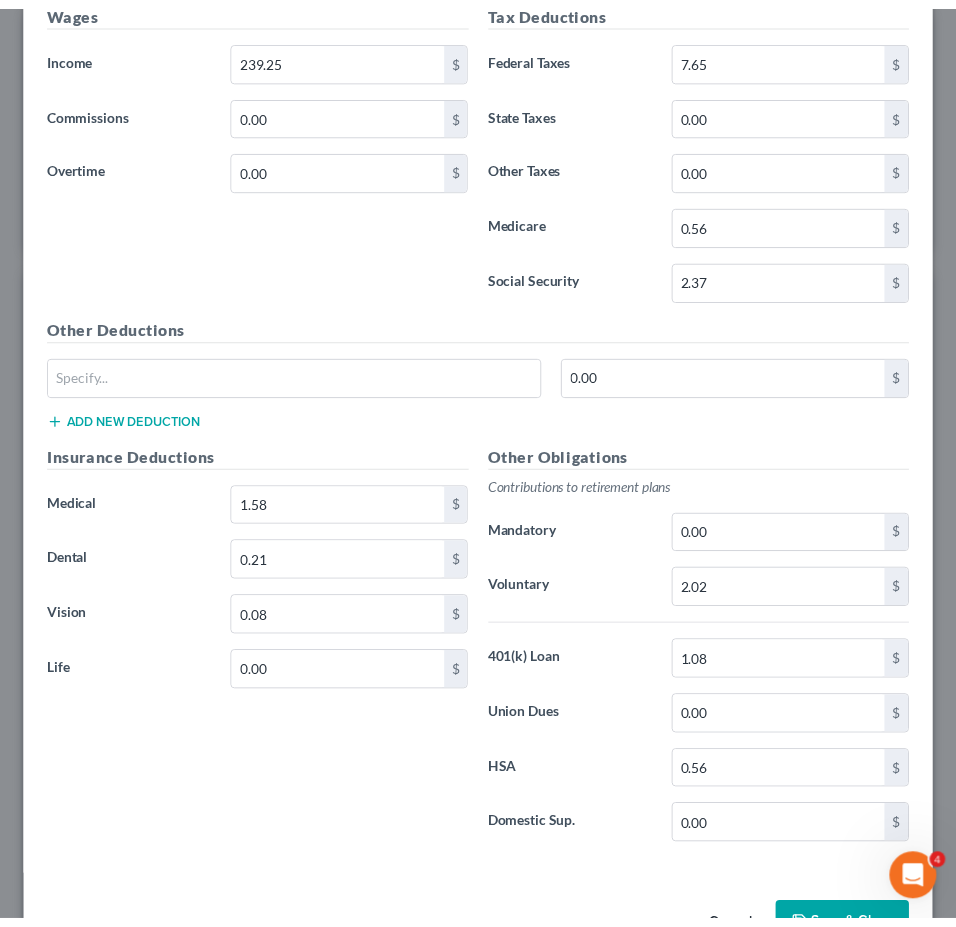 scroll, scrollTop: 0, scrollLeft: 0, axis: both 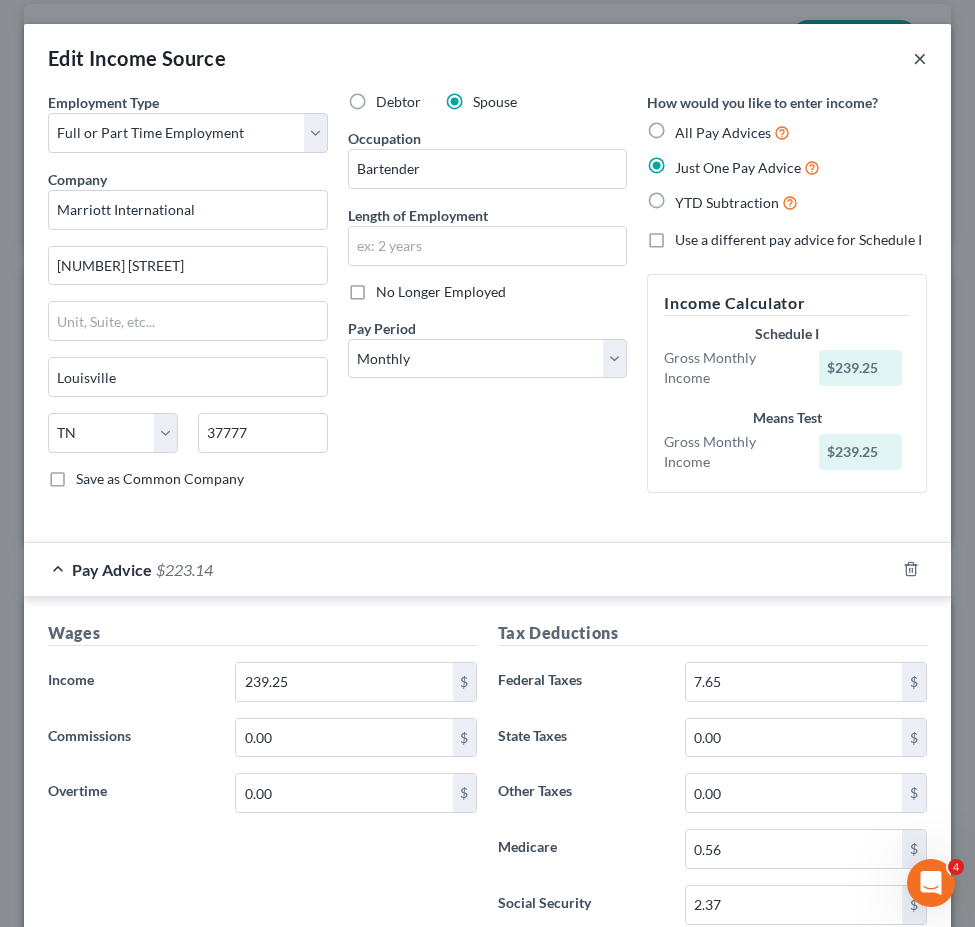 click on "×" at bounding box center (920, 58) 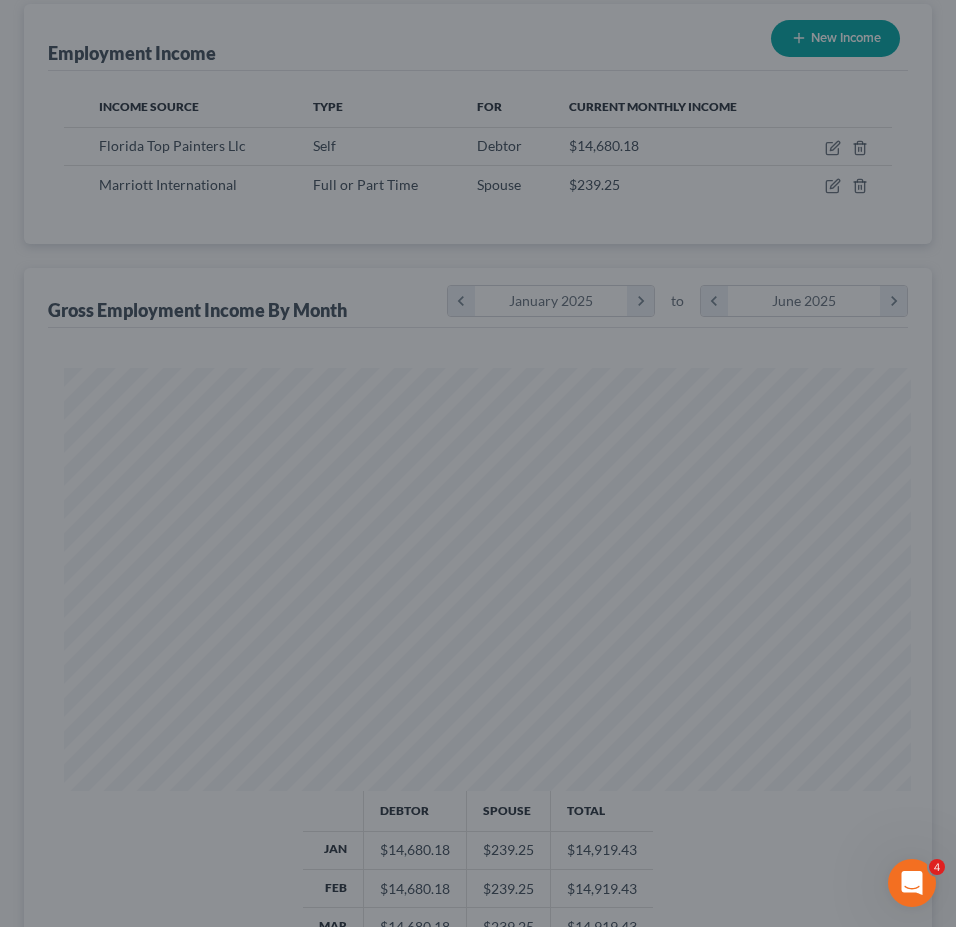 scroll, scrollTop: 414, scrollLeft: 868, axis: both 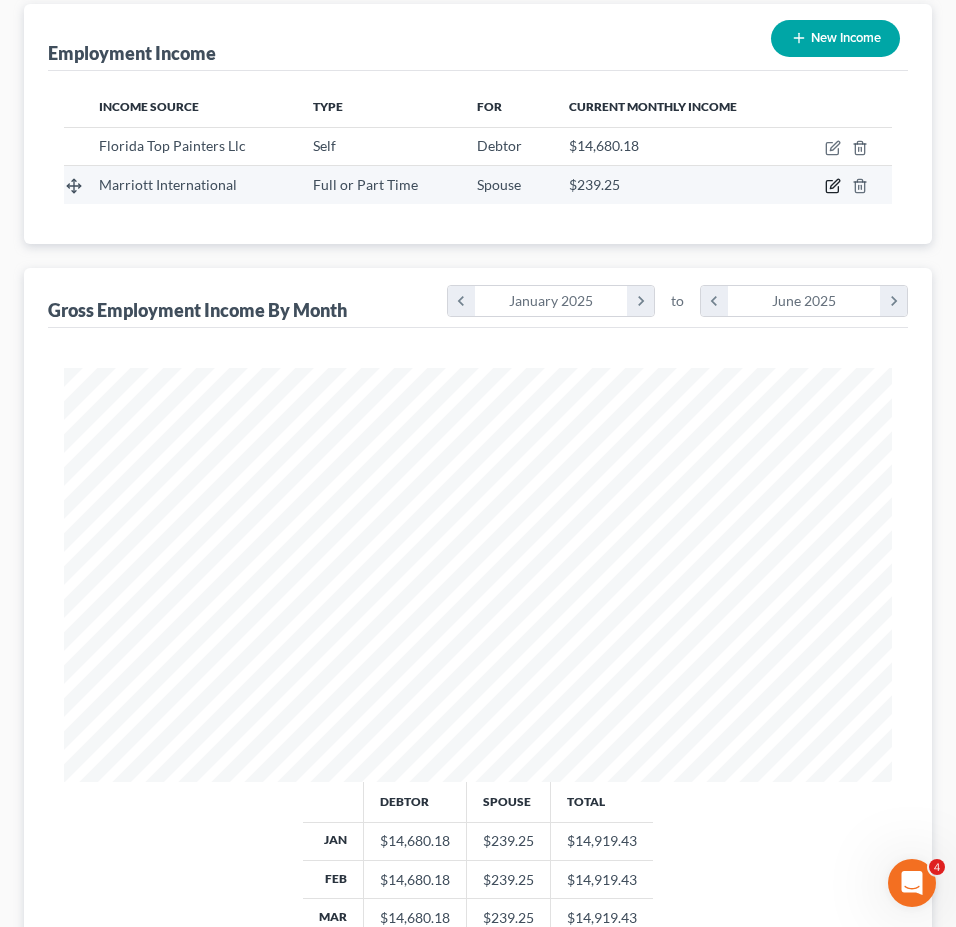 click 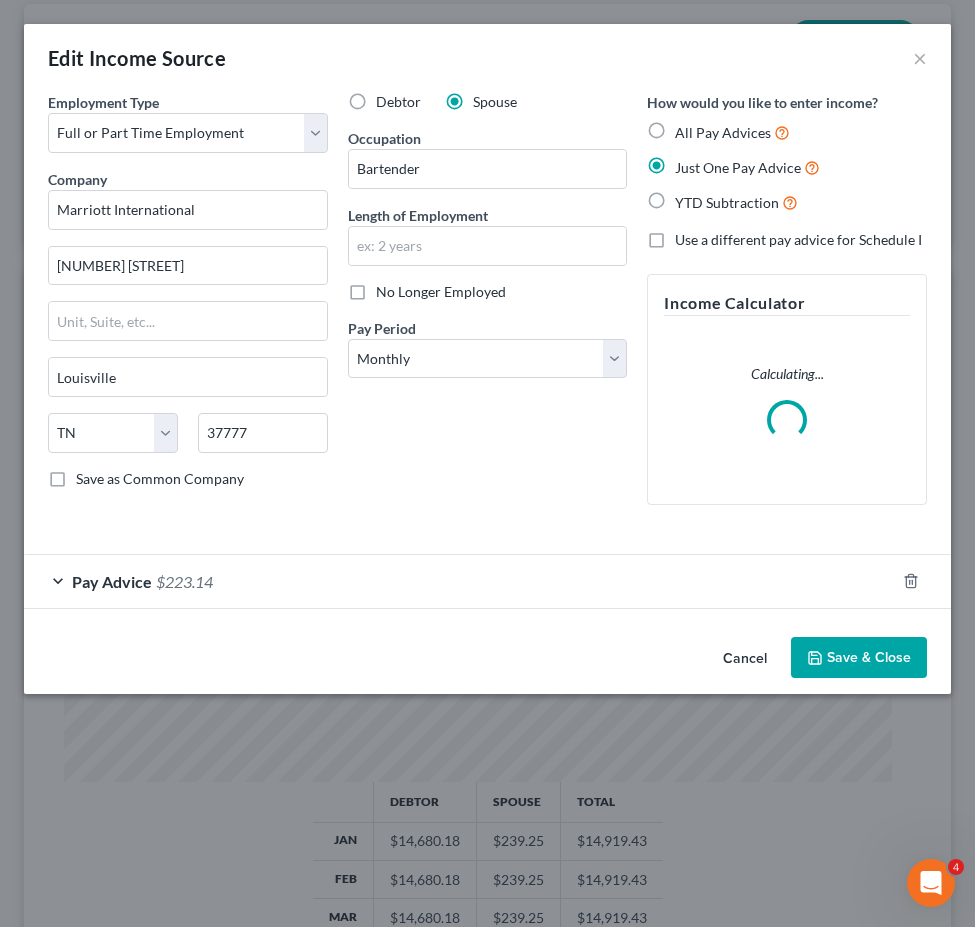 scroll, scrollTop: 999577, scrollLeft: 999113, axis: both 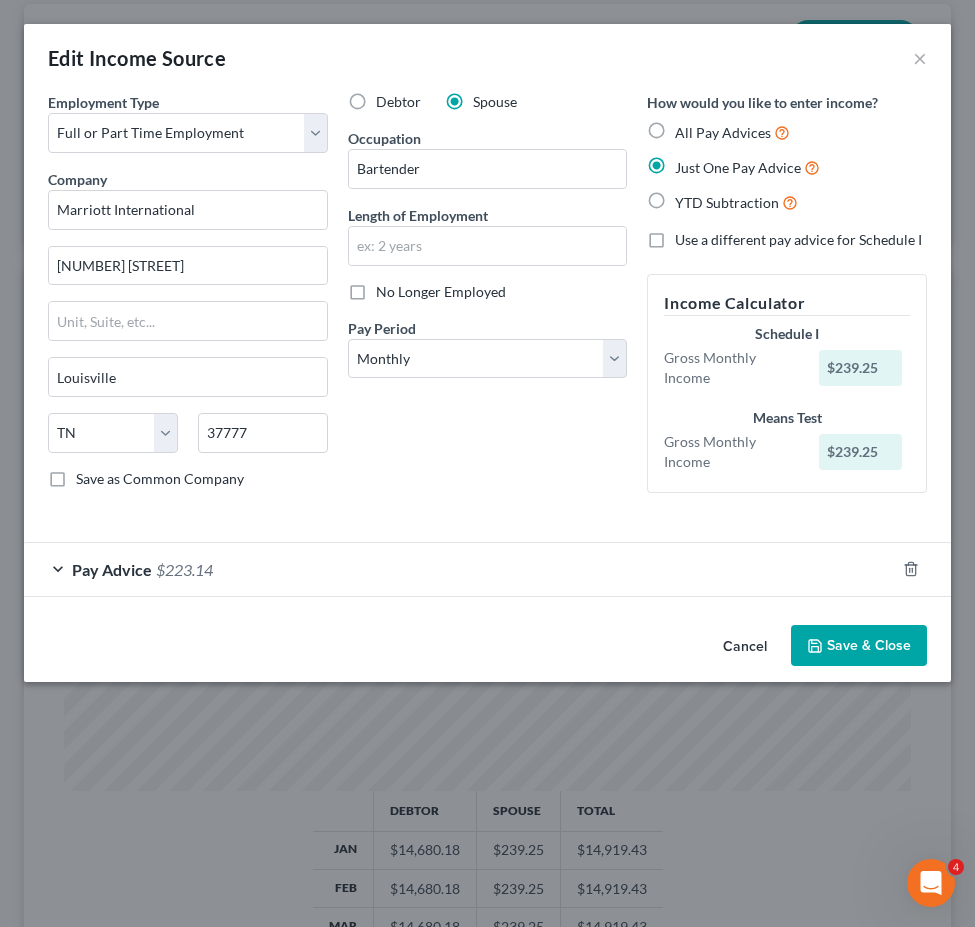 click on "Edit Income Source ×" at bounding box center [487, 58] 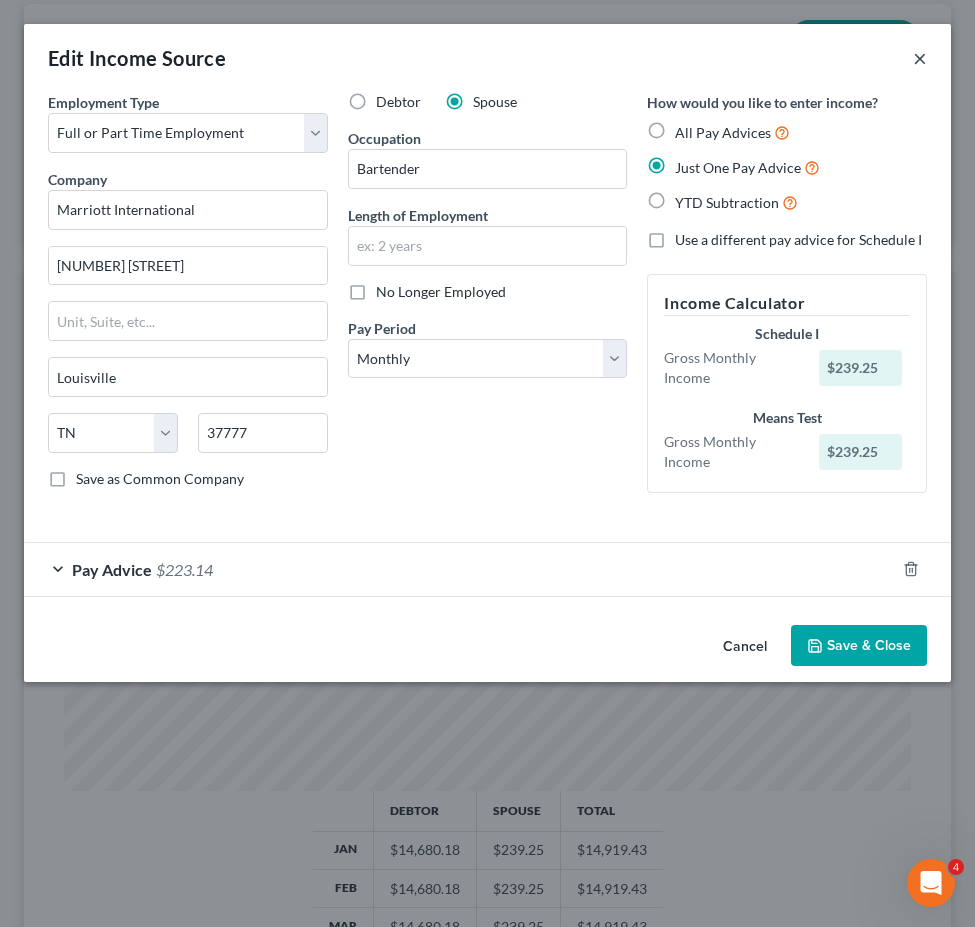 click on "×" at bounding box center (920, 58) 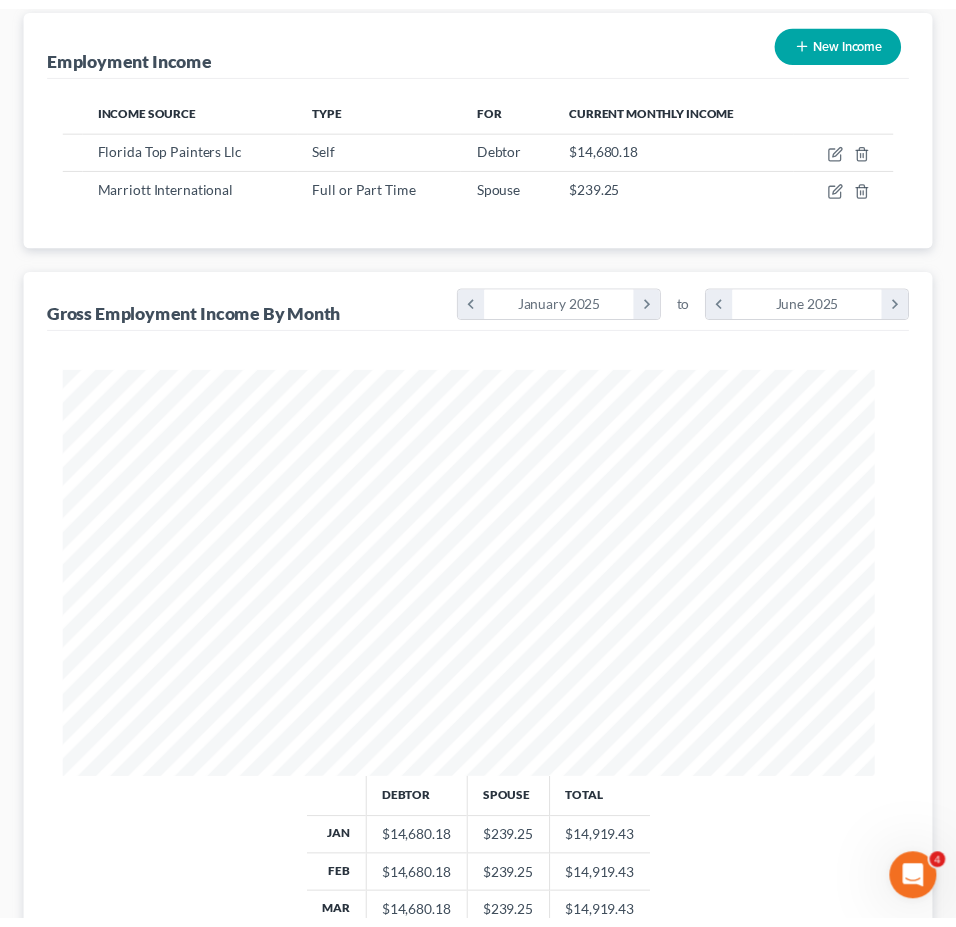 scroll, scrollTop: 414, scrollLeft: 868, axis: both 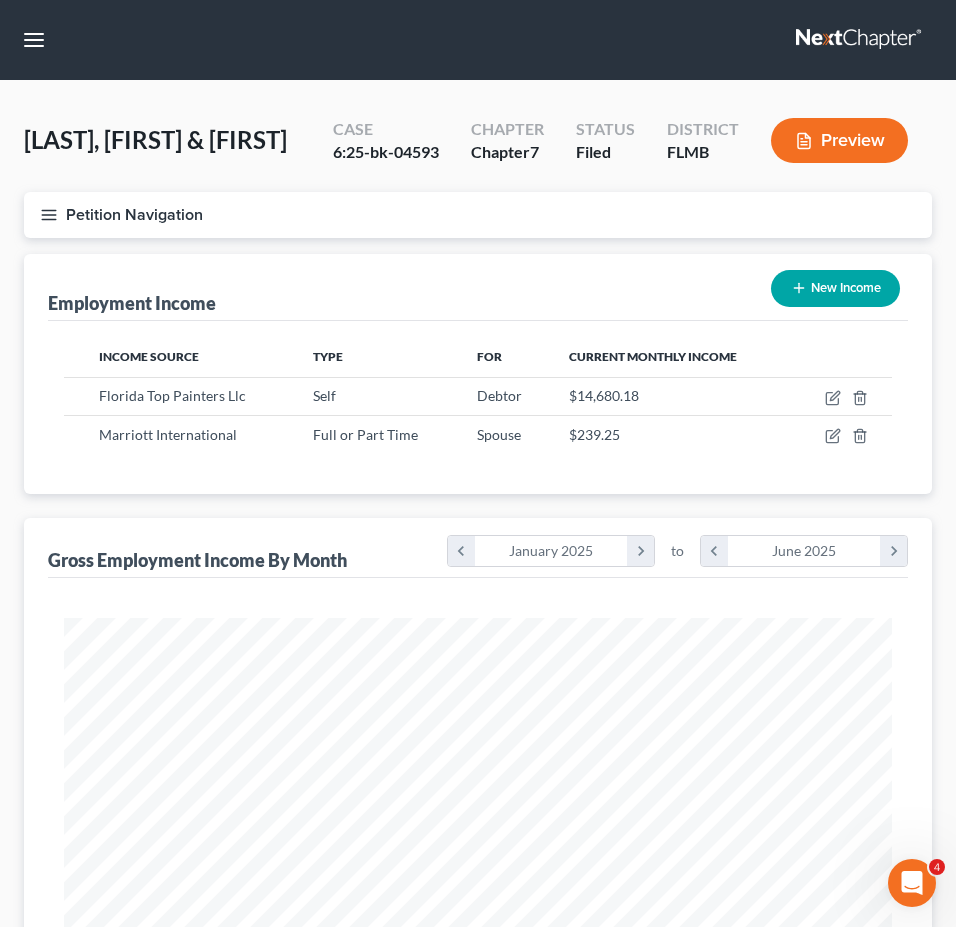 drag, startPoint x: 30, startPoint y: 200, endPoint x: 50, endPoint y: 211, distance: 22.825424 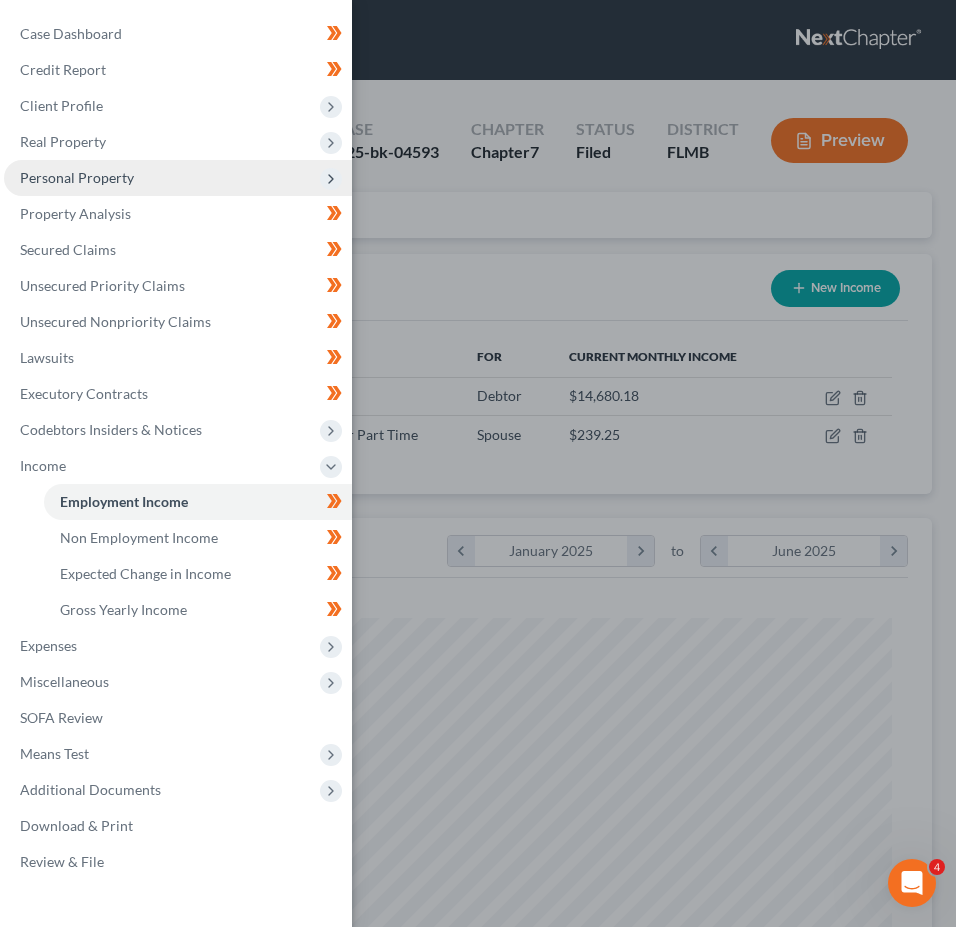 click on "Personal Property" at bounding box center (178, 178) 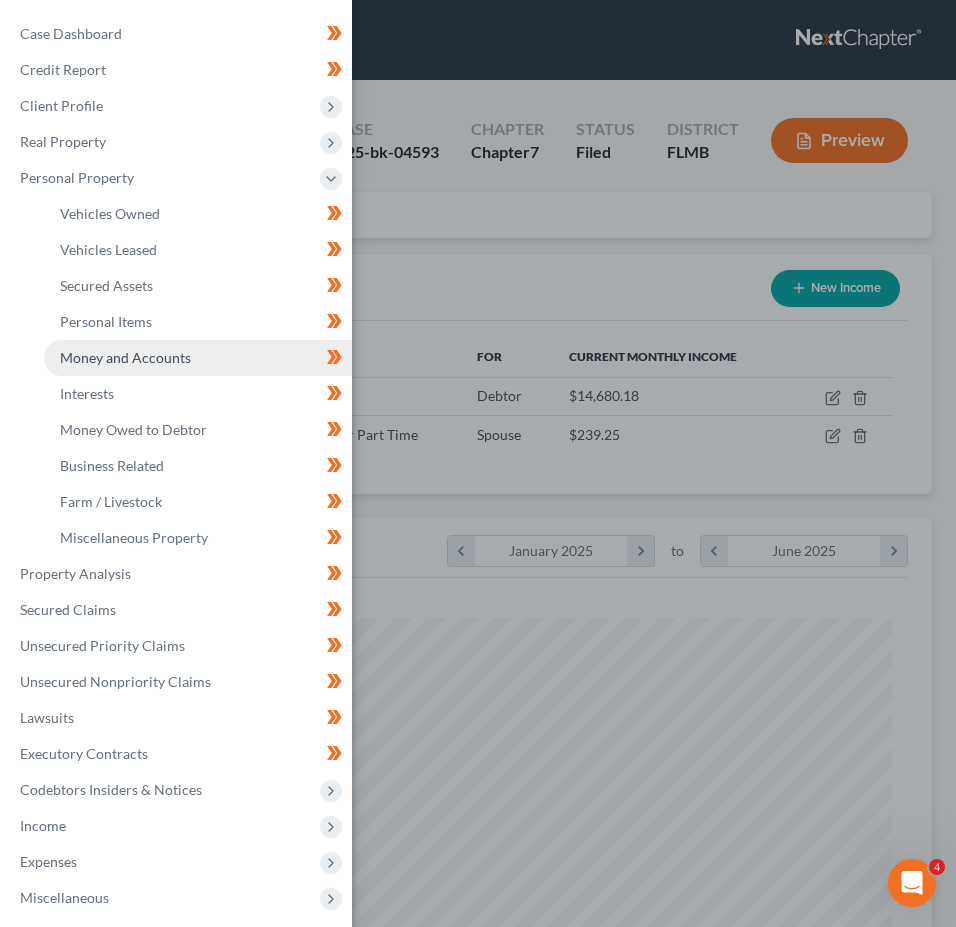 click on "Money and Accounts" at bounding box center [125, 357] 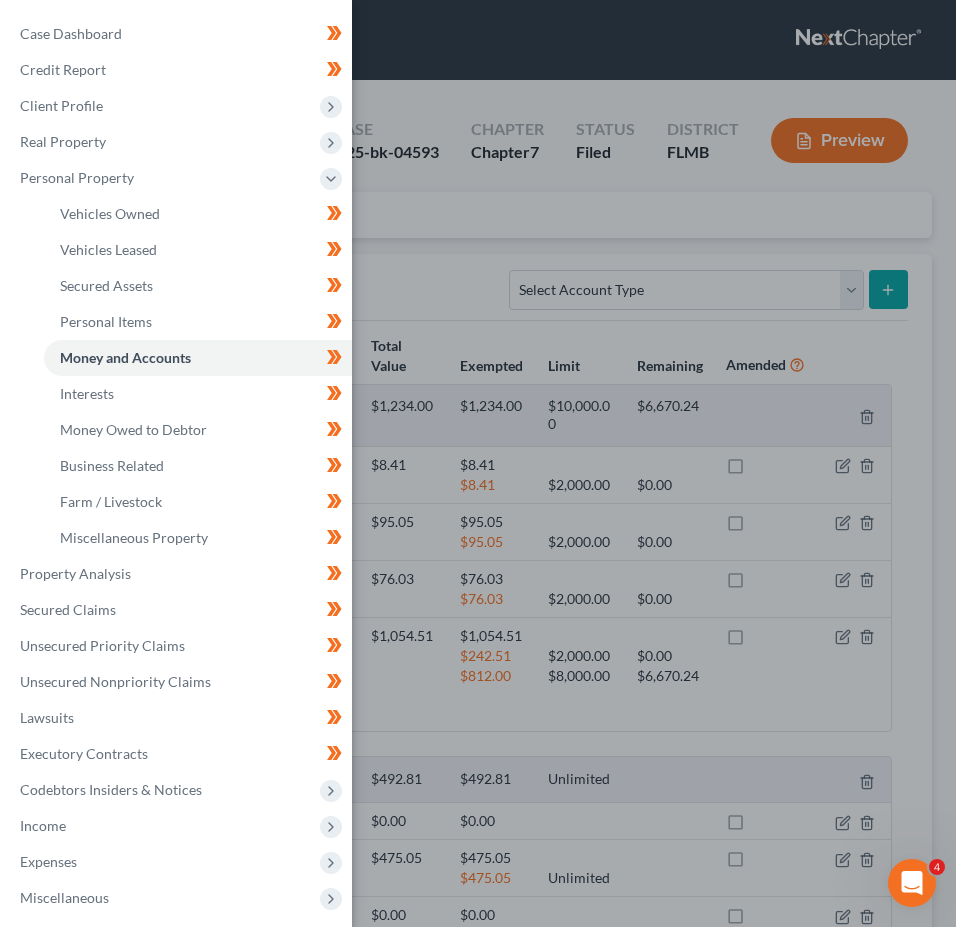 click on "Case Dashboard
Payments
Invoices
Payments
Payments
Credit Report
Client Profile" at bounding box center [478, 463] 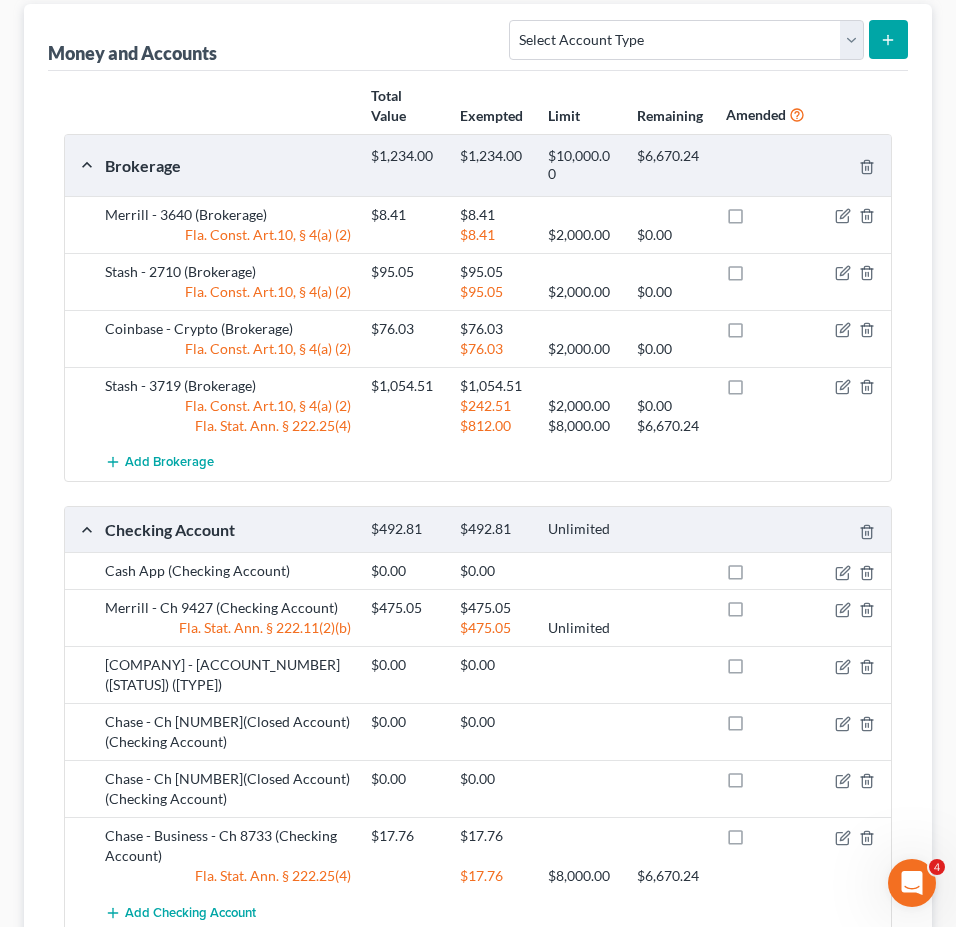 scroll, scrollTop: 375, scrollLeft: 0, axis: vertical 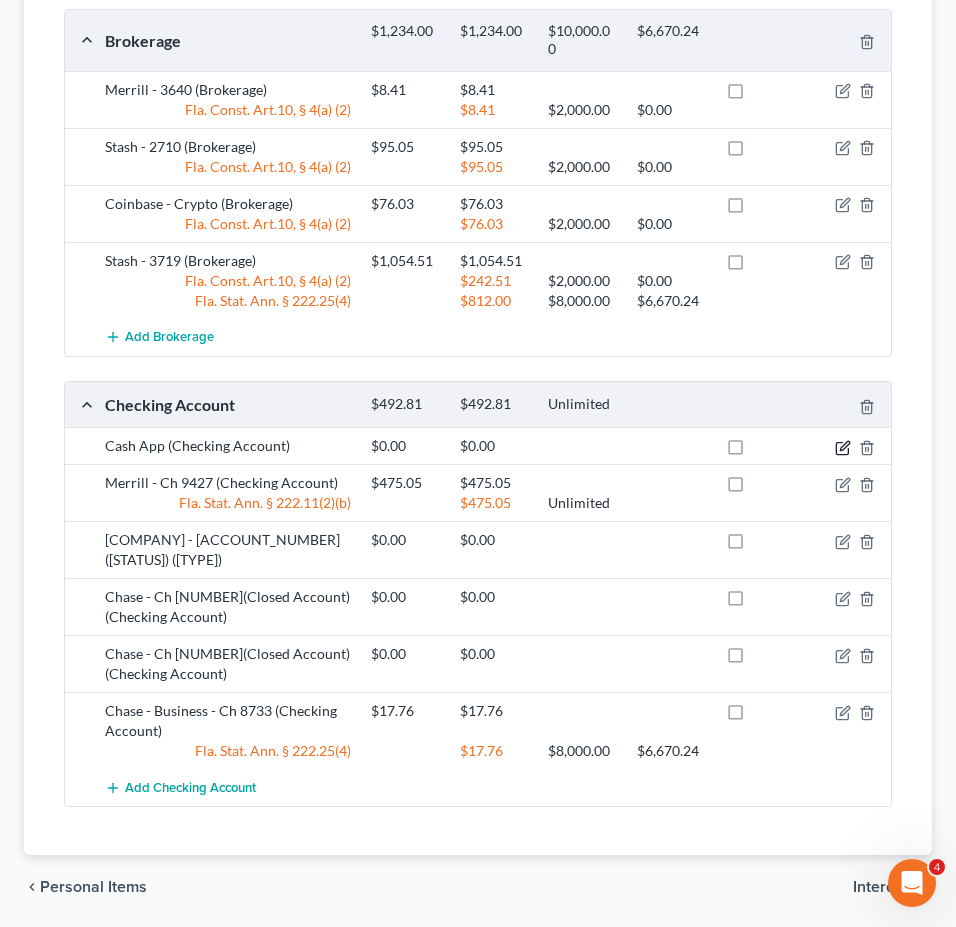 click 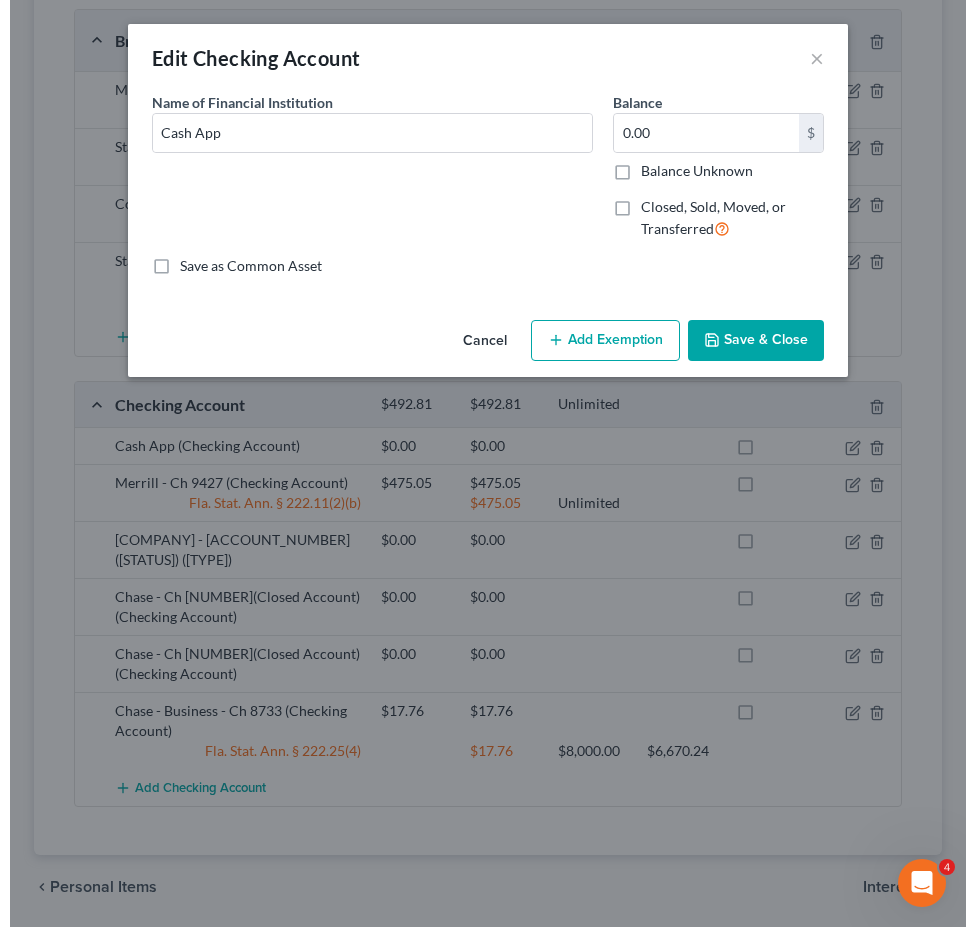 scroll, scrollTop: 377, scrollLeft: 0, axis: vertical 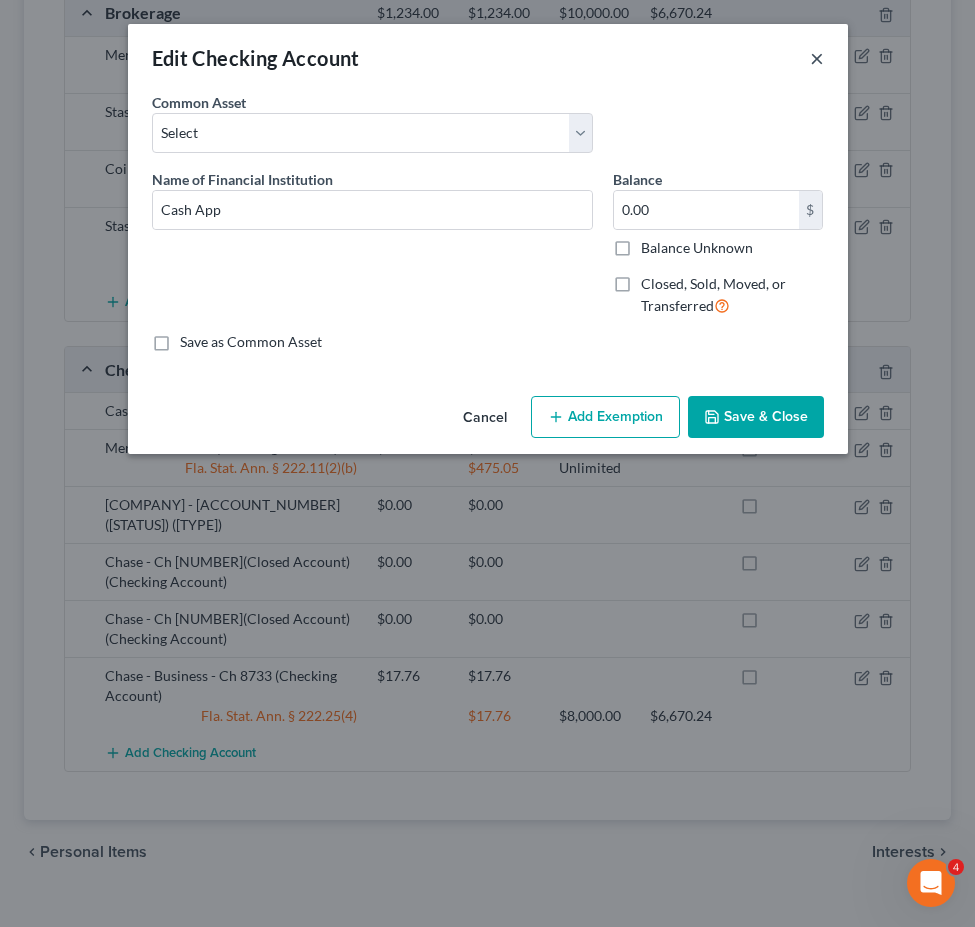 click on "×" at bounding box center (817, 58) 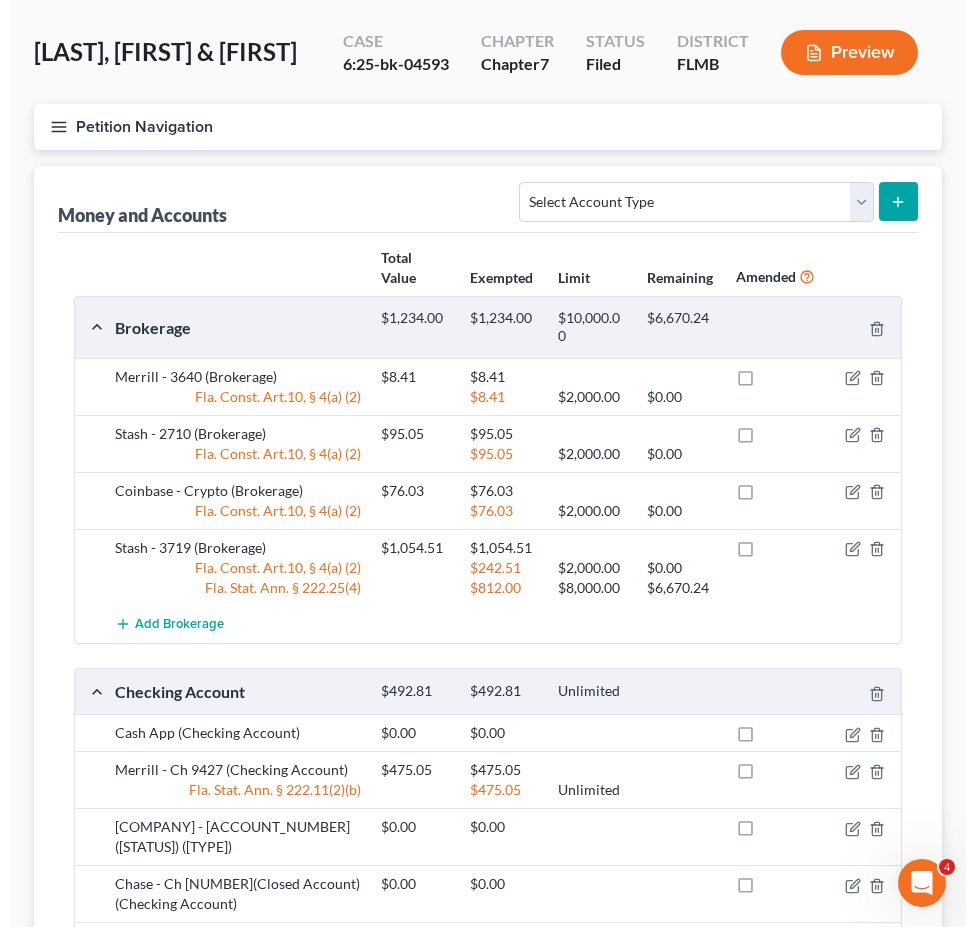 scroll, scrollTop: 0, scrollLeft: 0, axis: both 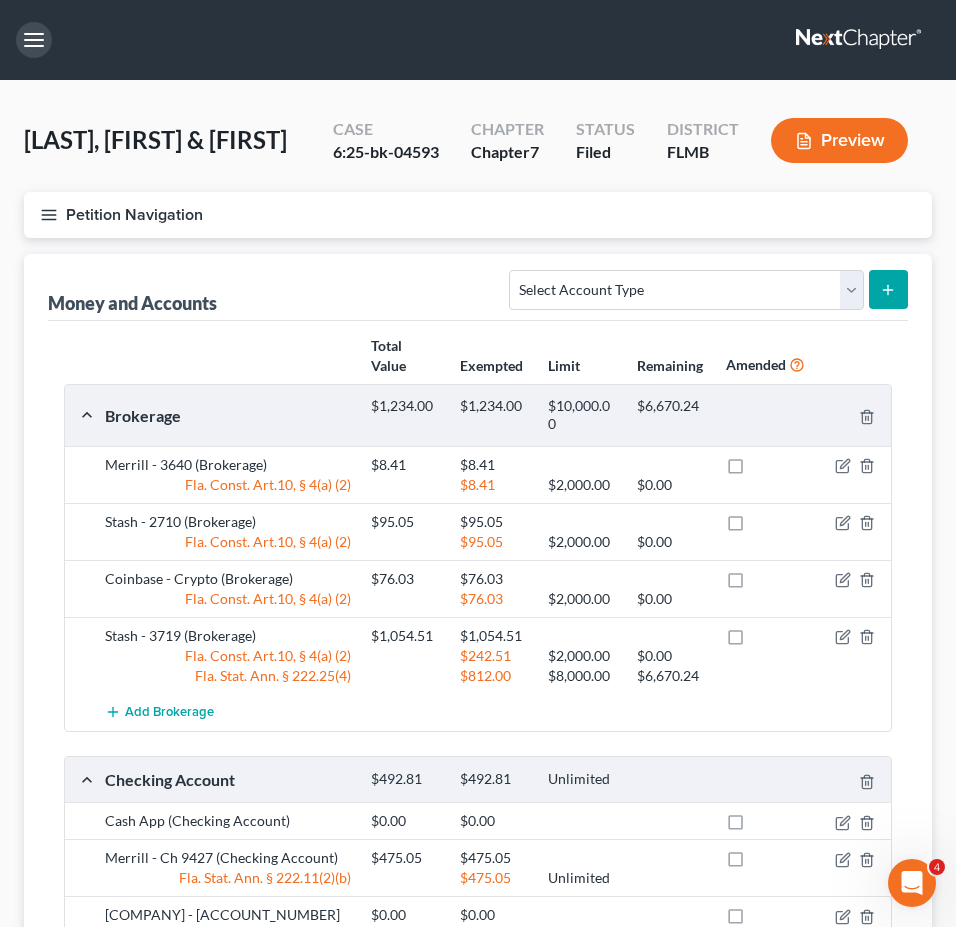 click at bounding box center (34, 40) 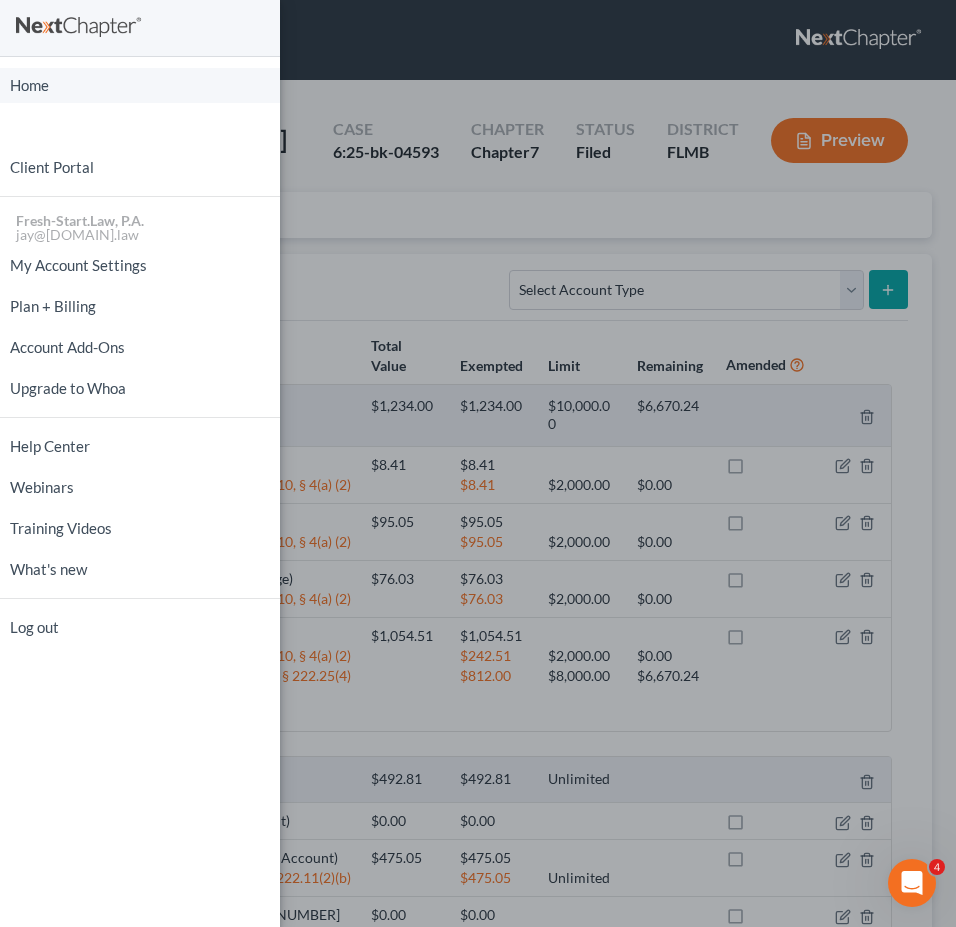 click on "Home" at bounding box center (140, 85) 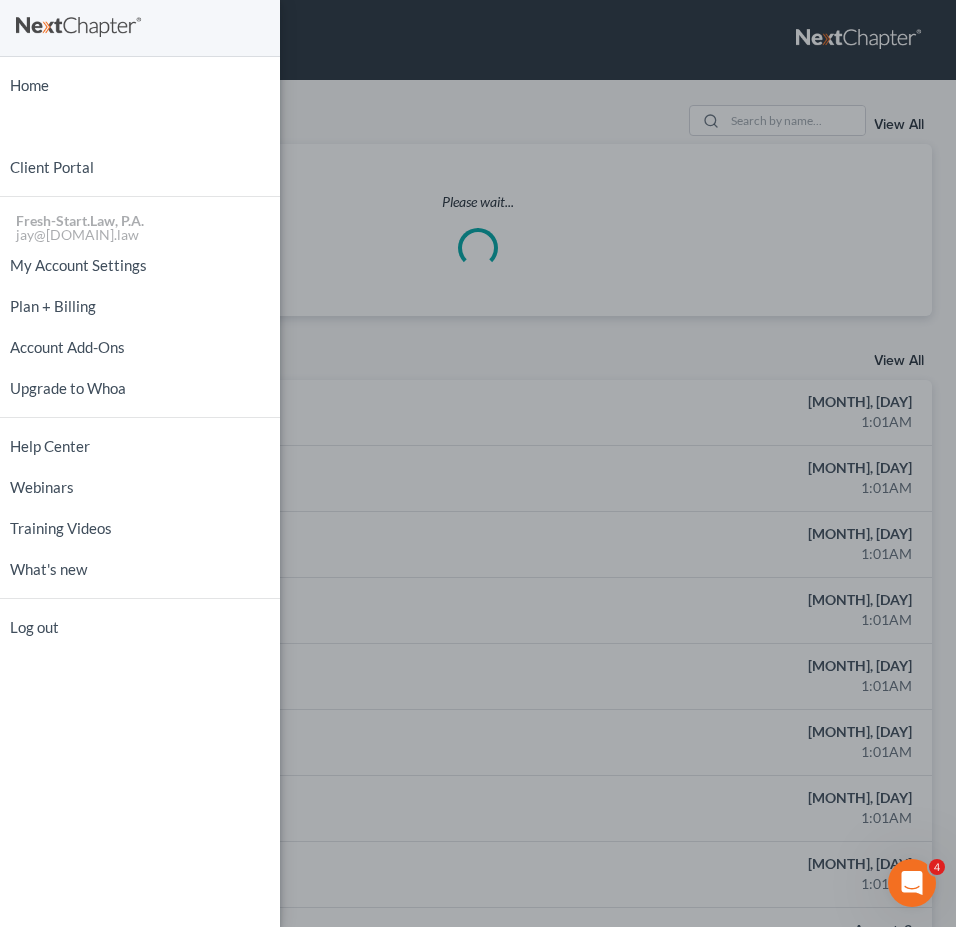 click on "Home New Case Client Portal Fresh-Start.Law, P.A. jay@[DOMAIN].law My Account Settings Plan + Billing Account Add-Ons Upgrade to Whoa Help Center Webinars Training Videos What's new Log out" at bounding box center (478, 463) 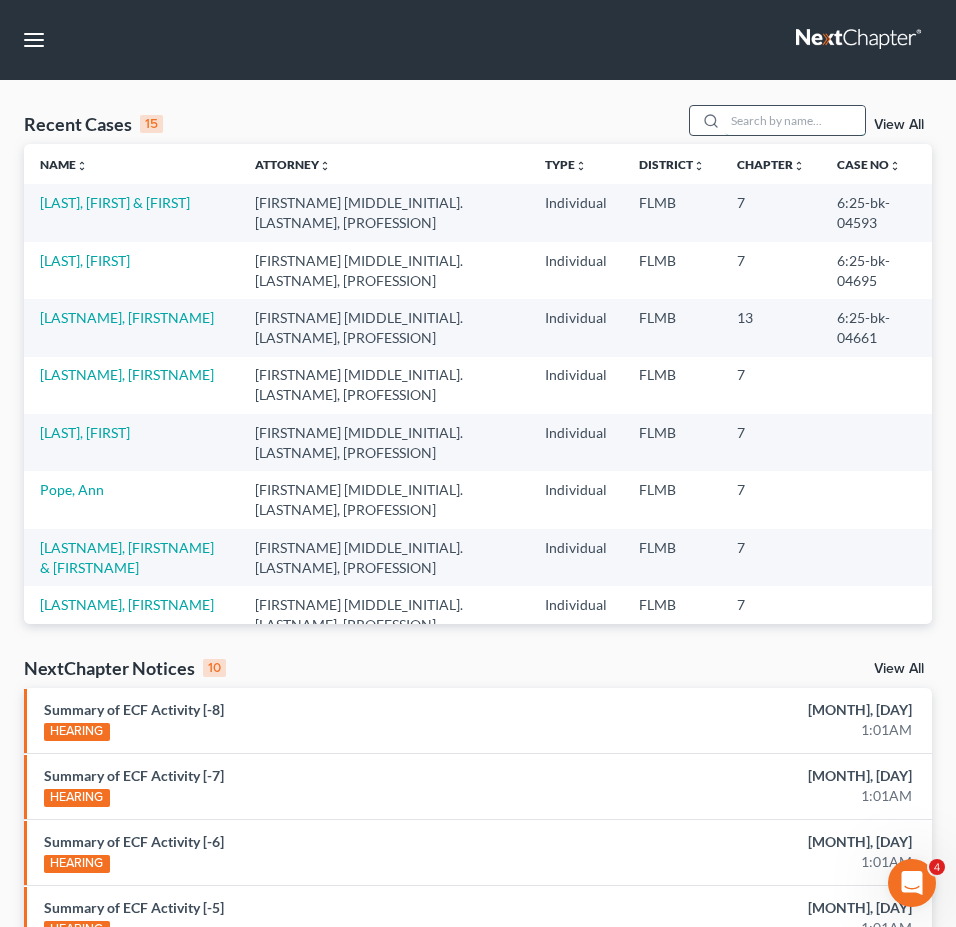 click at bounding box center (795, 120) 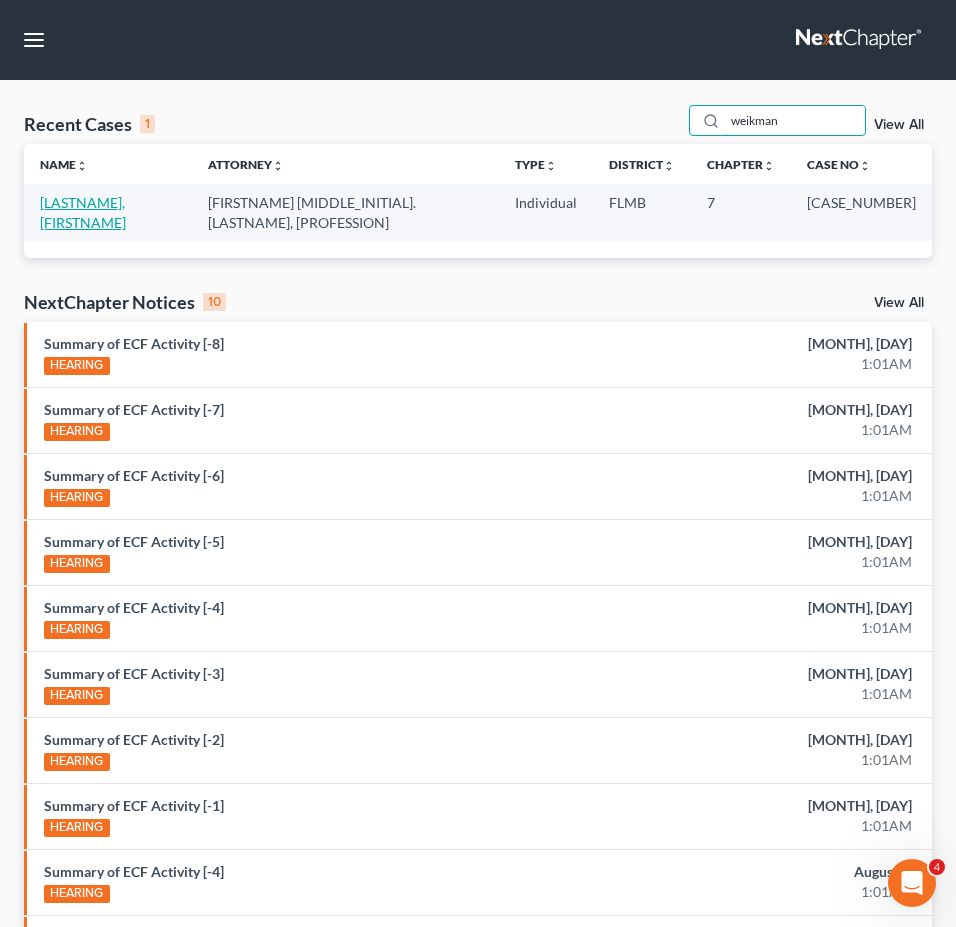 type on "weikman" 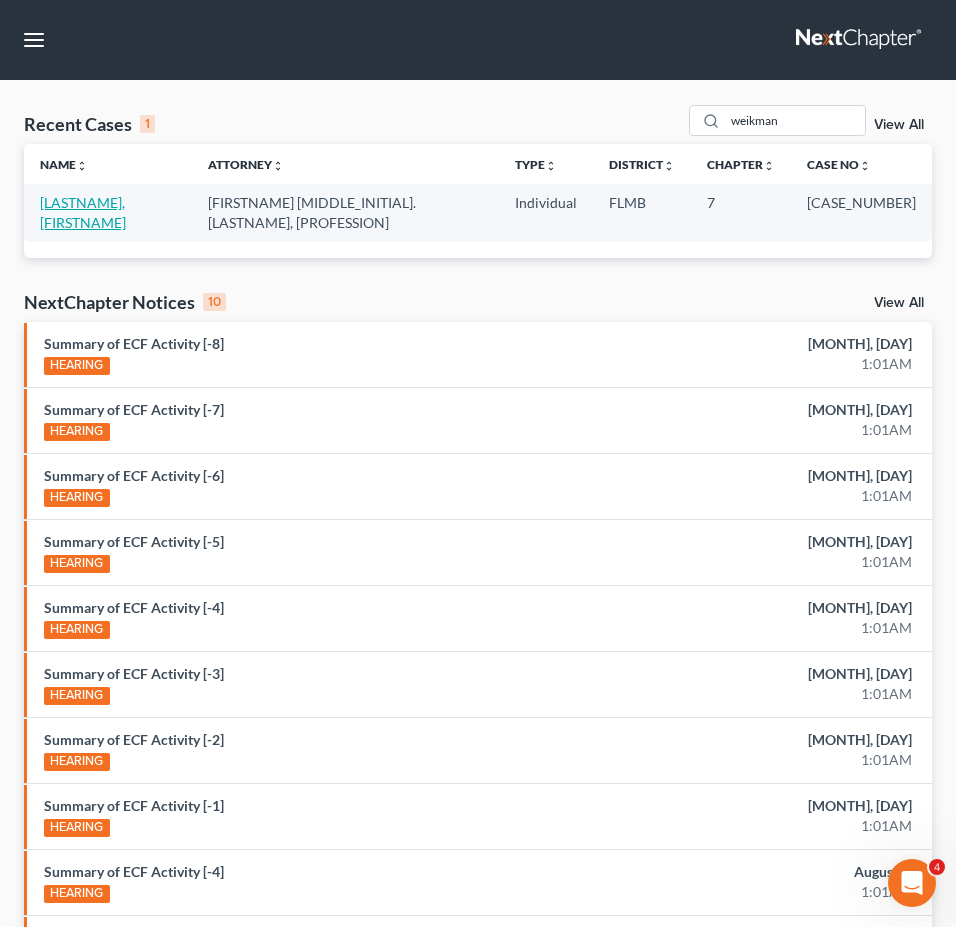 click on "[LASTNAME], [FIRSTNAME]" at bounding box center (83, 212) 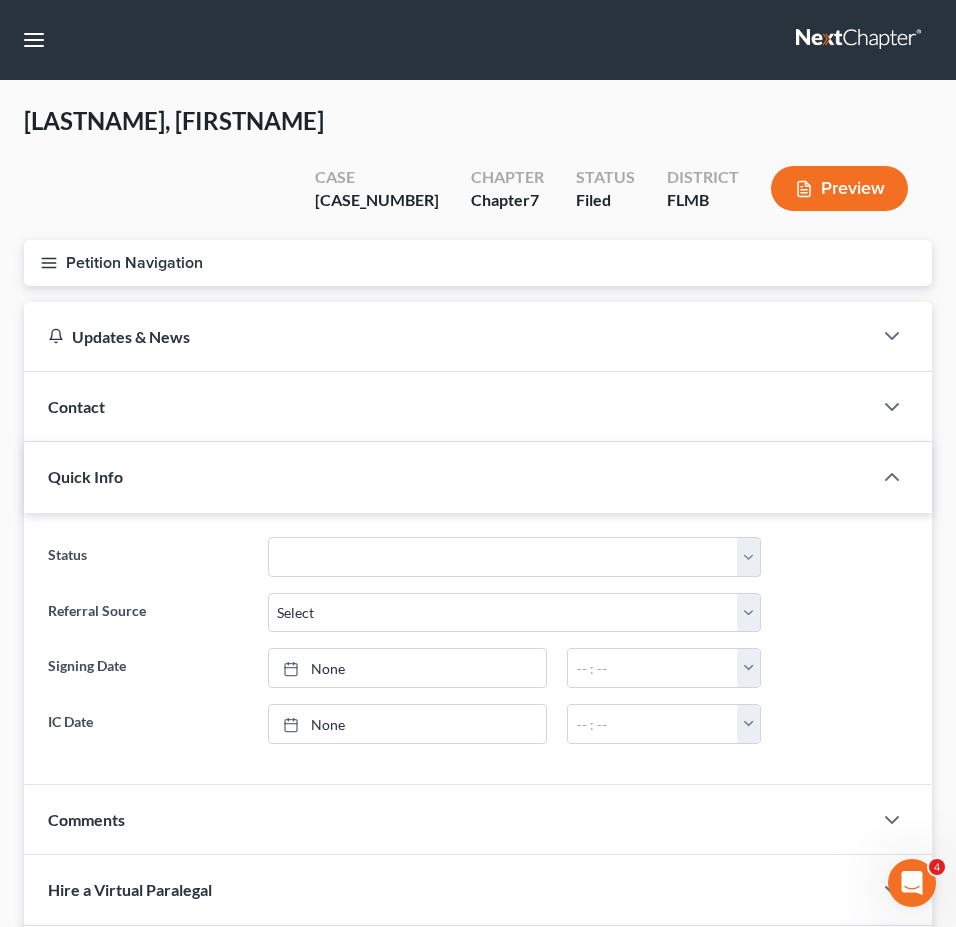 drag, startPoint x: 43, startPoint y: 208, endPoint x: 90, endPoint y: 228, distance: 51.078373 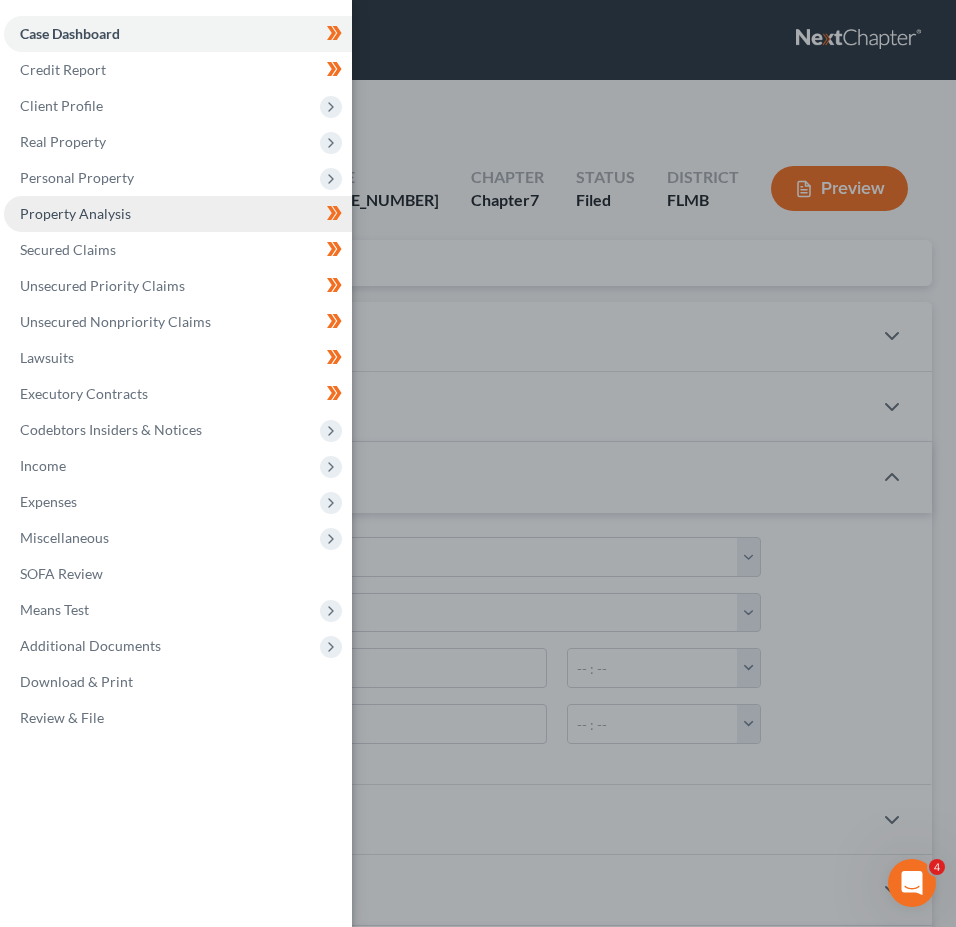 drag, startPoint x: 160, startPoint y: 172, endPoint x: 169, endPoint y: 219, distance: 47.853943 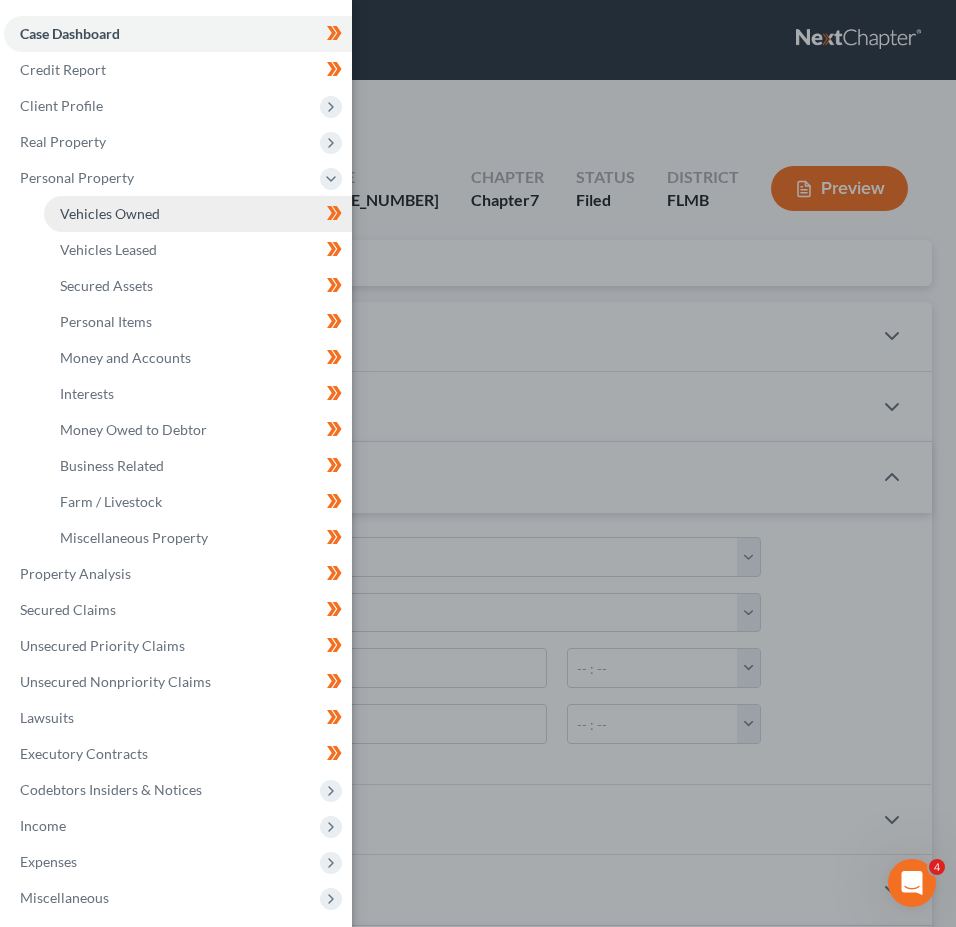 click on "Vehicles Owned" at bounding box center [110, 213] 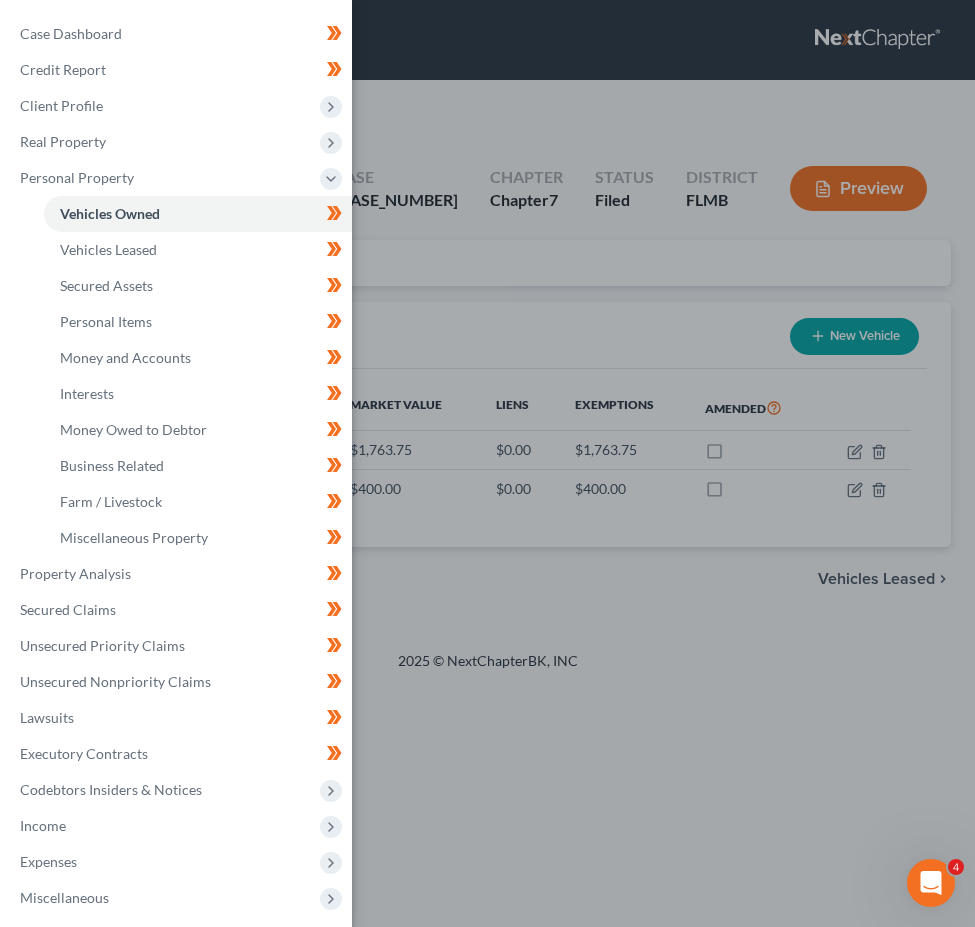 click on "Case Dashboard
Payments
Invoices
Payments
Payments
Credit Report
Client Profile" at bounding box center (487, 463) 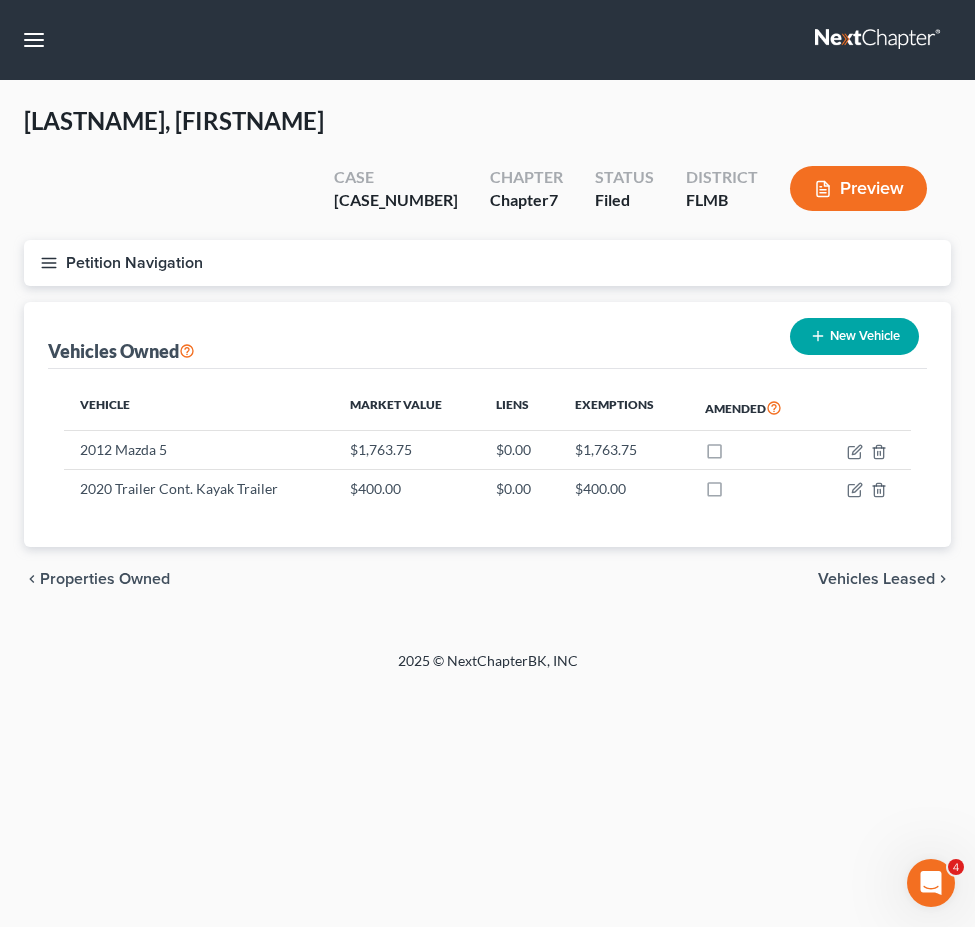 click on "Petition Navigation" at bounding box center (487, 263) 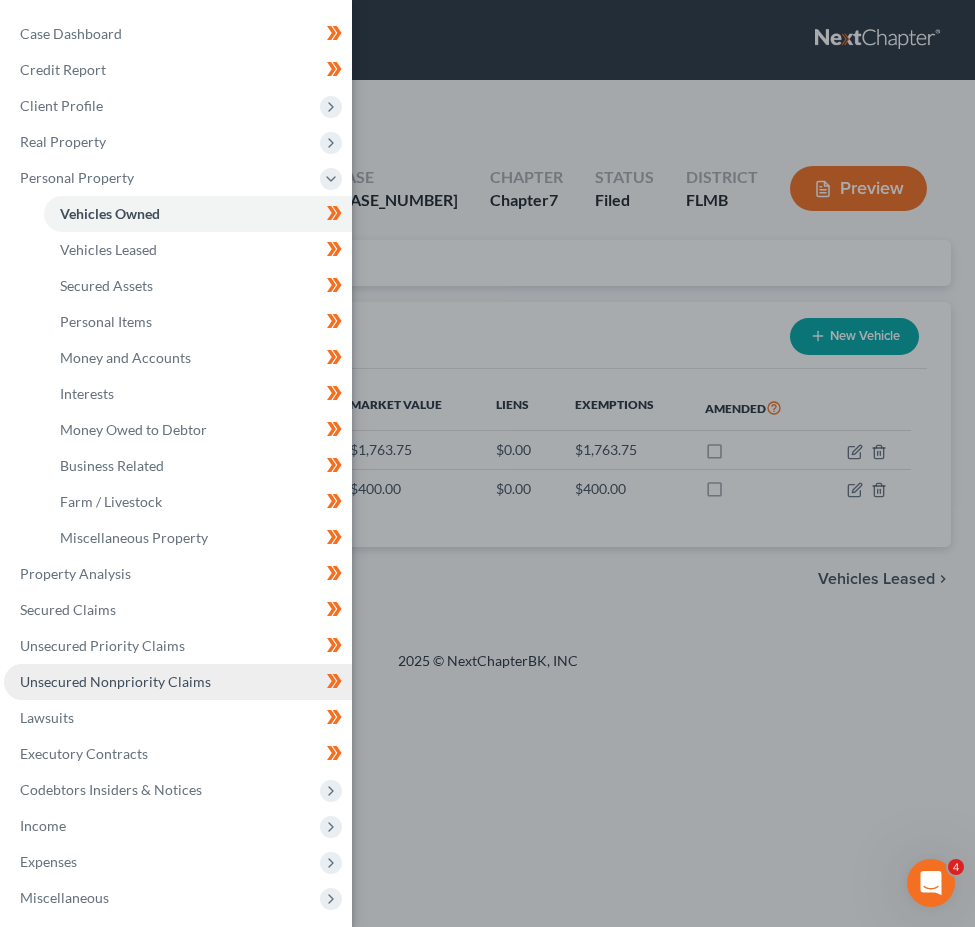 scroll, scrollTop: 185, scrollLeft: 0, axis: vertical 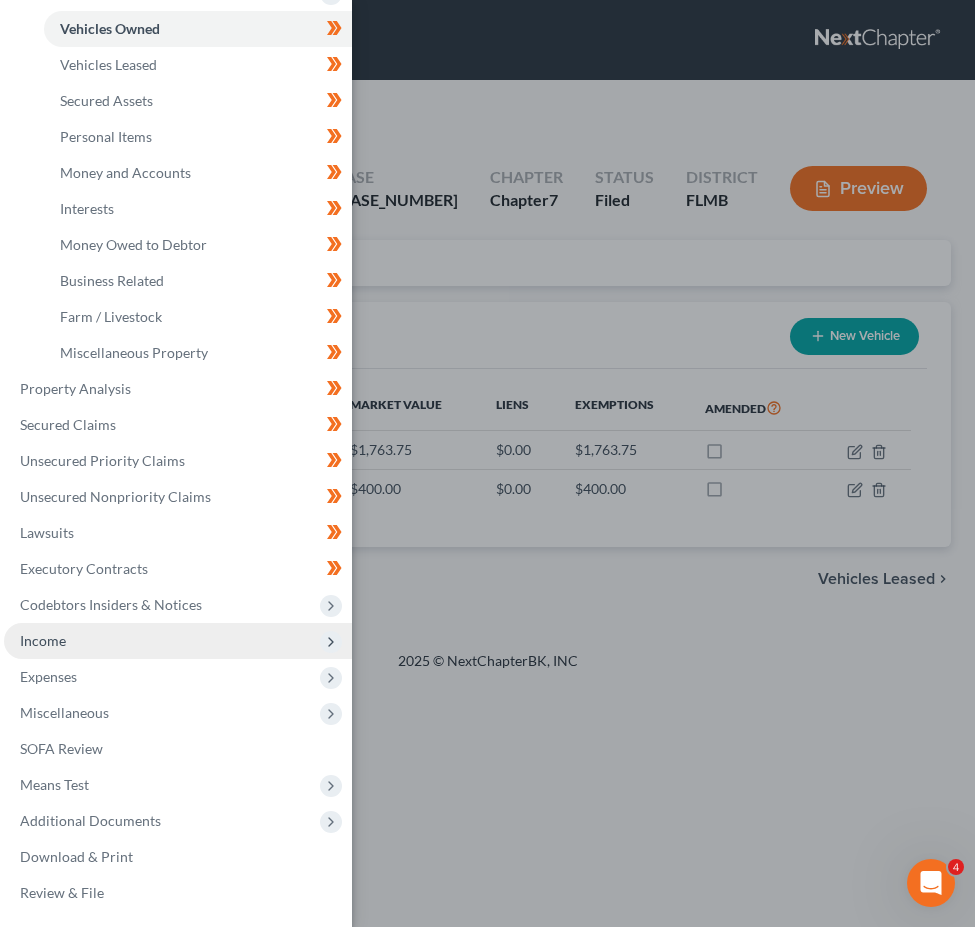 click on "Income" at bounding box center (178, 641) 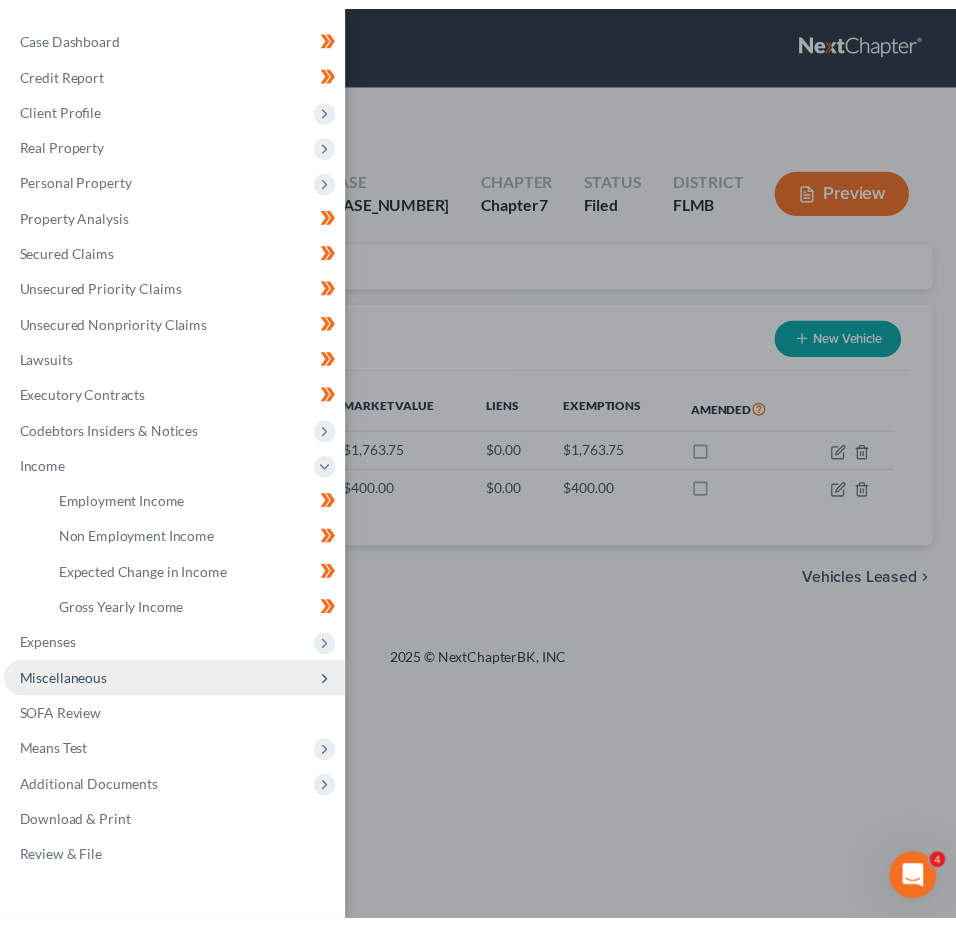 scroll, scrollTop: 0, scrollLeft: 0, axis: both 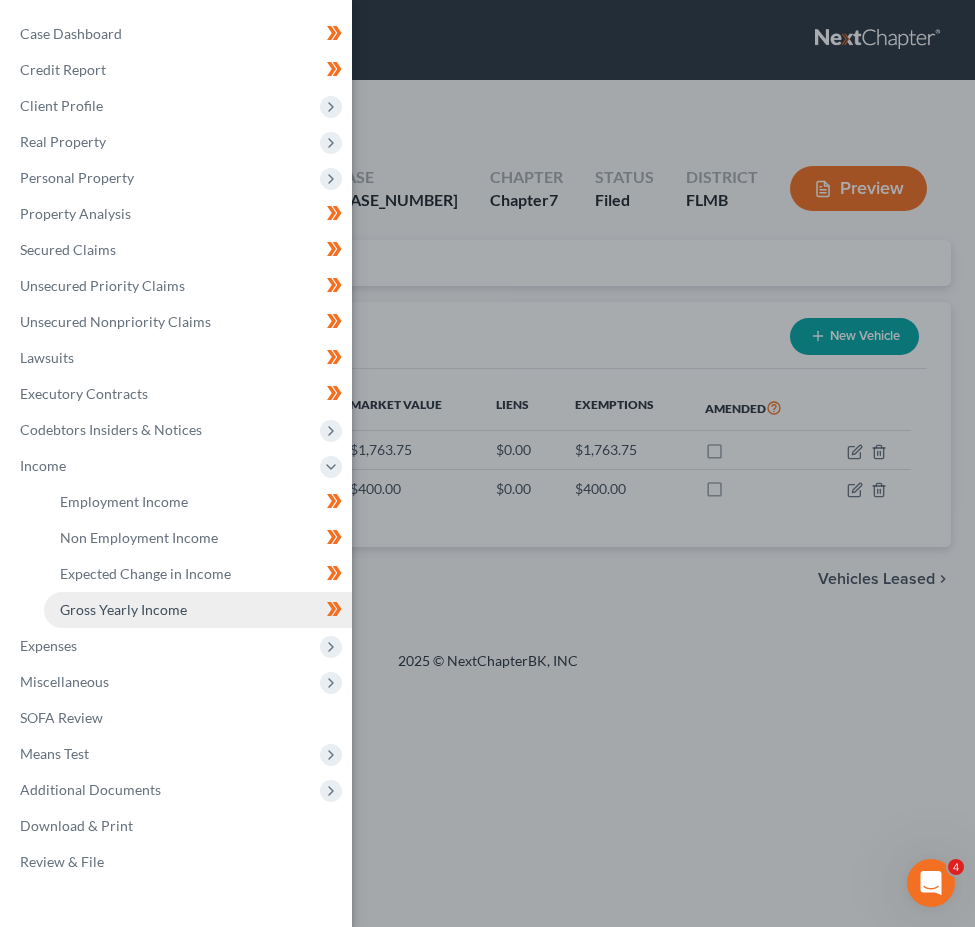 click on "Gross Yearly Income" at bounding box center (123, 609) 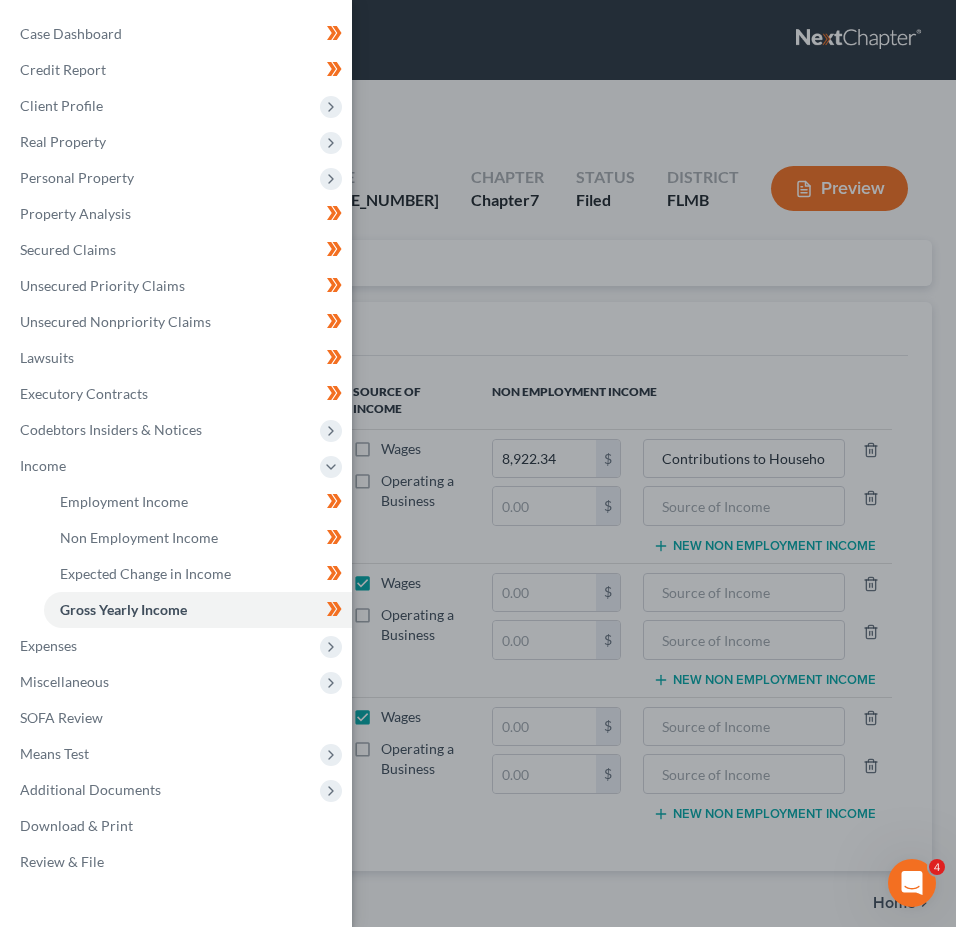 click on "Case Dashboard
Payments
Invoices
Payments
Payments
Credit Report
Client Profile" at bounding box center (478, 463) 